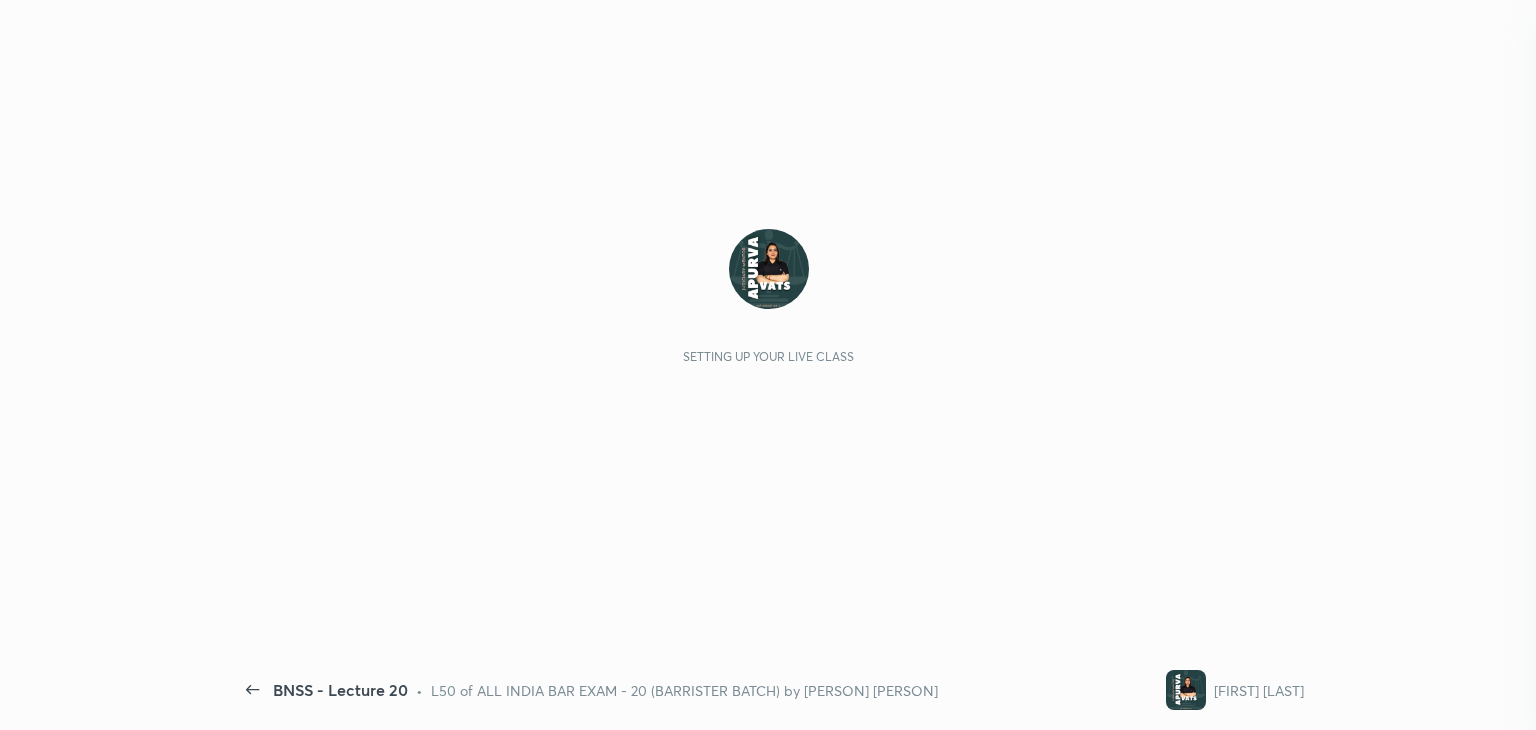 scroll, scrollTop: 0, scrollLeft: 0, axis: both 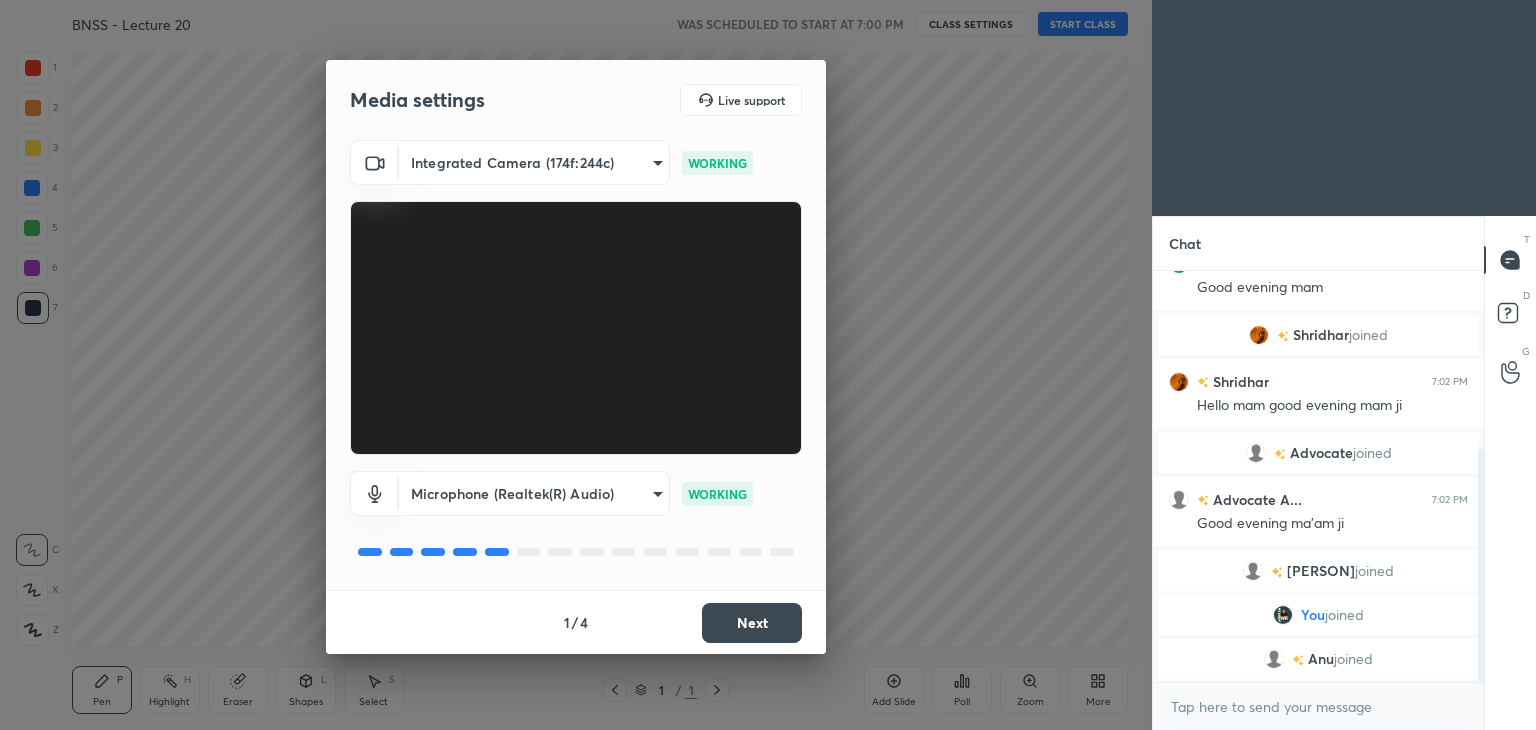 click on "1 / 4 Next" at bounding box center (576, 622) 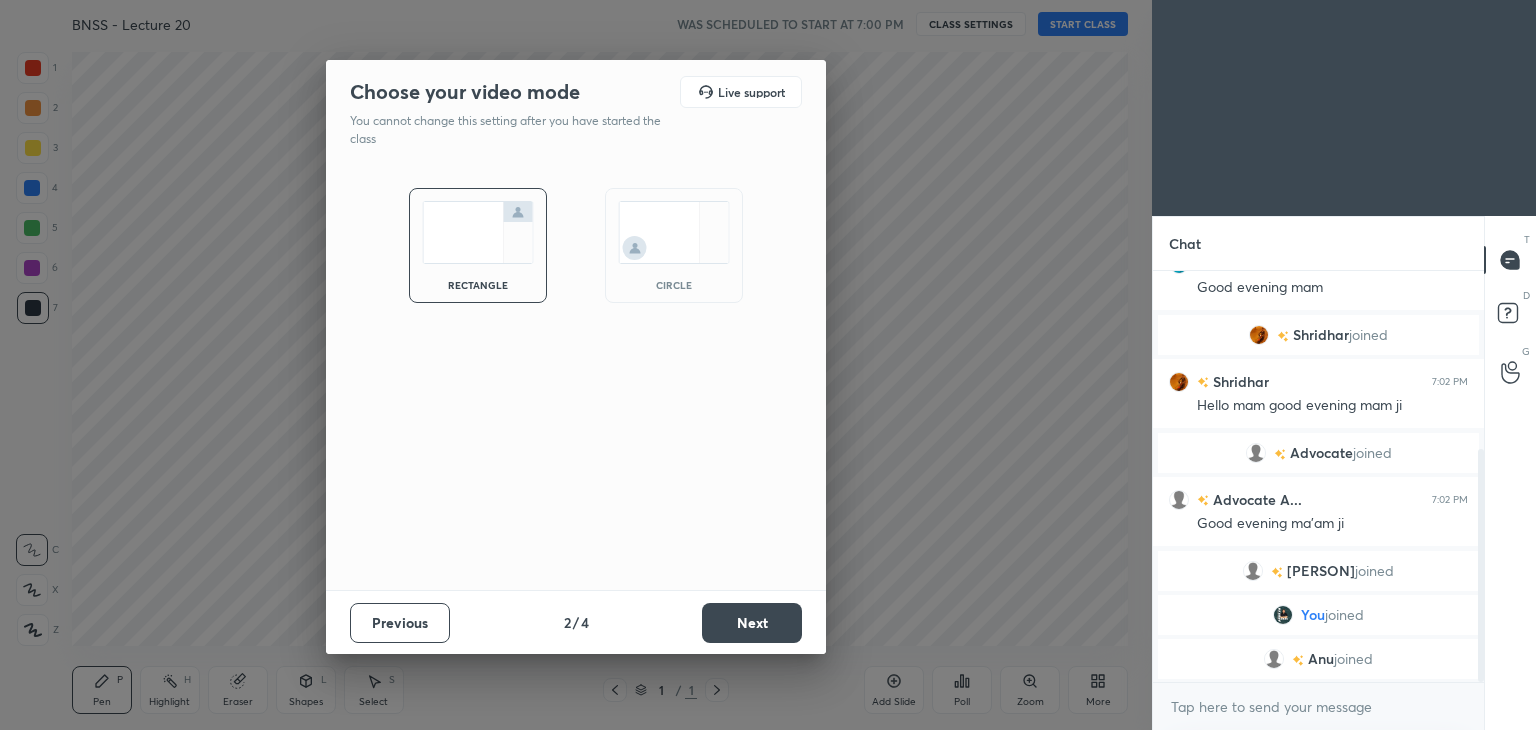 click on "circle" at bounding box center [674, 245] 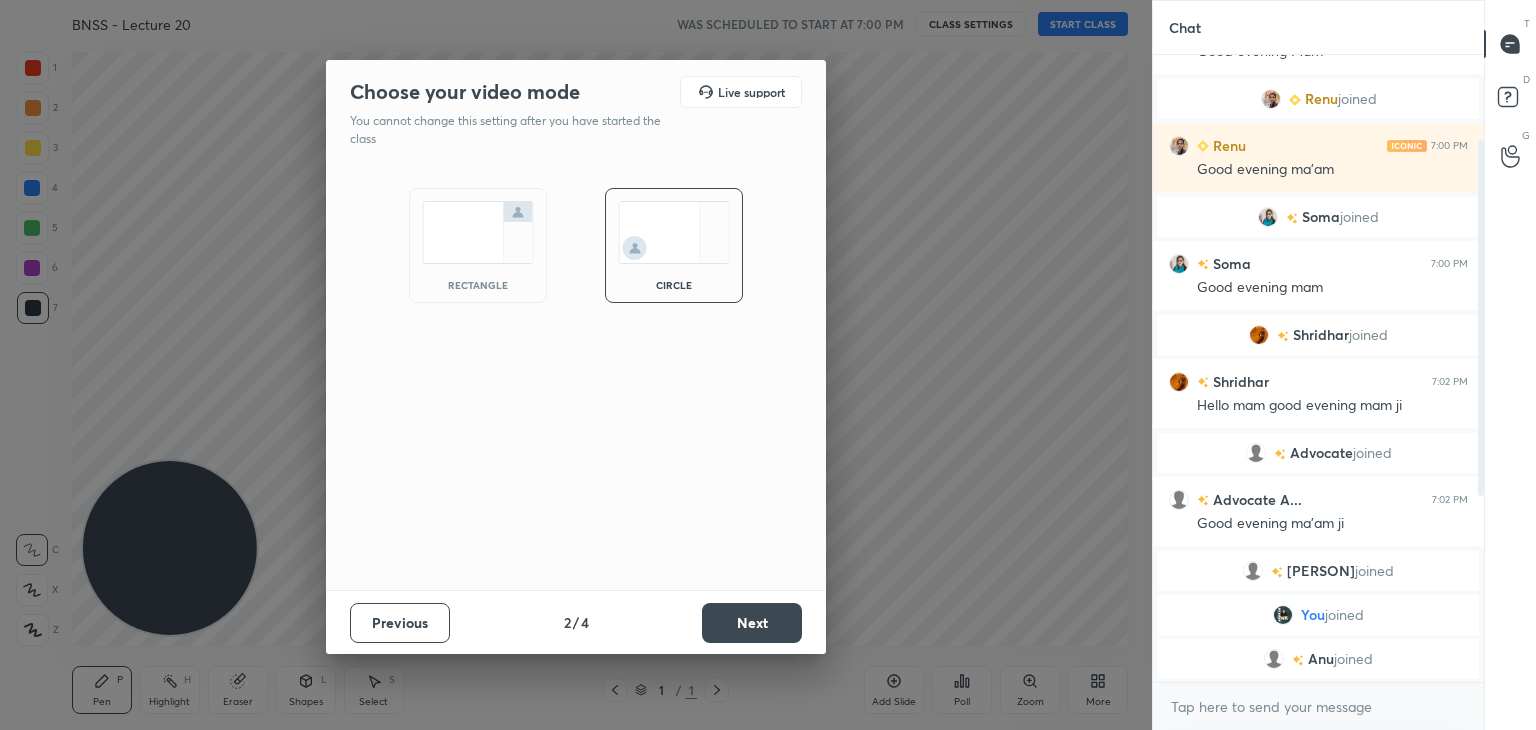 scroll, scrollTop: 6, scrollLeft: 6, axis: both 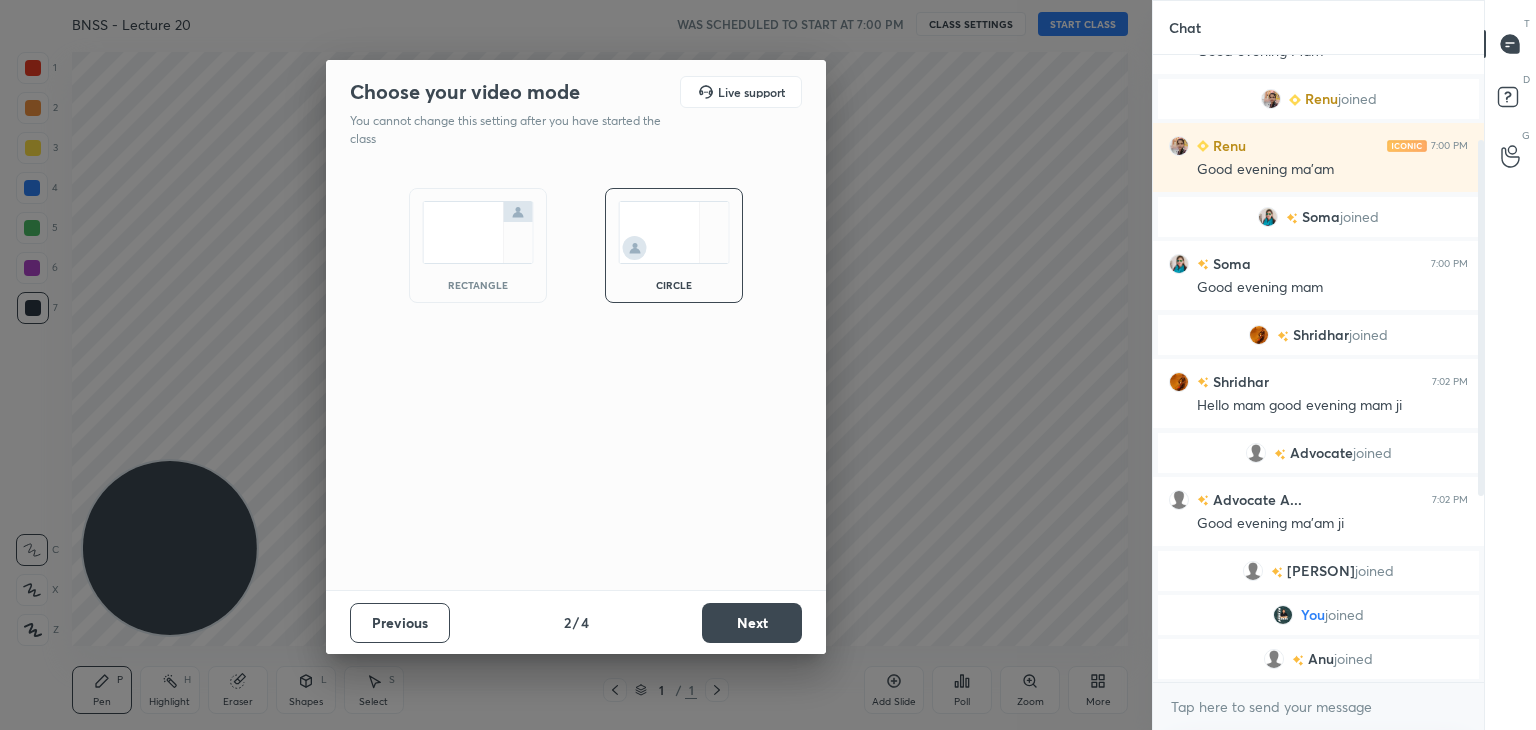 click on "Next" at bounding box center [752, 623] 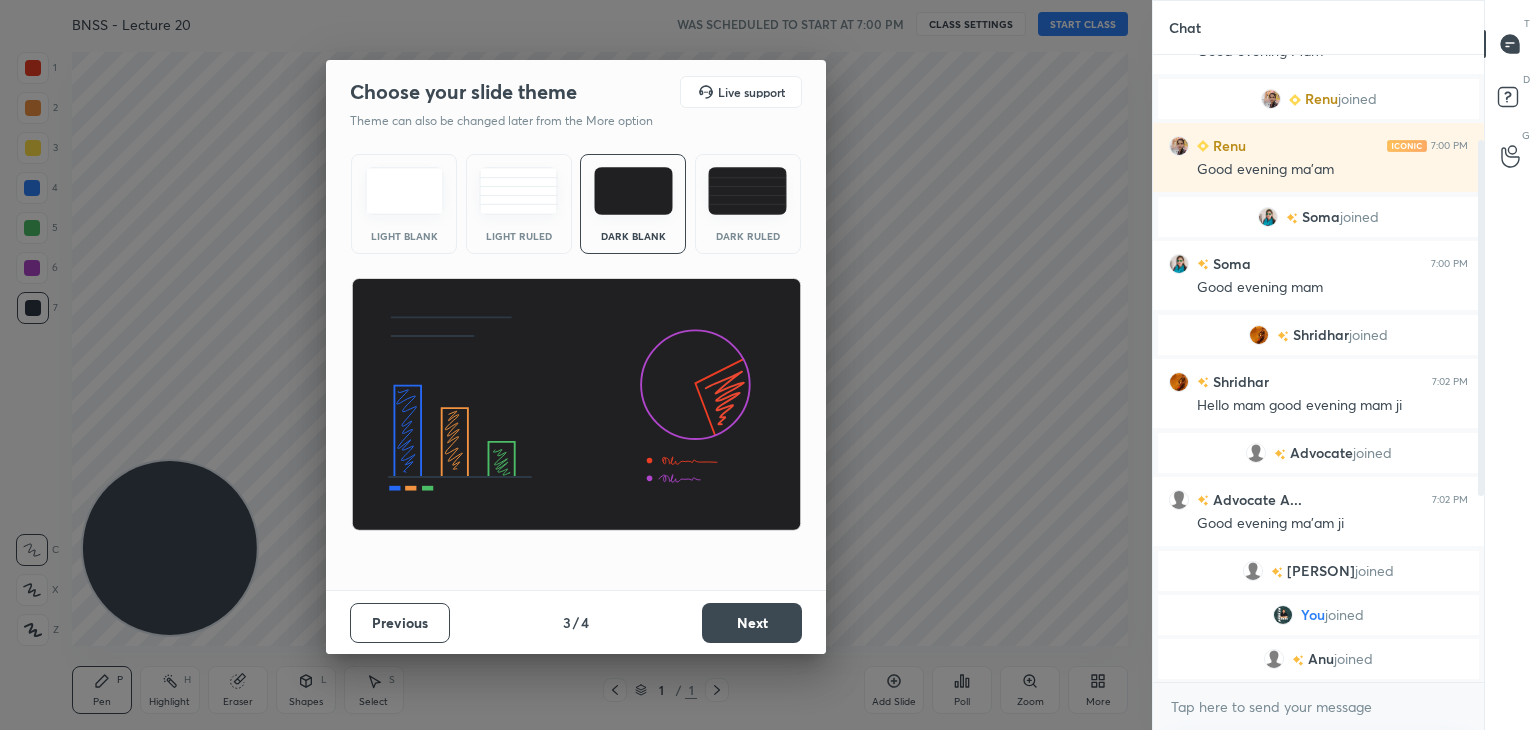 click on "Next" at bounding box center (752, 623) 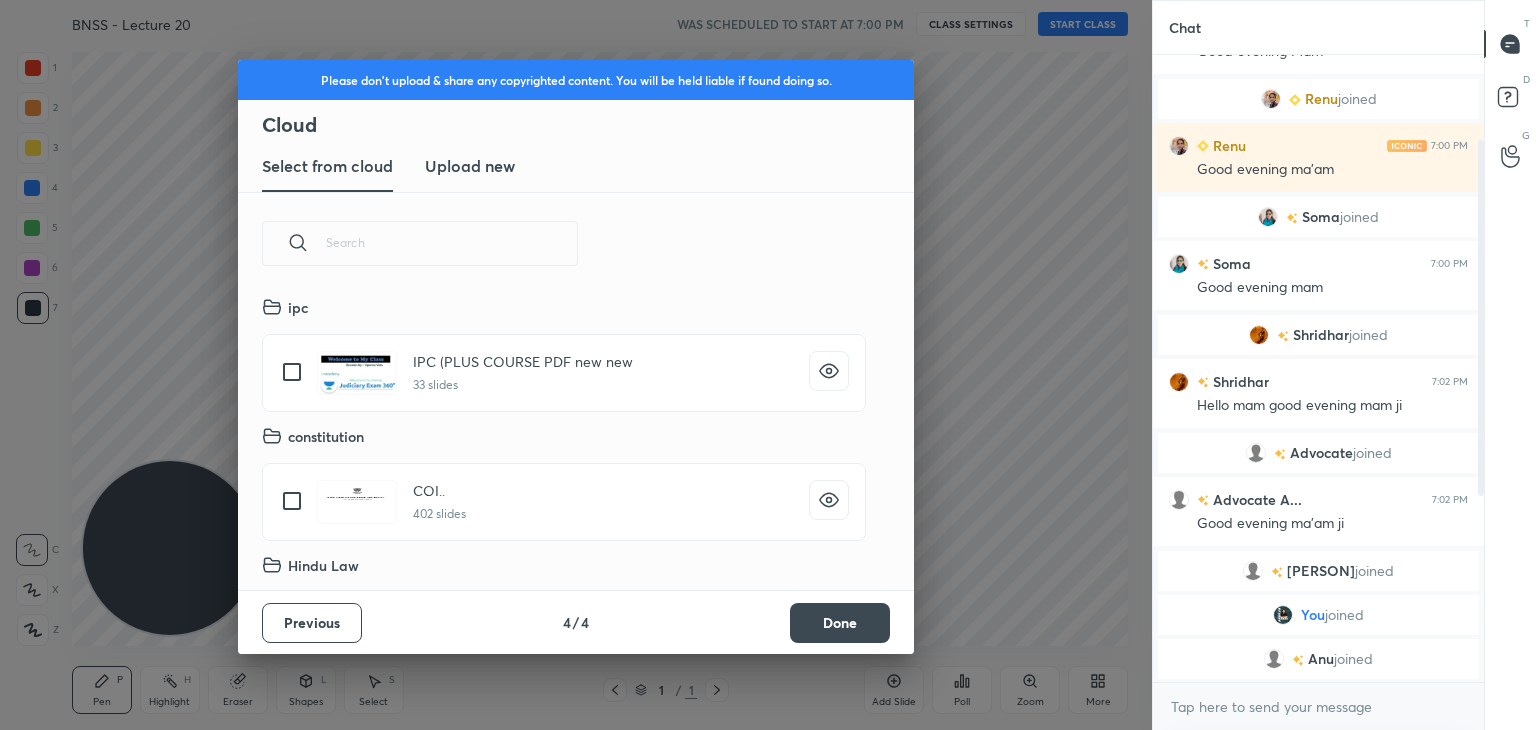 scroll, scrollTop: 6, scrollLeft: 10, axis: both 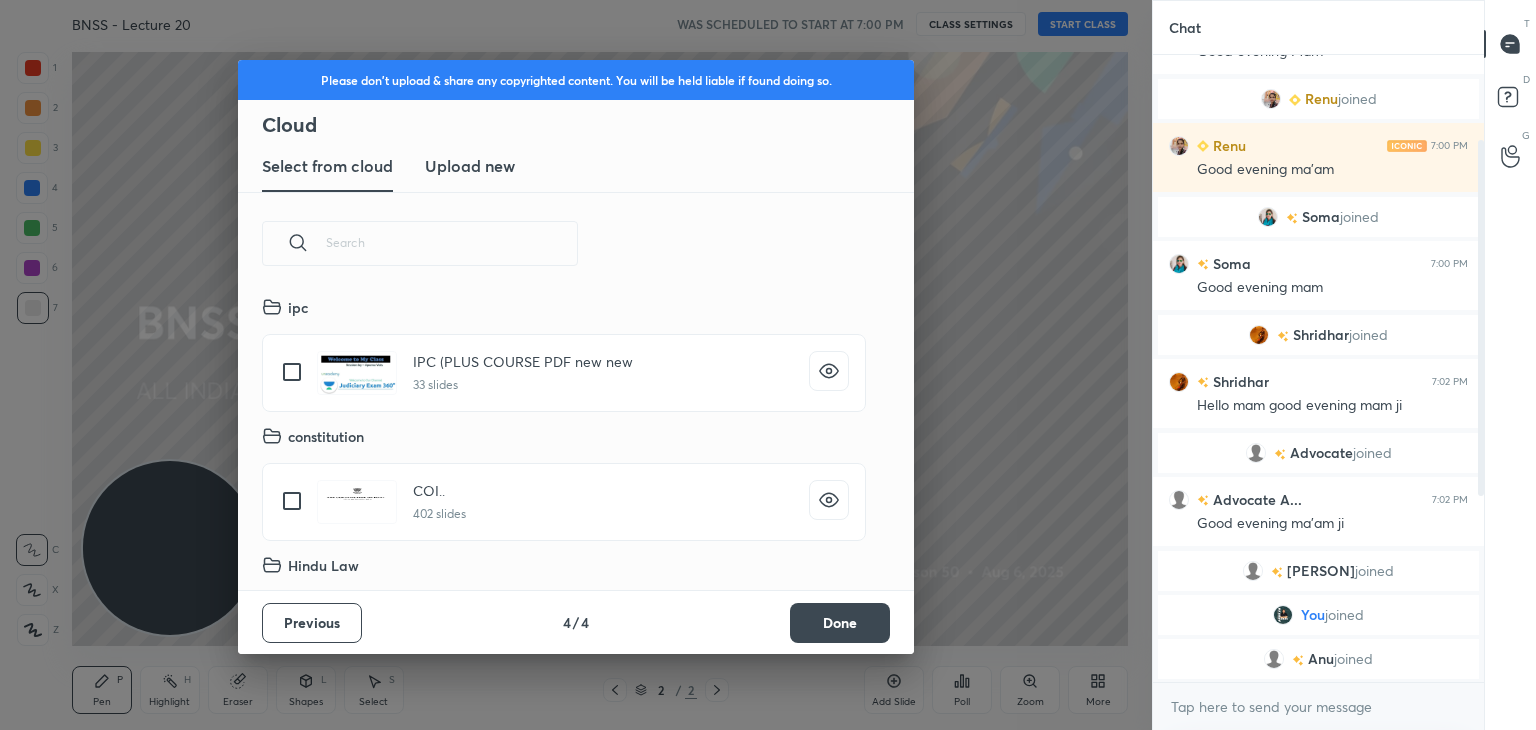 click on "Done" at bounding box center [840, 623] 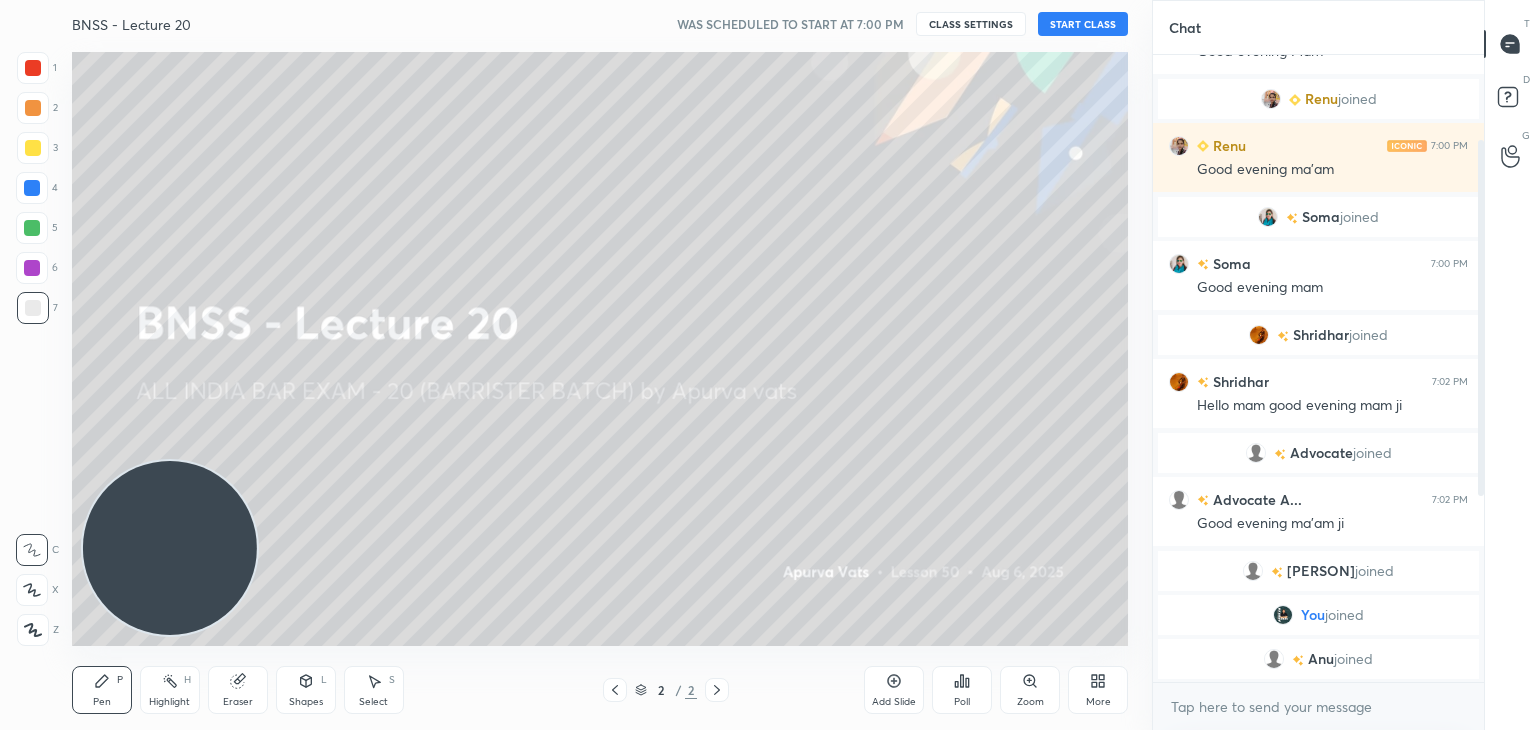 click on "START CLASS" at bounding box center (1083, 24) 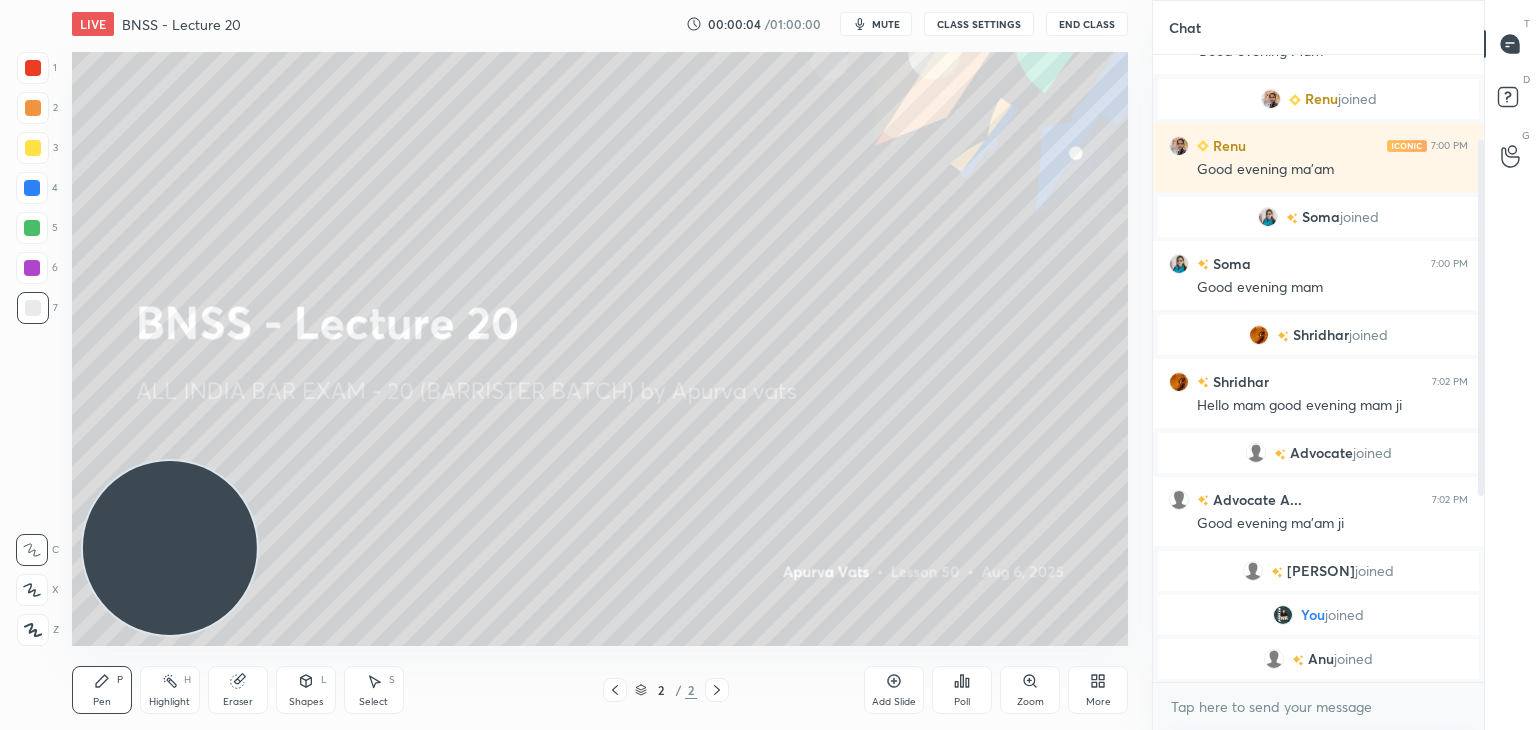 click on "mute" at bounding box center [886, 24] 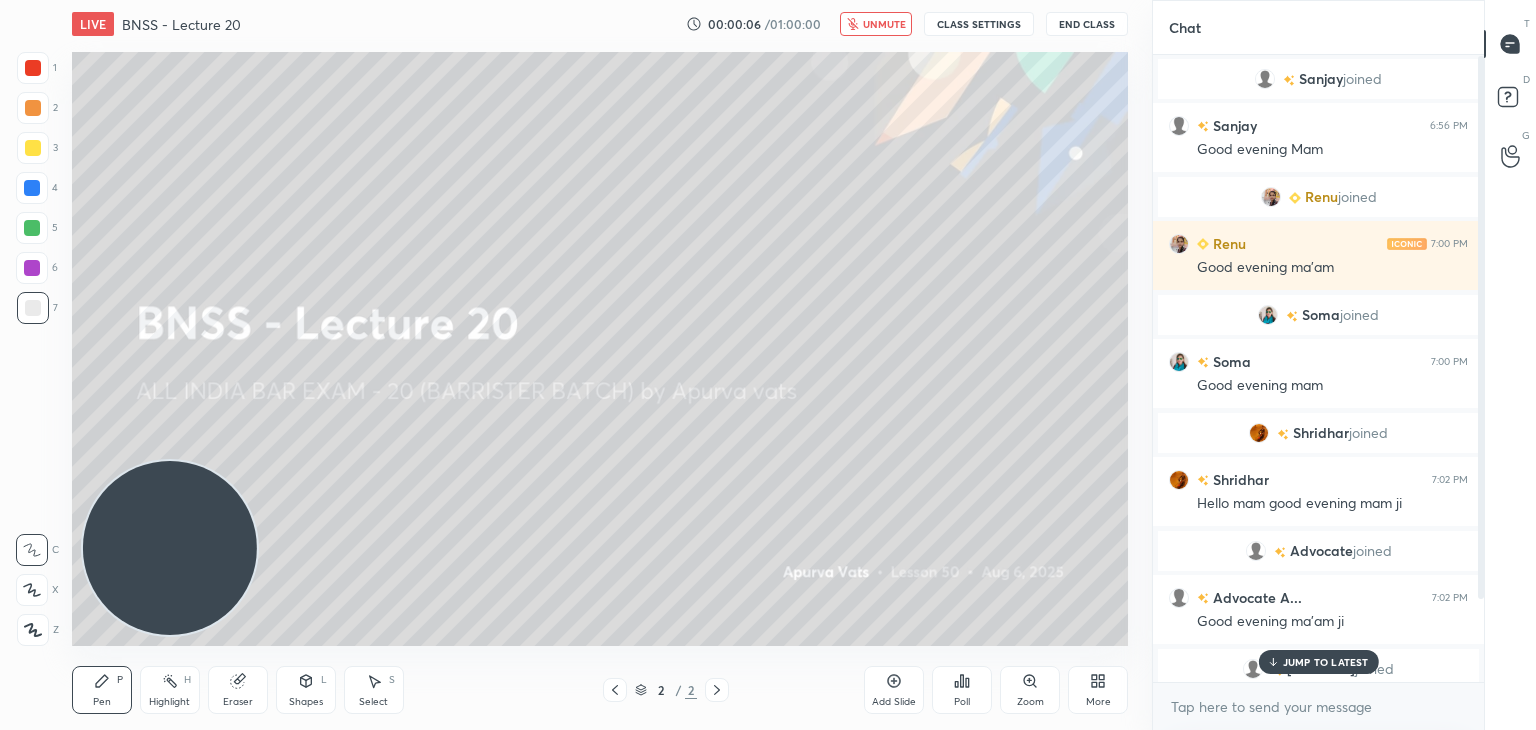 scroll, scrollTop: 0, scrollLeft: 0, axis: both 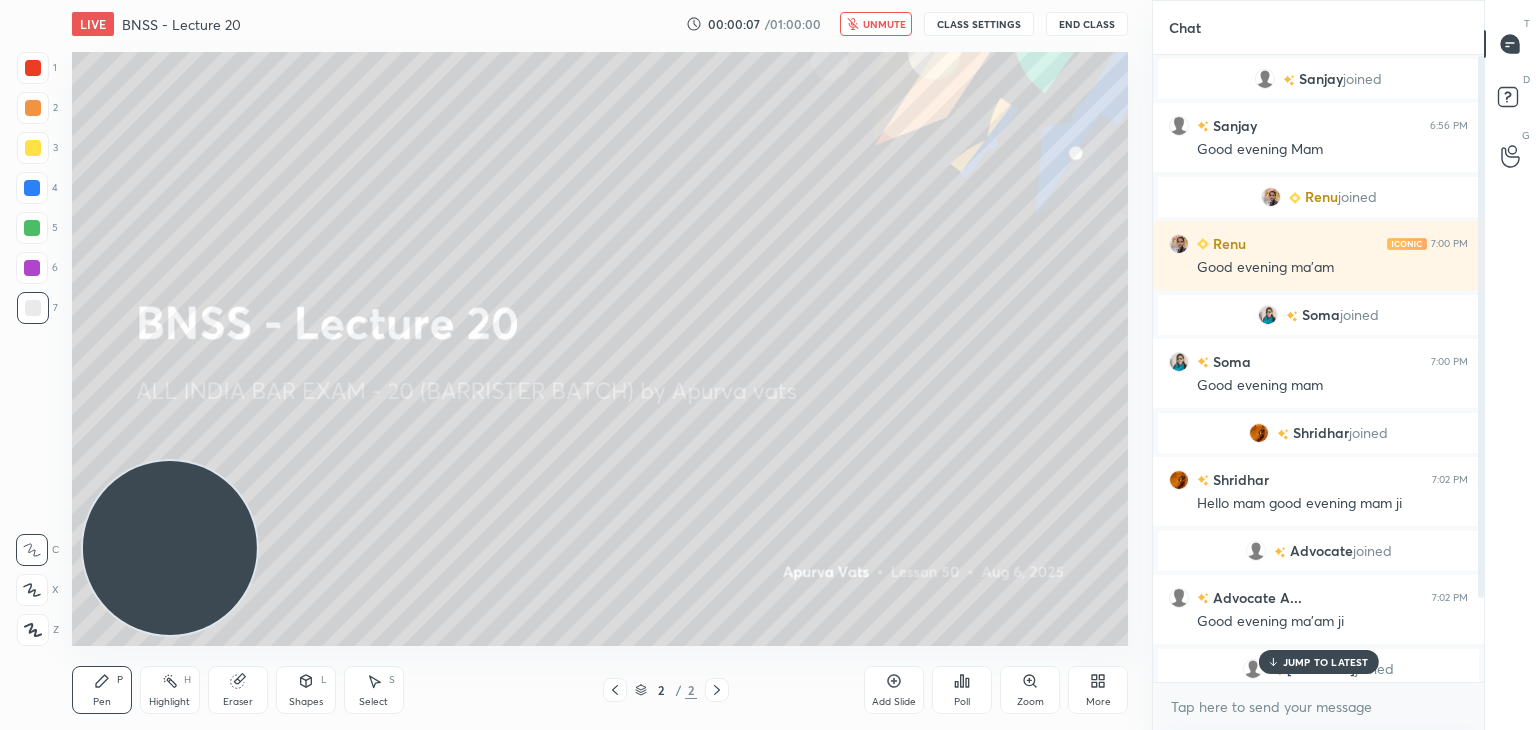 click on "unmute" at bounding box center (884, 24) 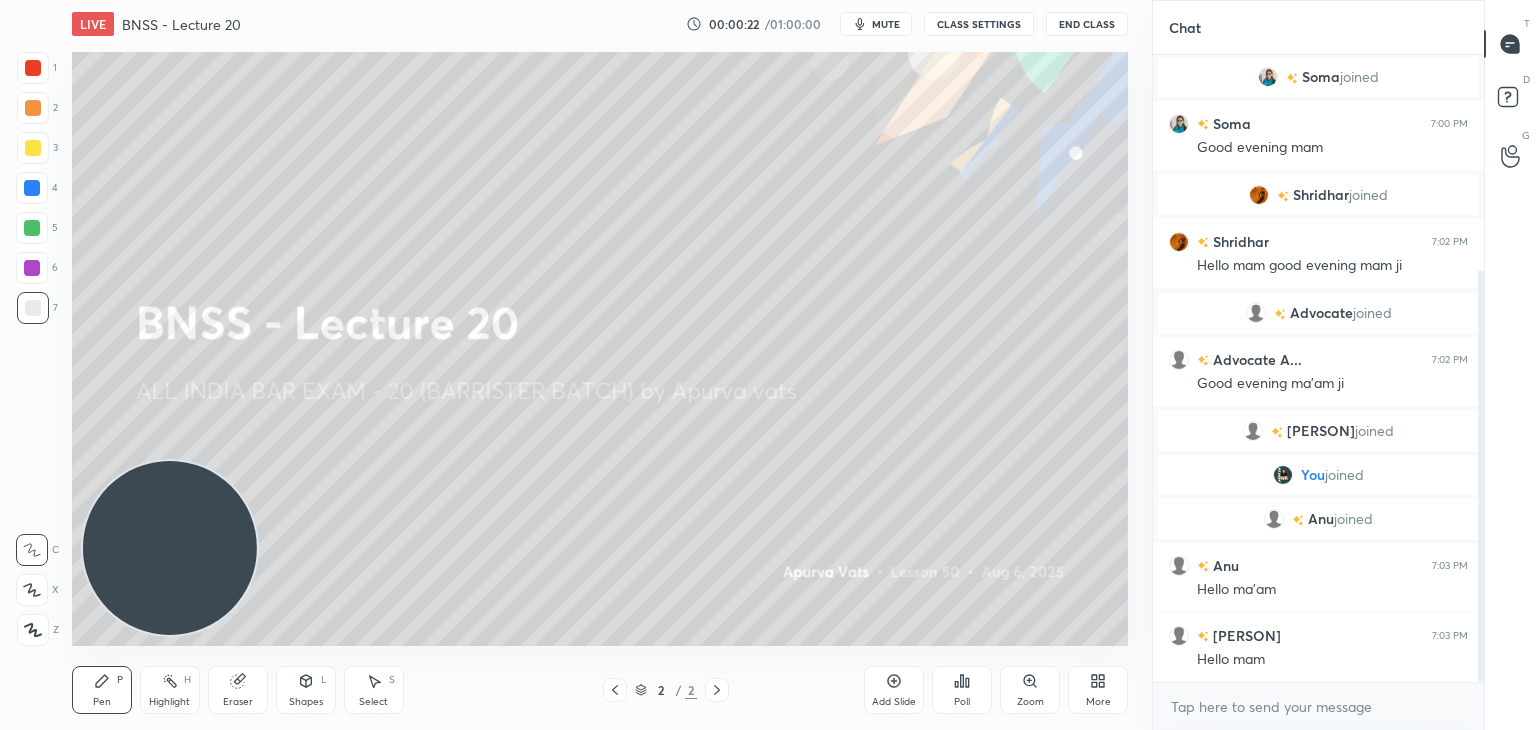 scroll, scrollTop: 326, scrollLeft: 0, axis: vertical 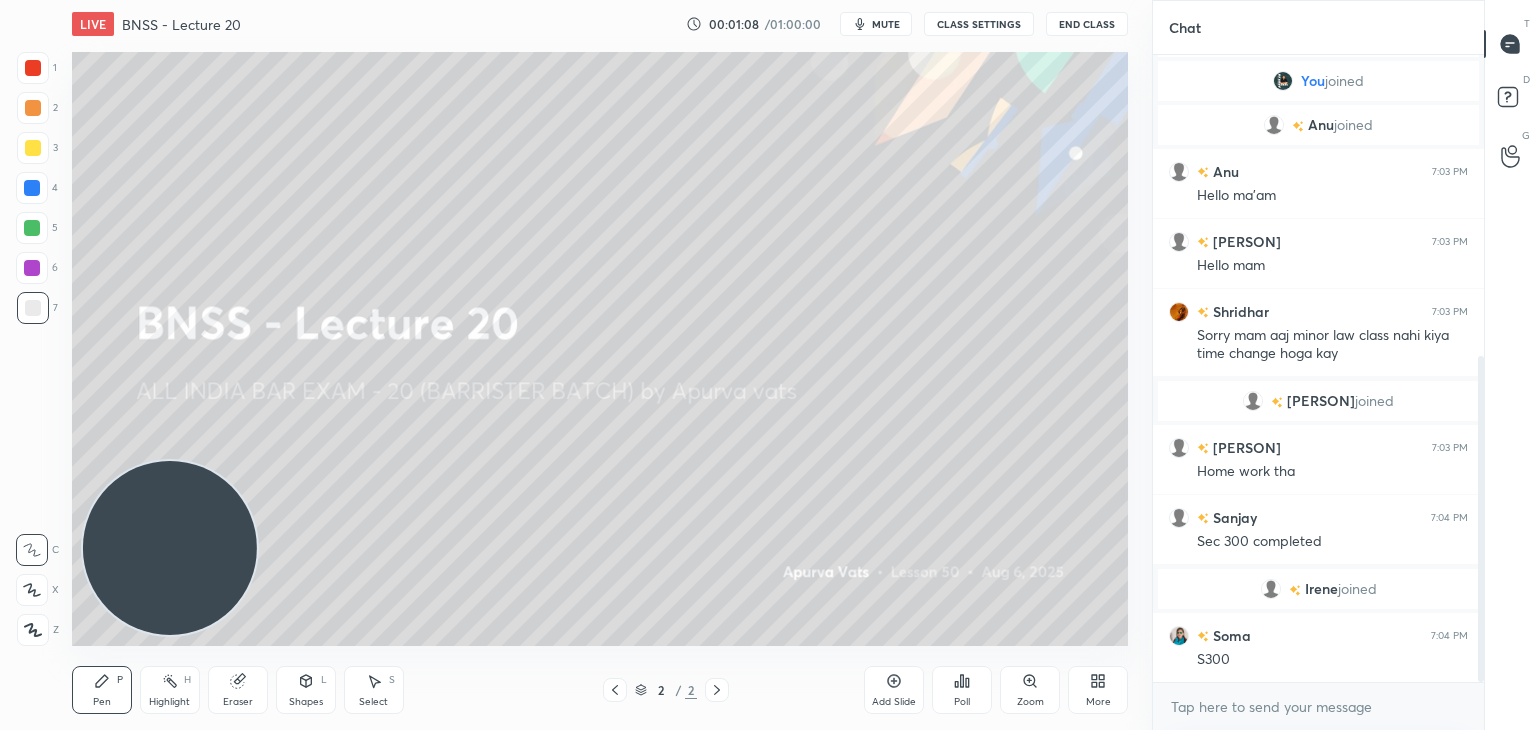 click on "More" at bounding box center (1098, 690) 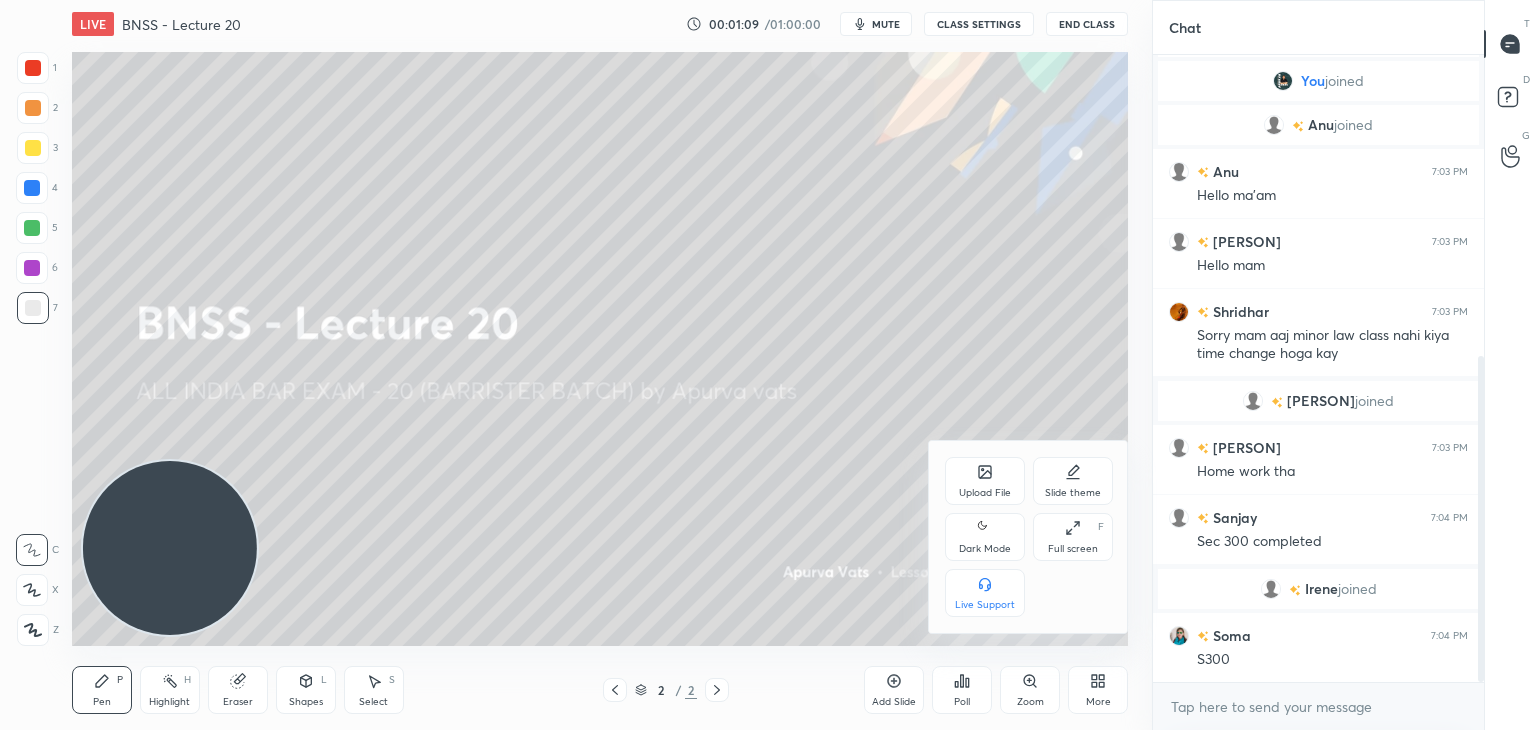 click on "Upload File" at bounding box center [985, 481] 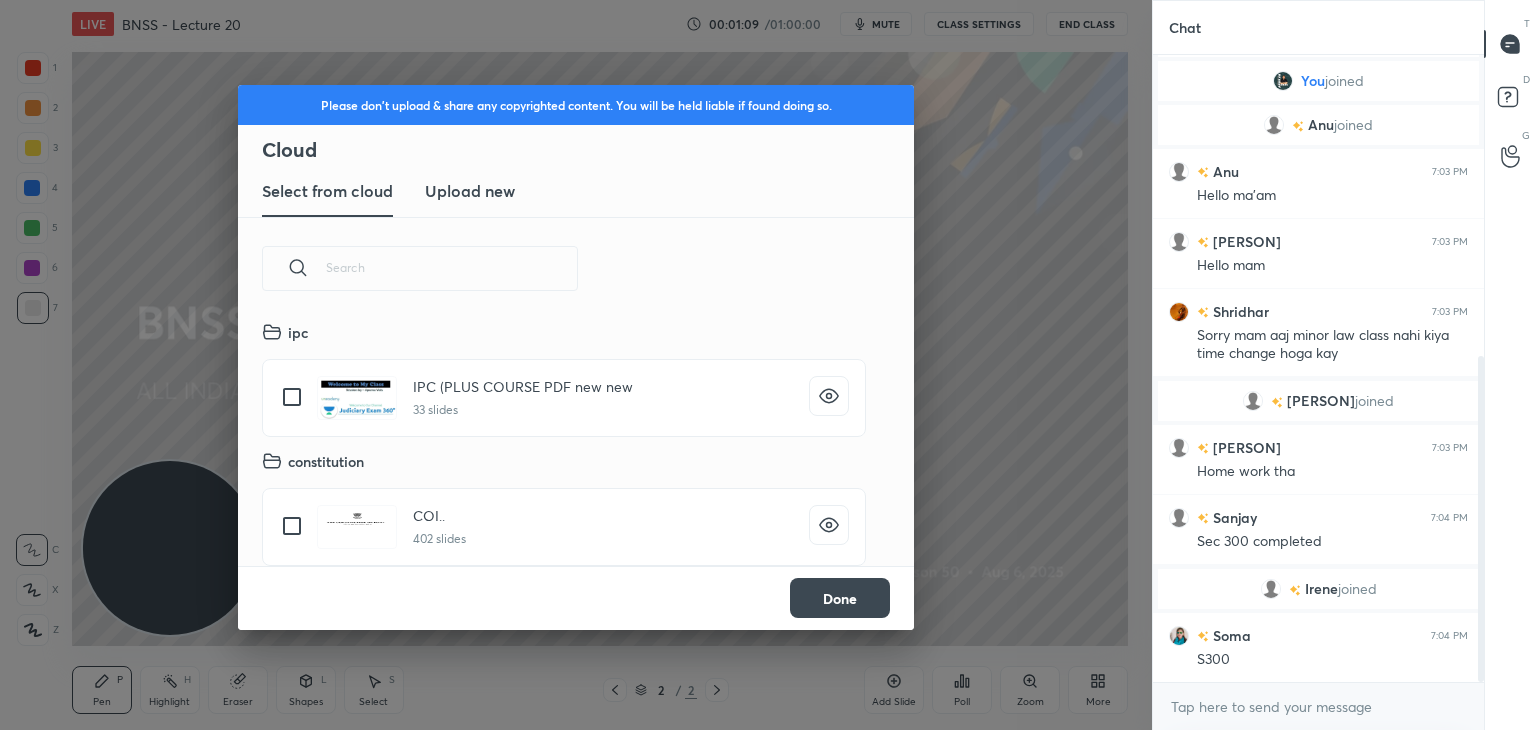 scroll, scrollTop: 5, scrollLeft: 10, axis: both 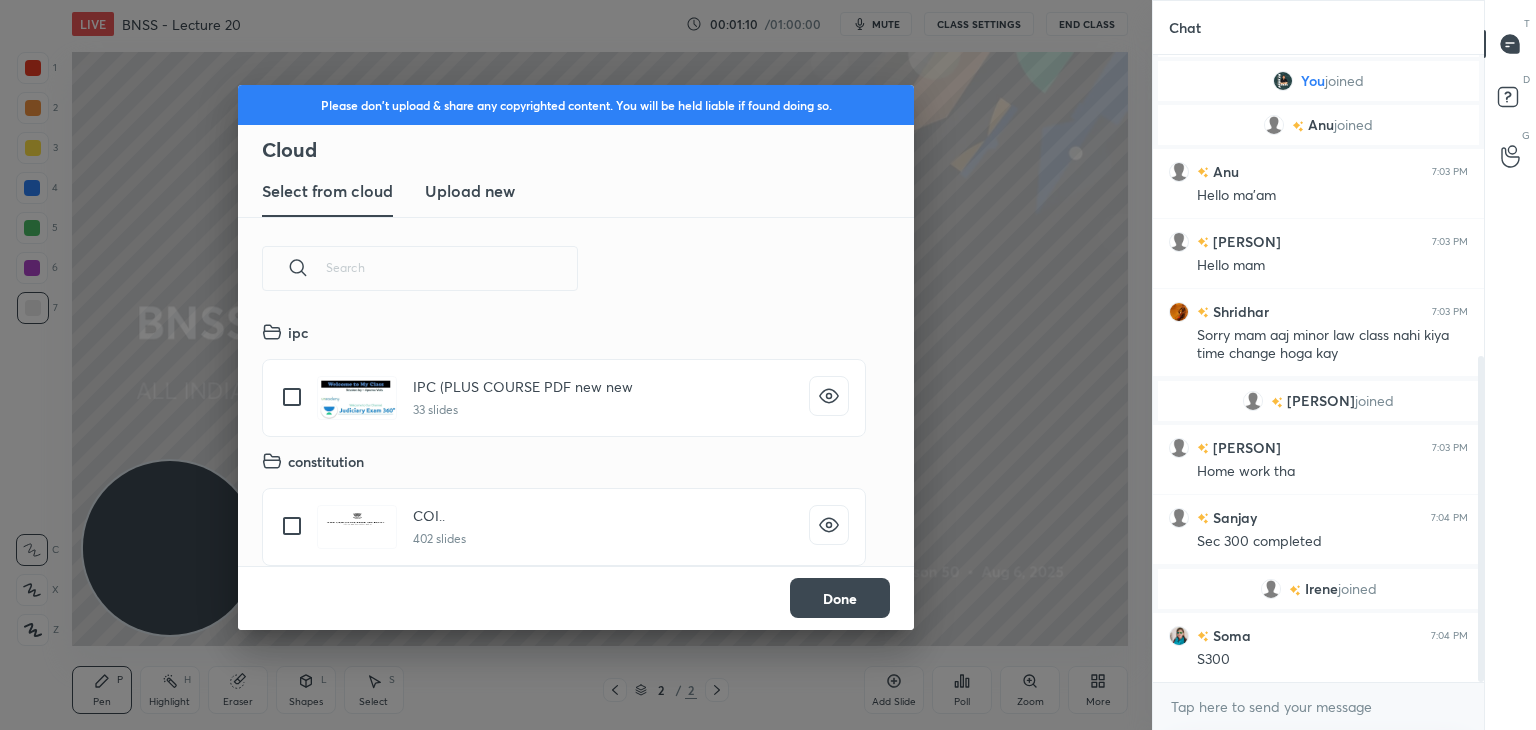 click on "Upload new" at bounding box center [470, 191] 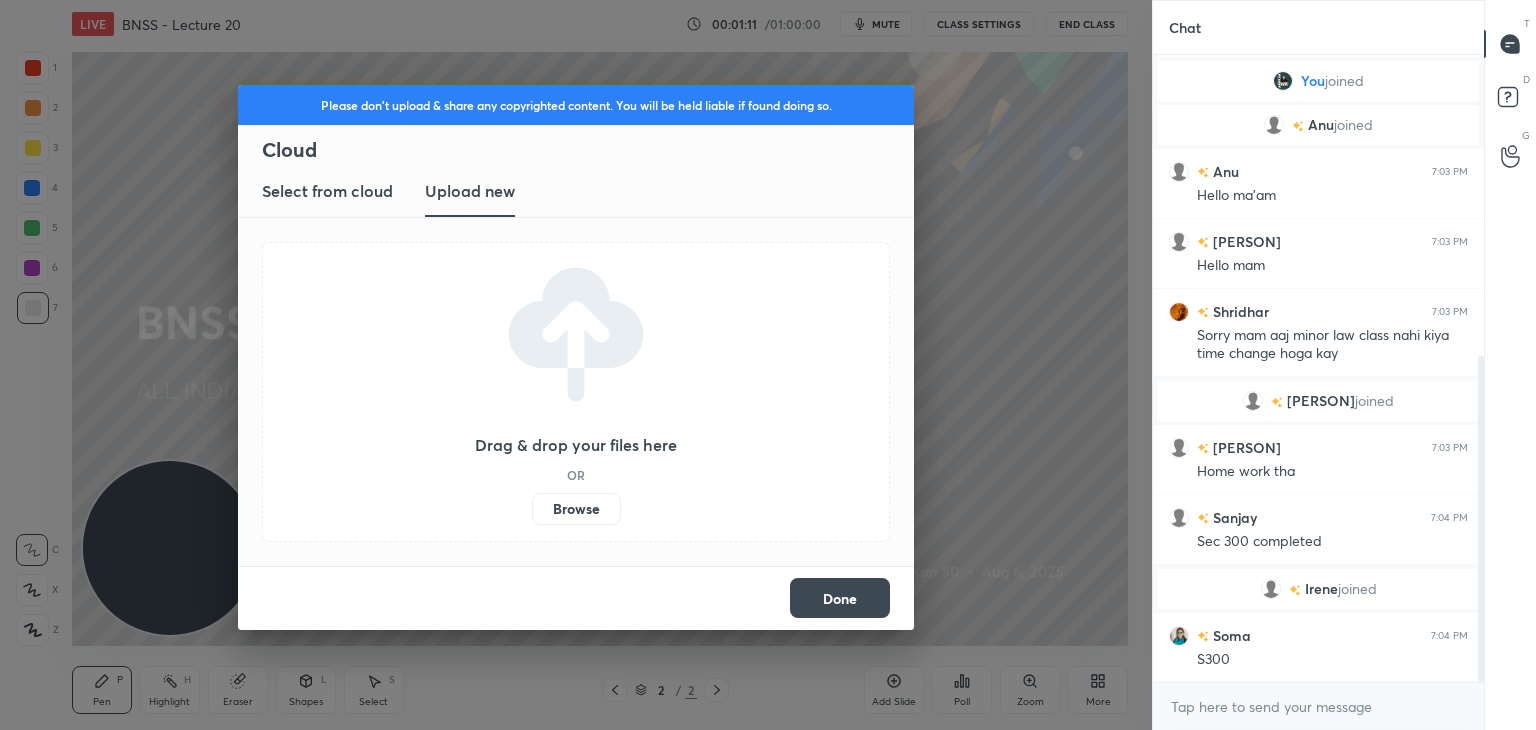 click on "Browse" at bounding box center [576, 509] 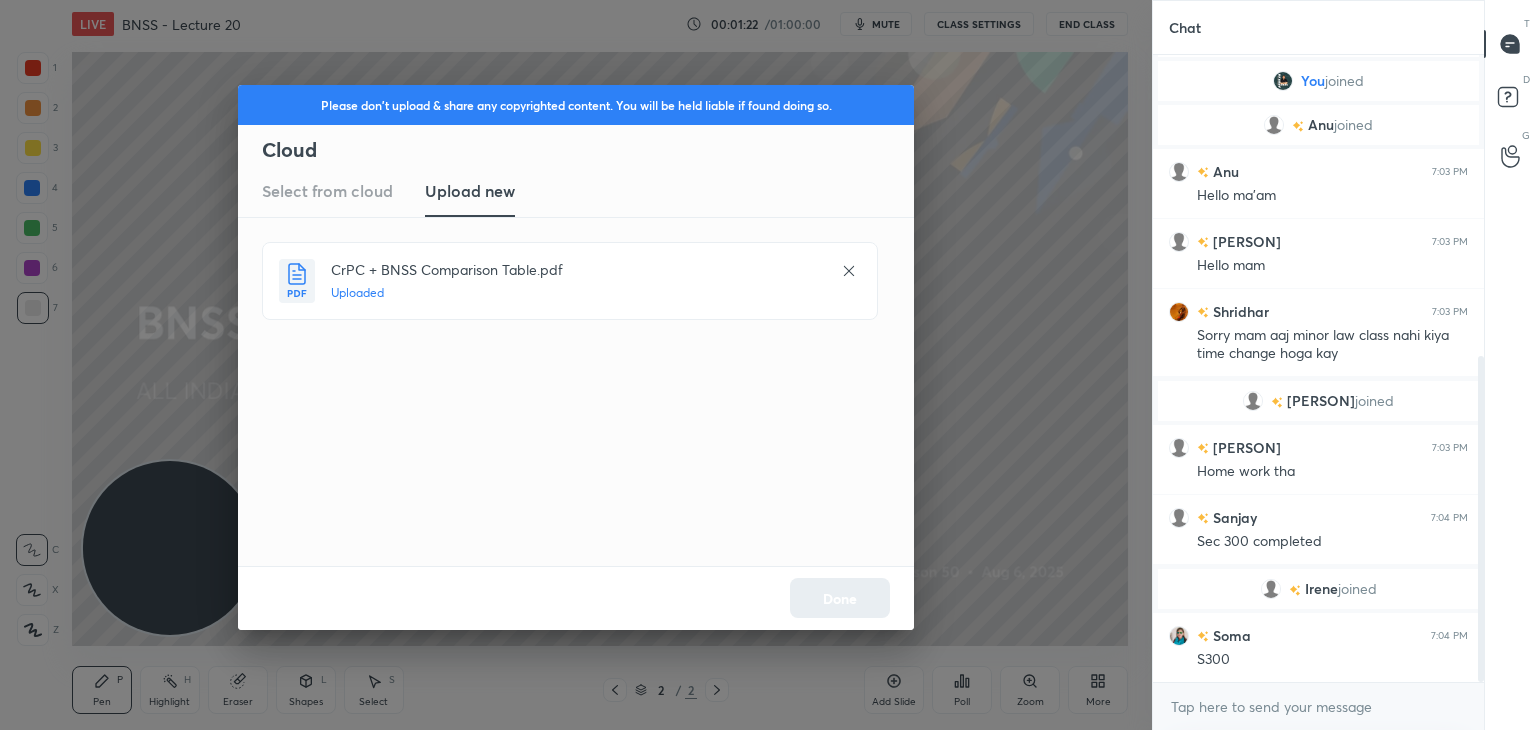 scroll, scrollTop: 650, scrollLeft: 0, axis: vertical 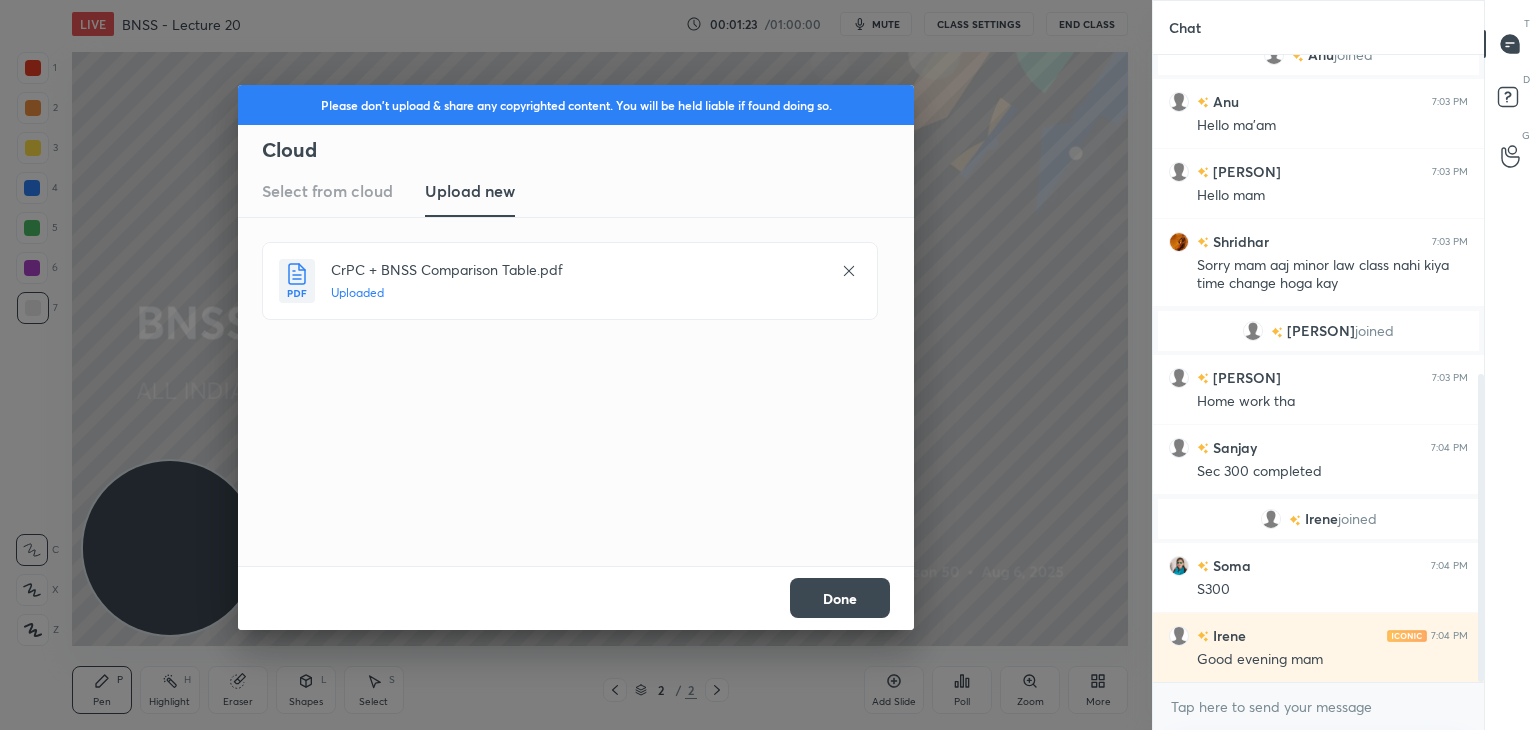 click on "Done" at bounding box center [840, 598] 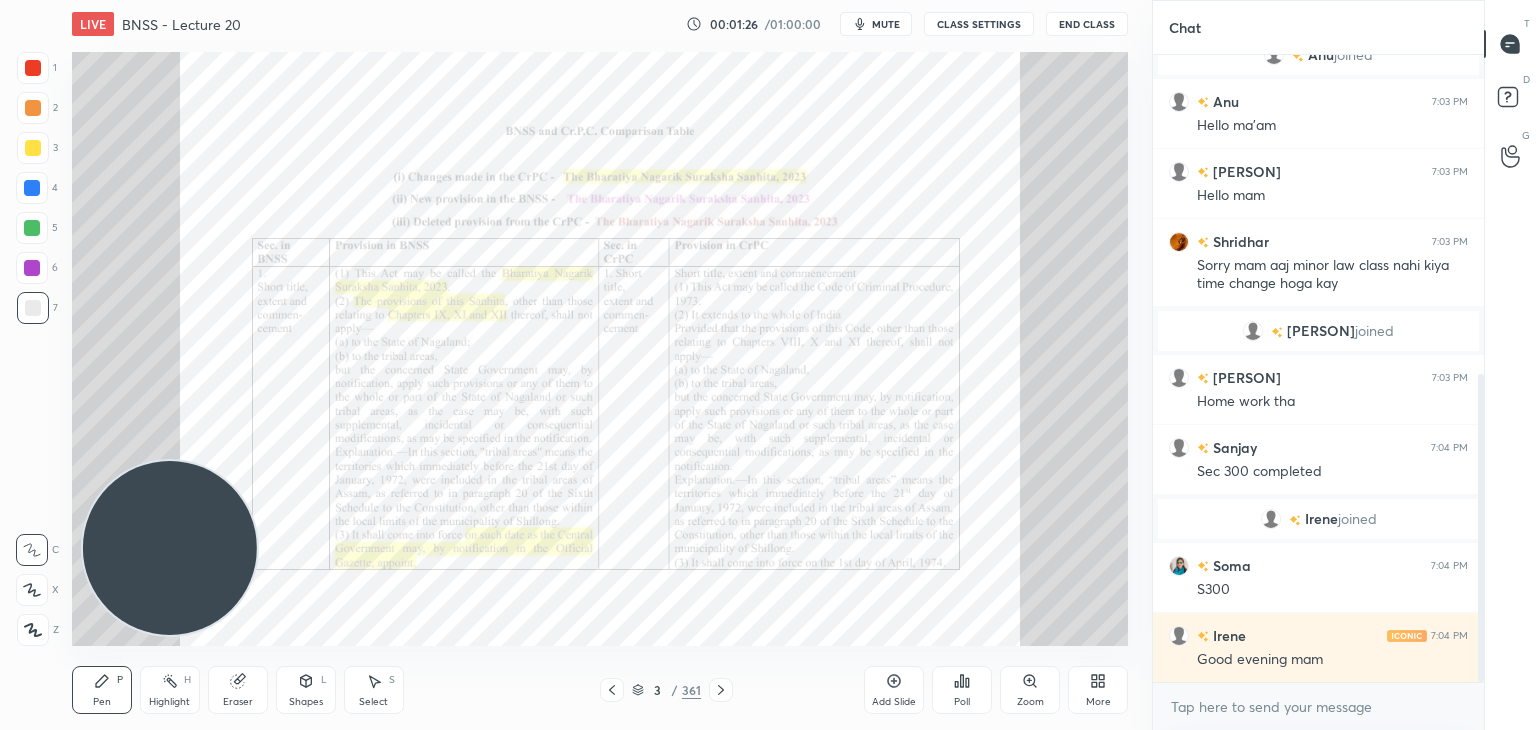 click on "3 / 361" at bounding box center (666, 690) 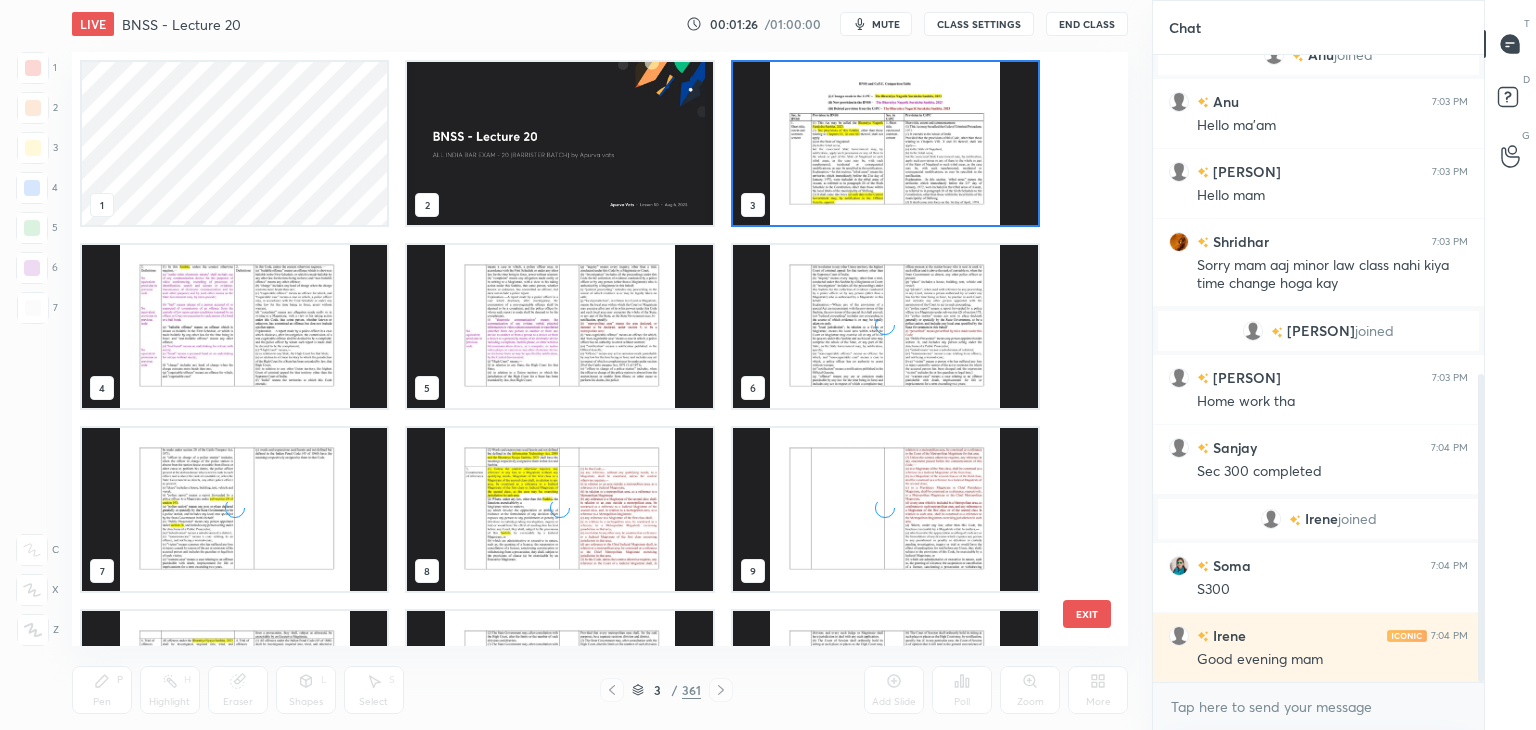 scroll, scrollTop: 6, scrollLeft: 10, axis: both 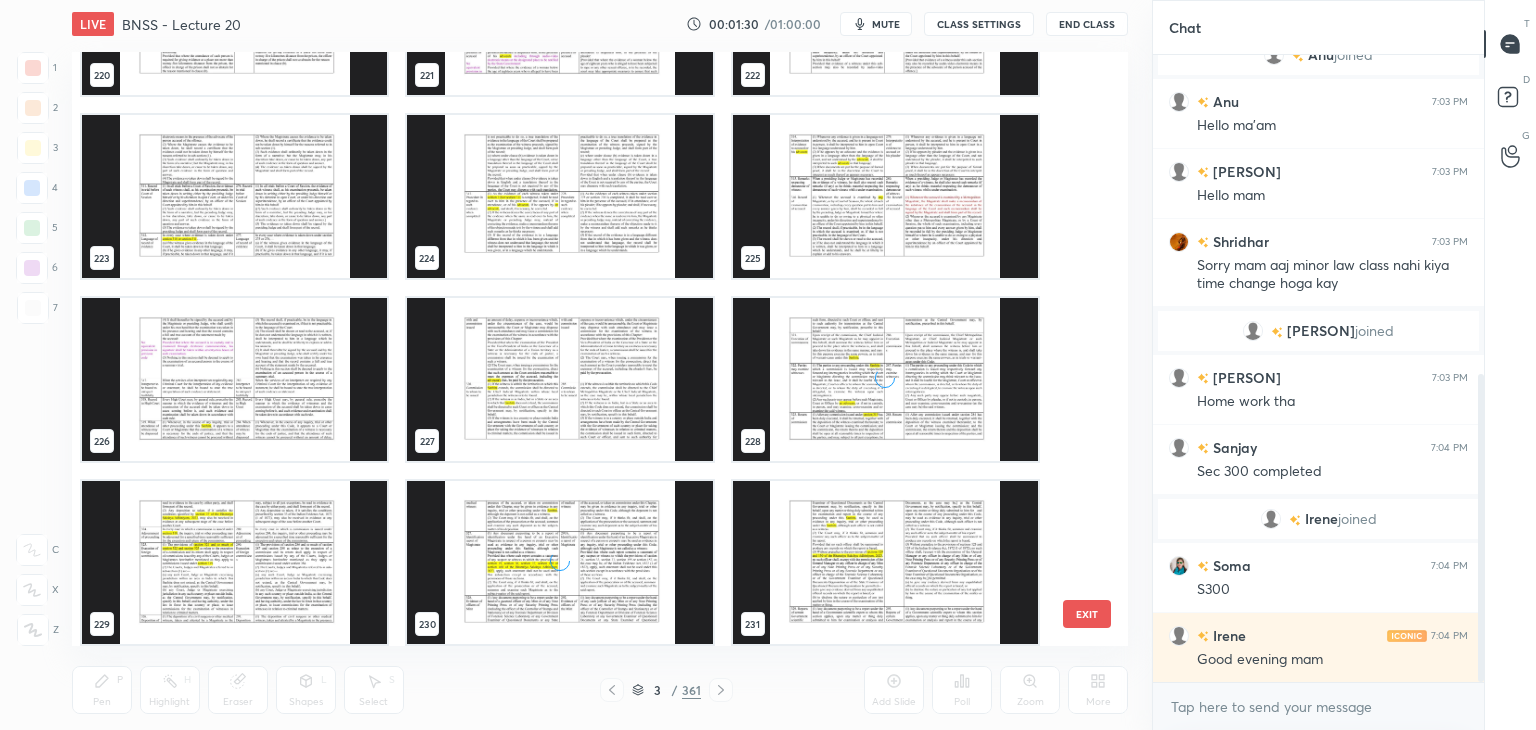 click at bounding box center [559, 562] 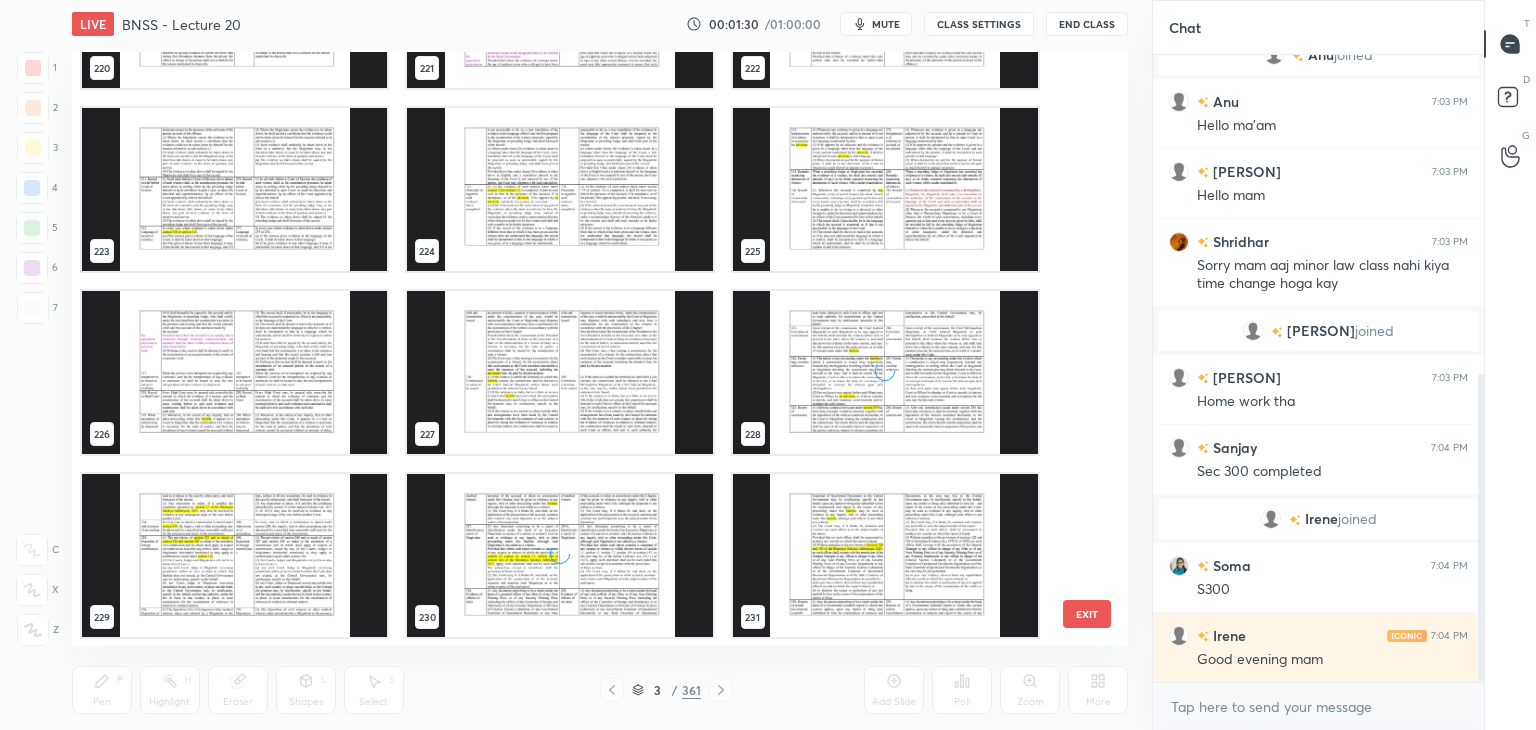 click on "220 221 222 223 224 225 226 227 228 229 230 231 232 233 234" at bounding box center (582, 349) 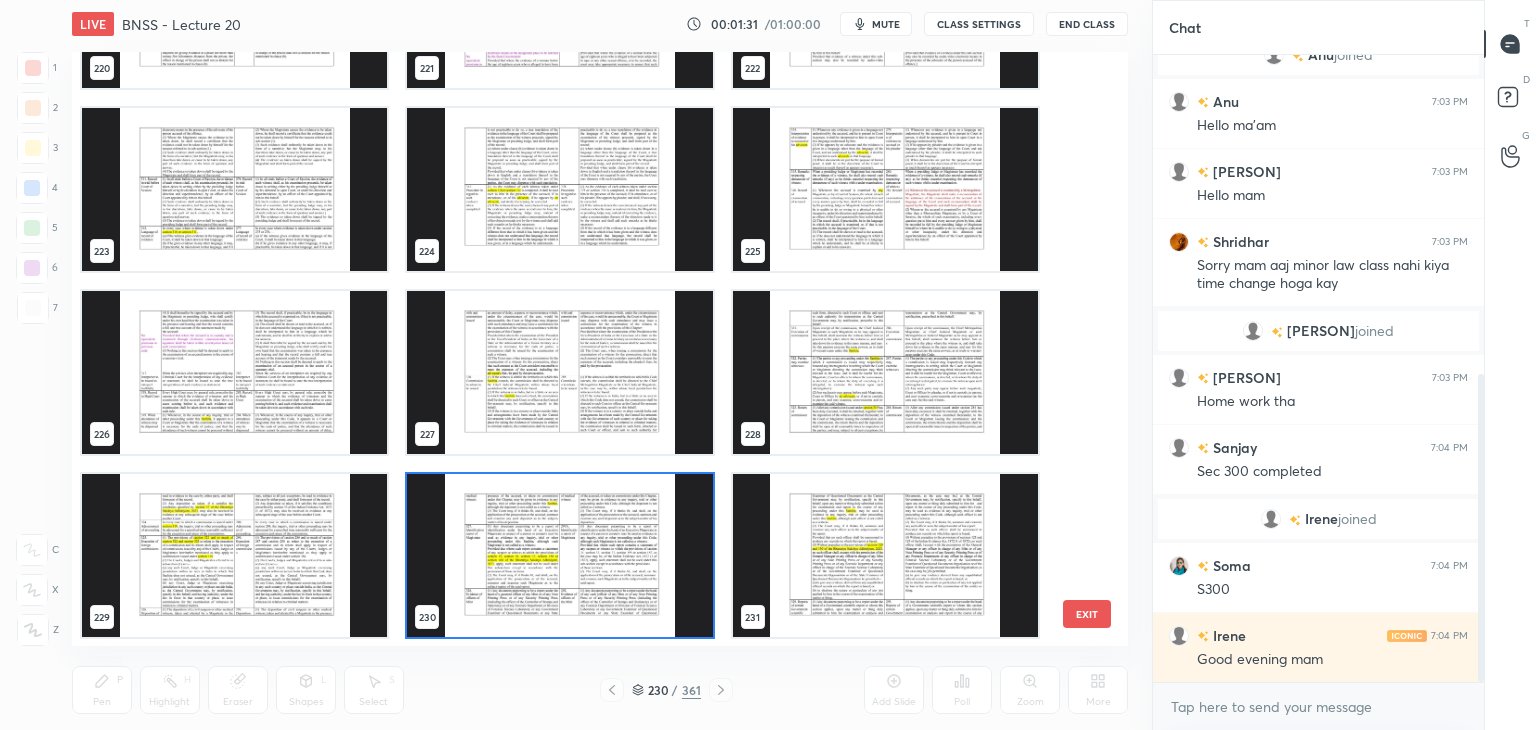 click at bounding box center (559, 555) 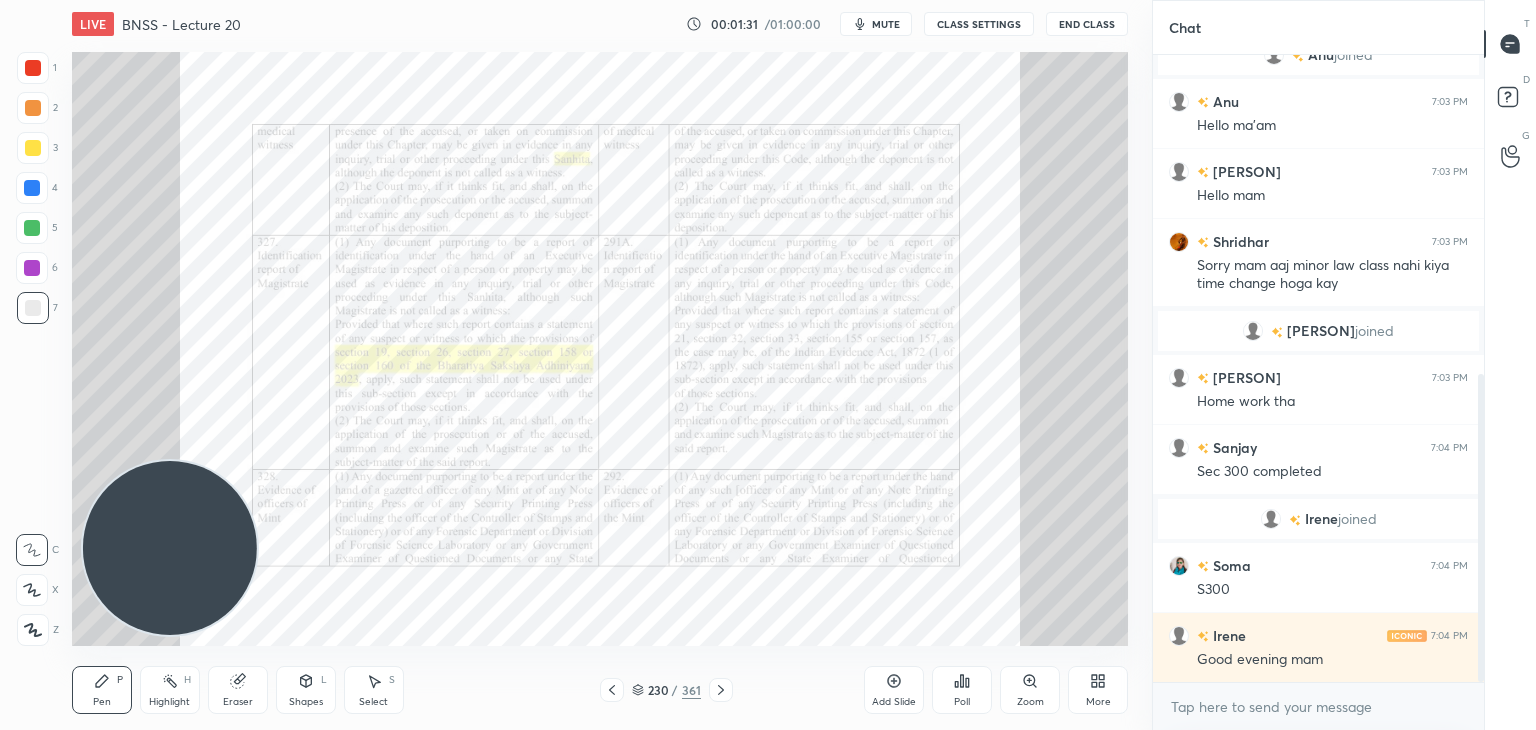 click at bounding box center [559, 555] 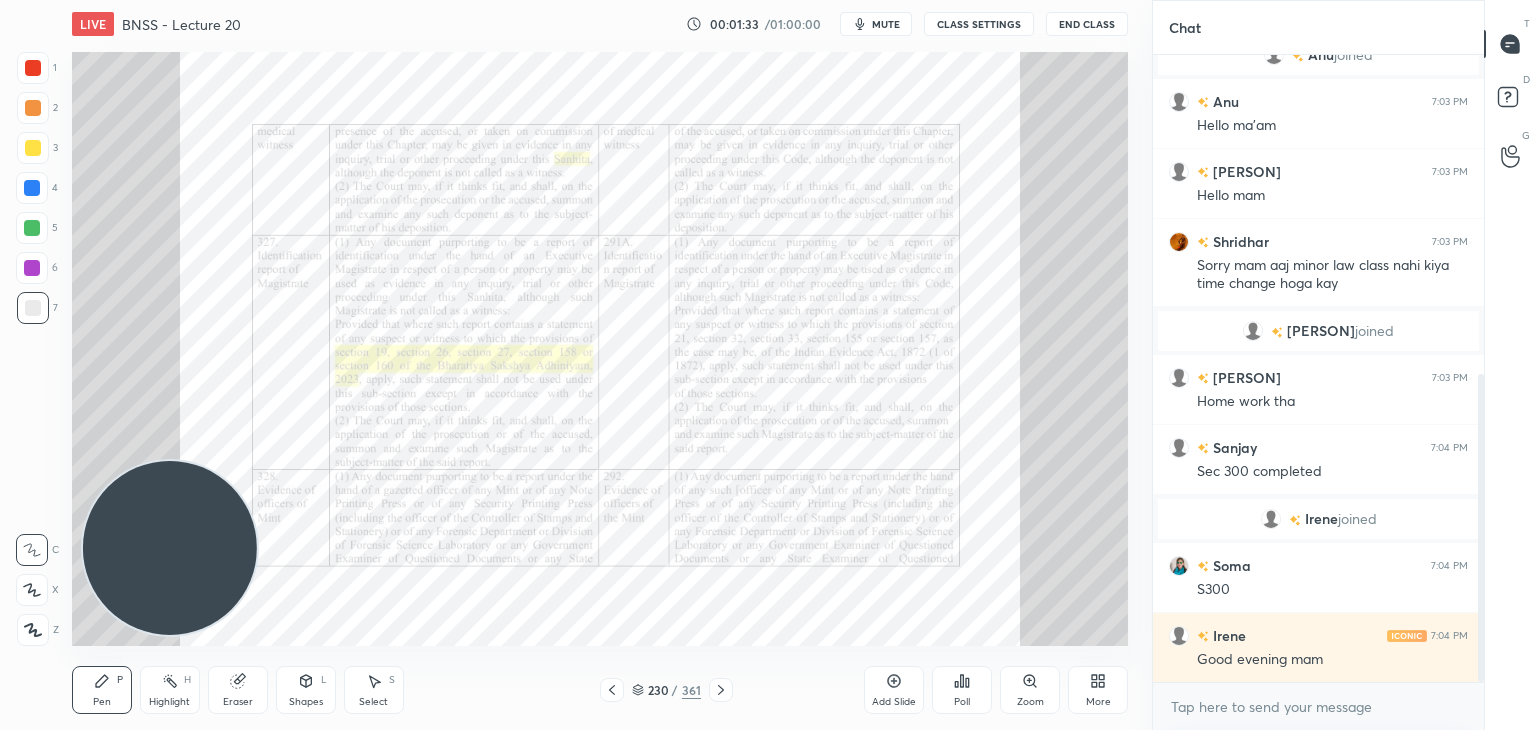 click 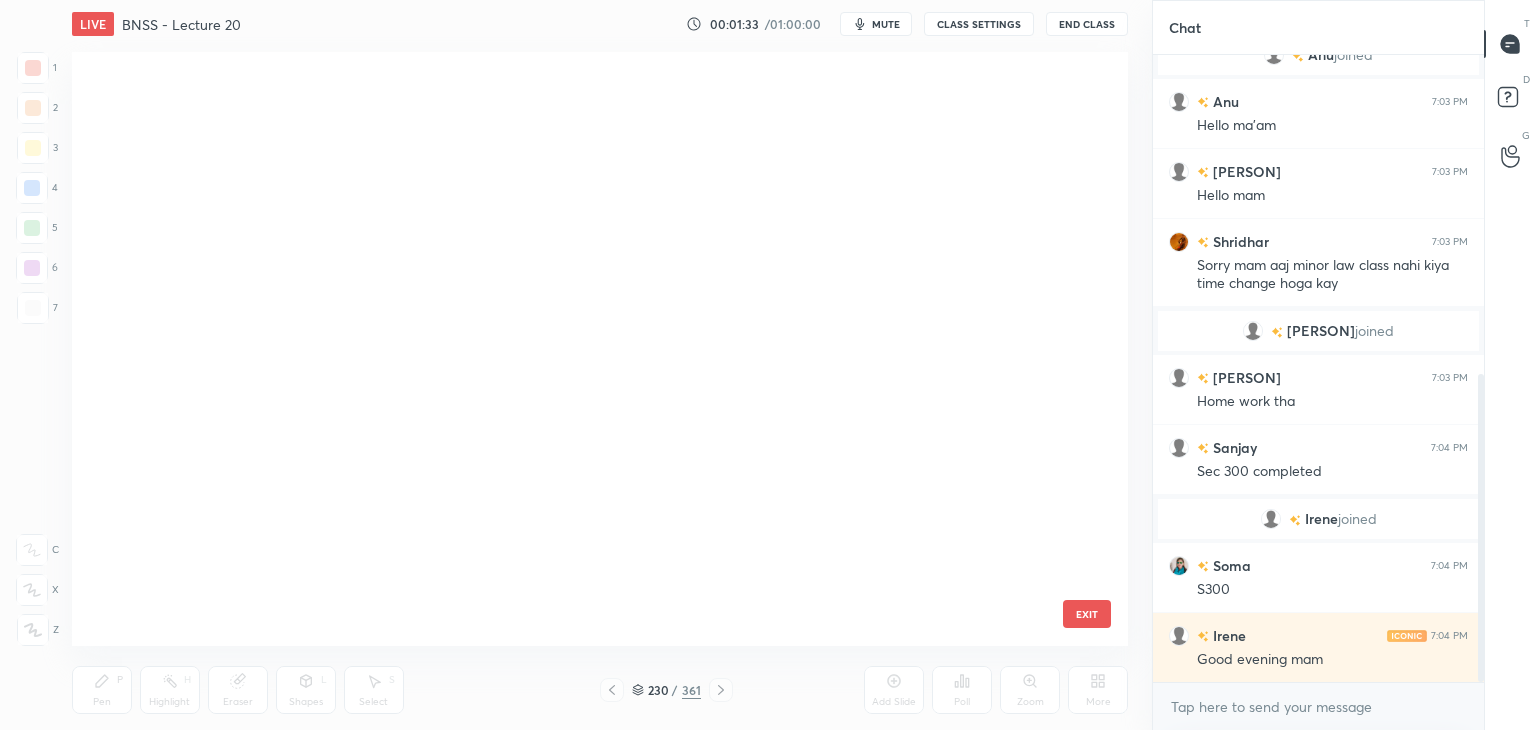 scroll, scrollTop: 13496, scrollLeft: 0, axis: vertical 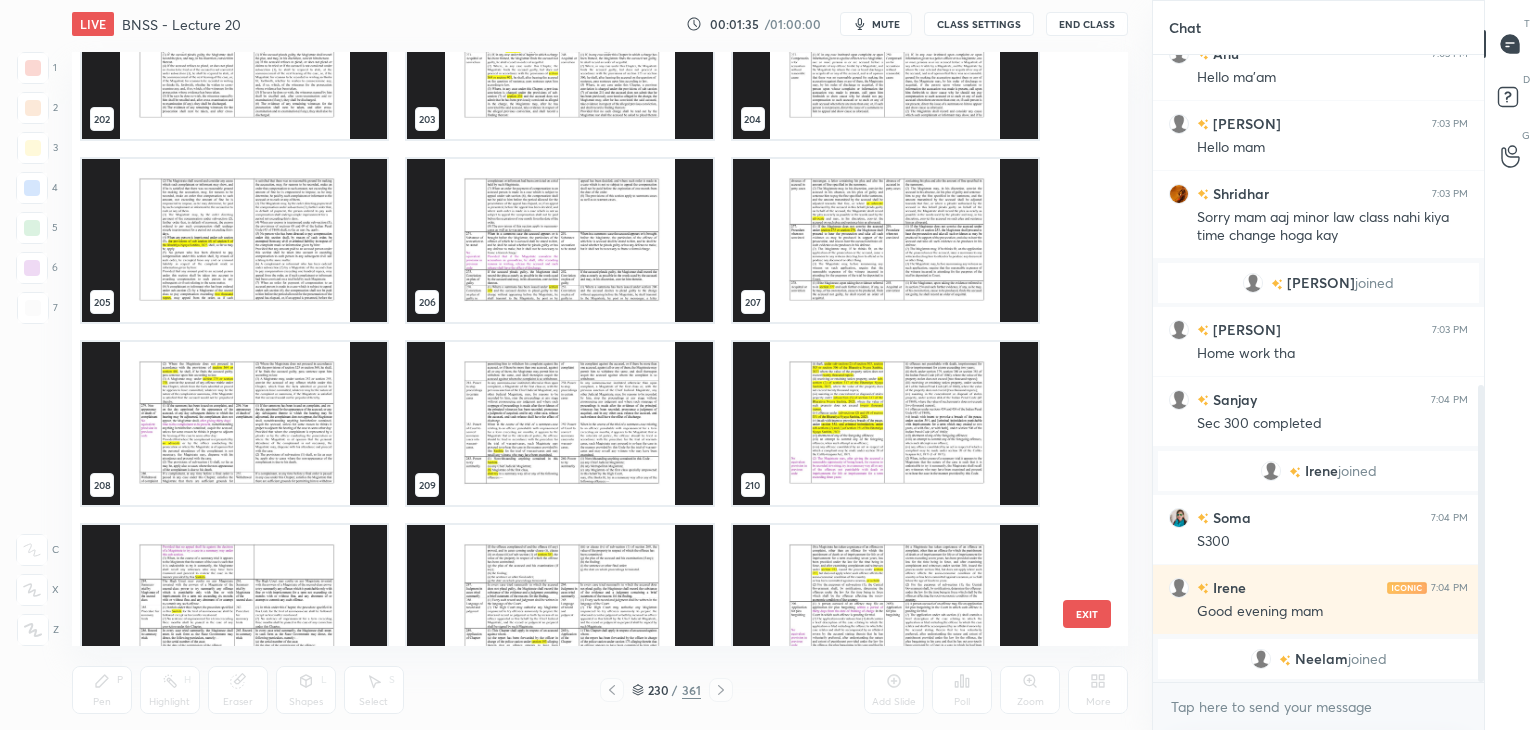 click at bounding box center (559, 240) 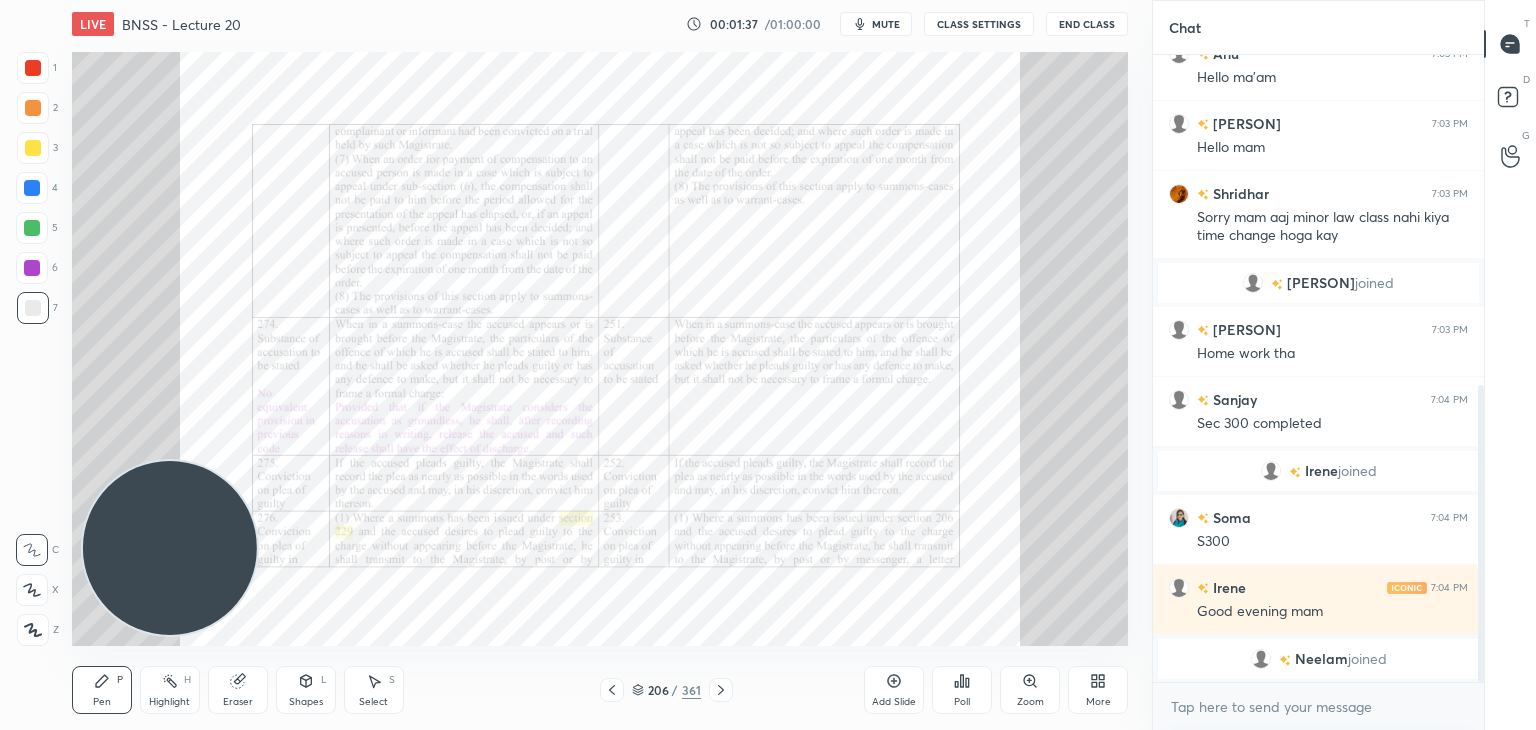 click 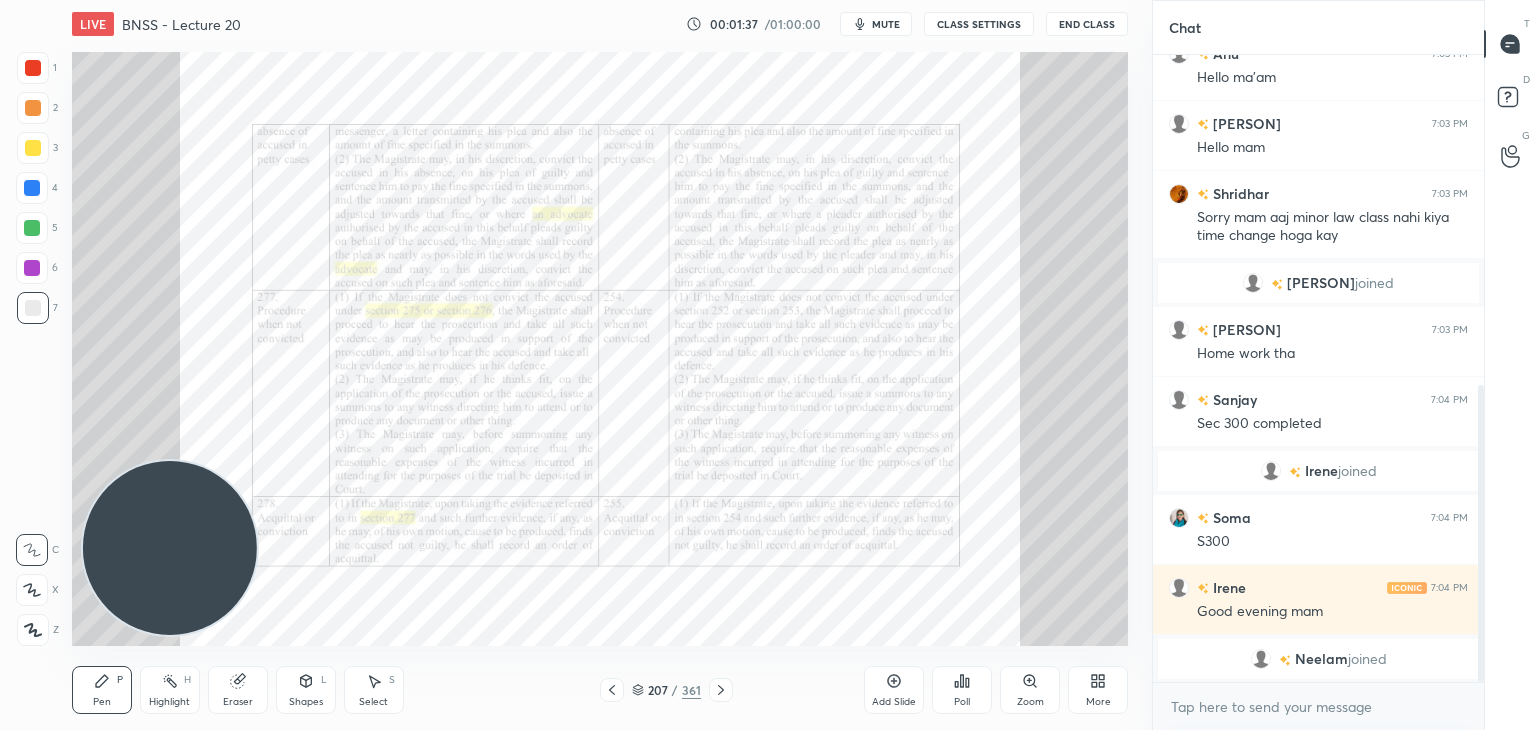 click 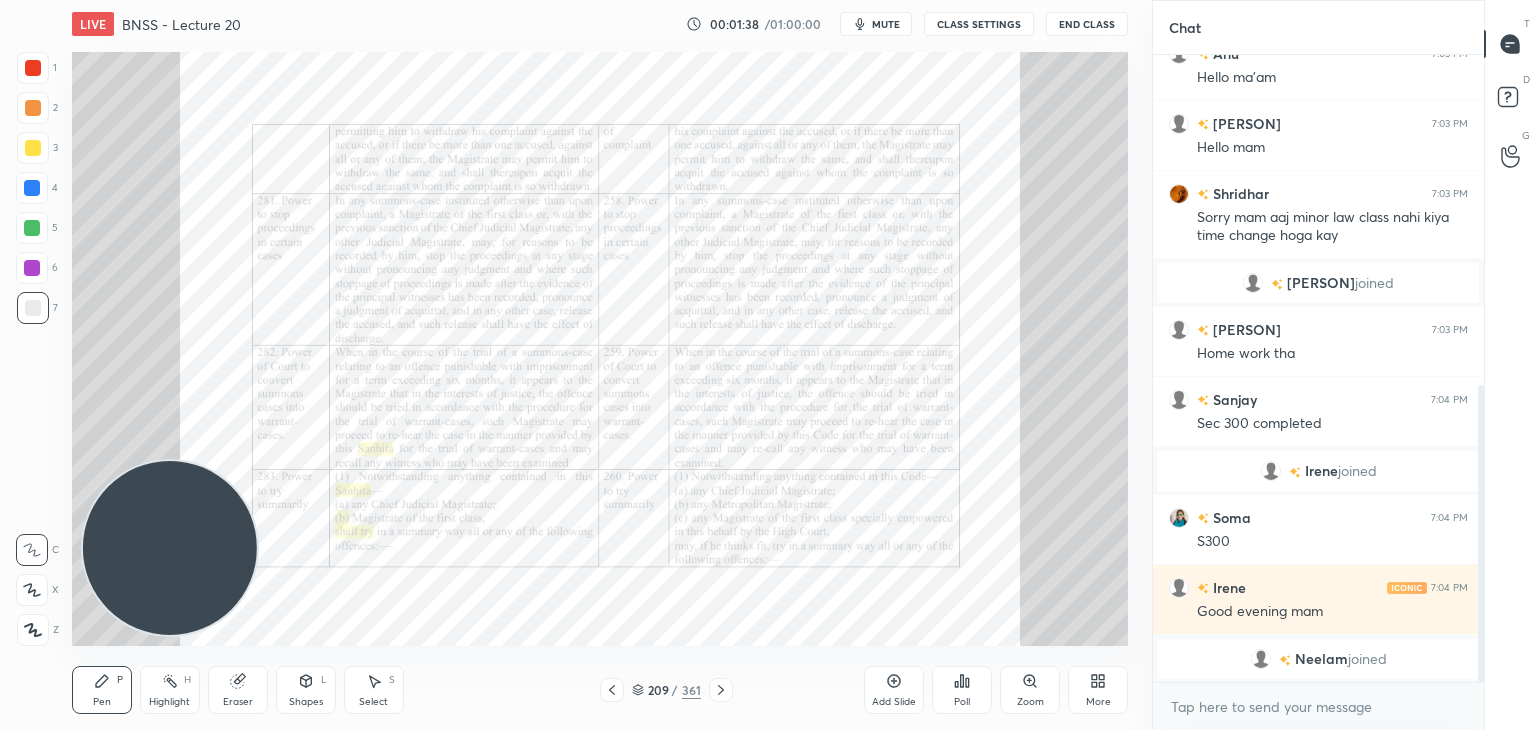 click 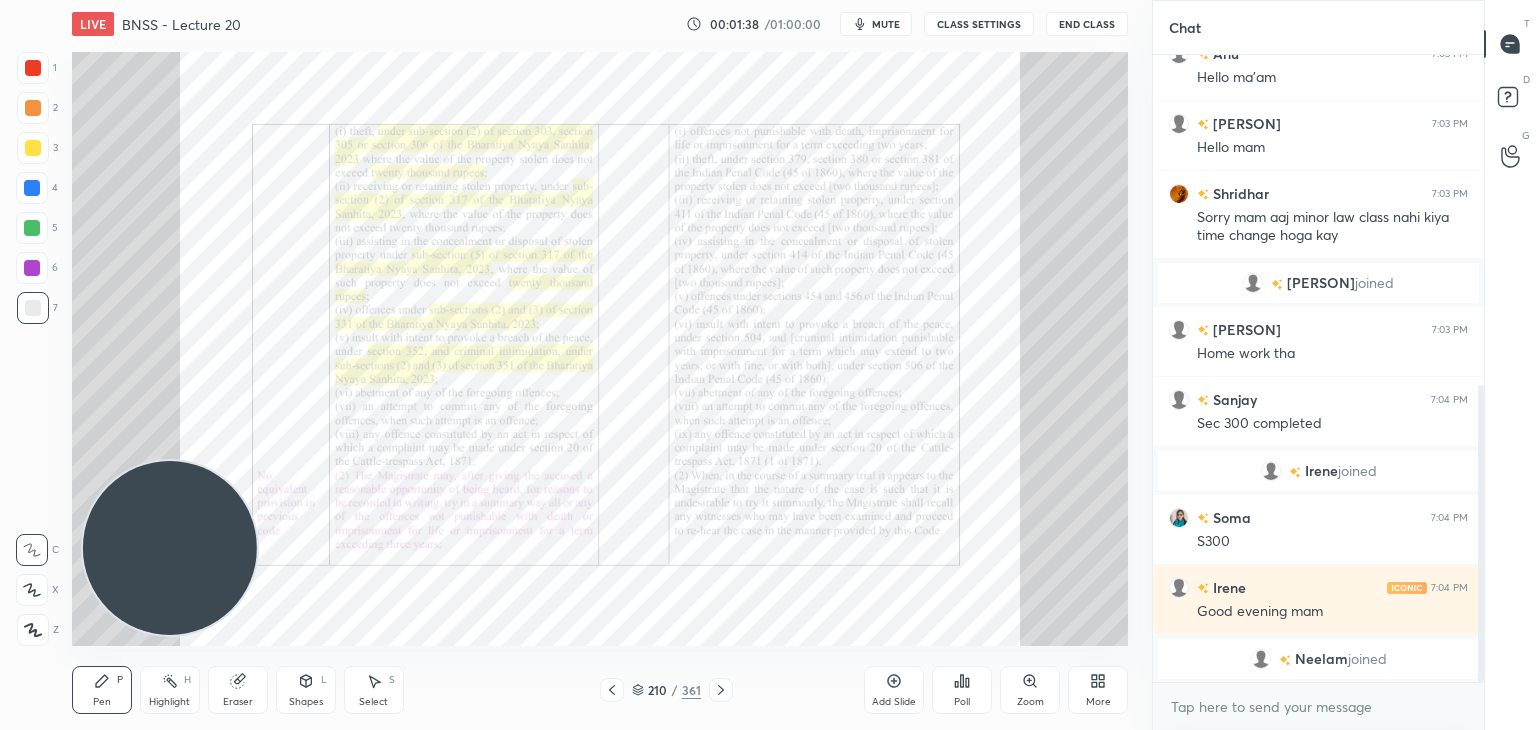 click 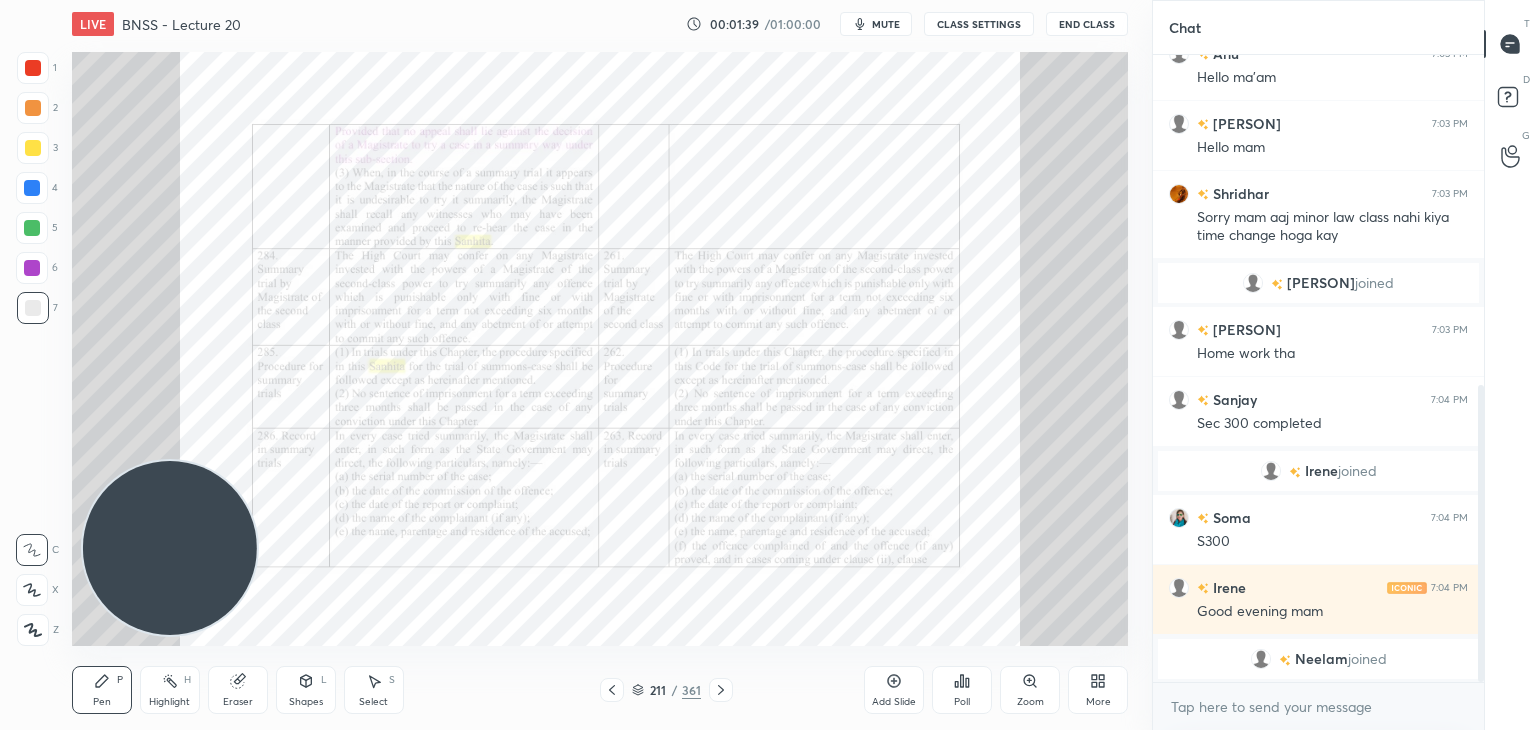 click 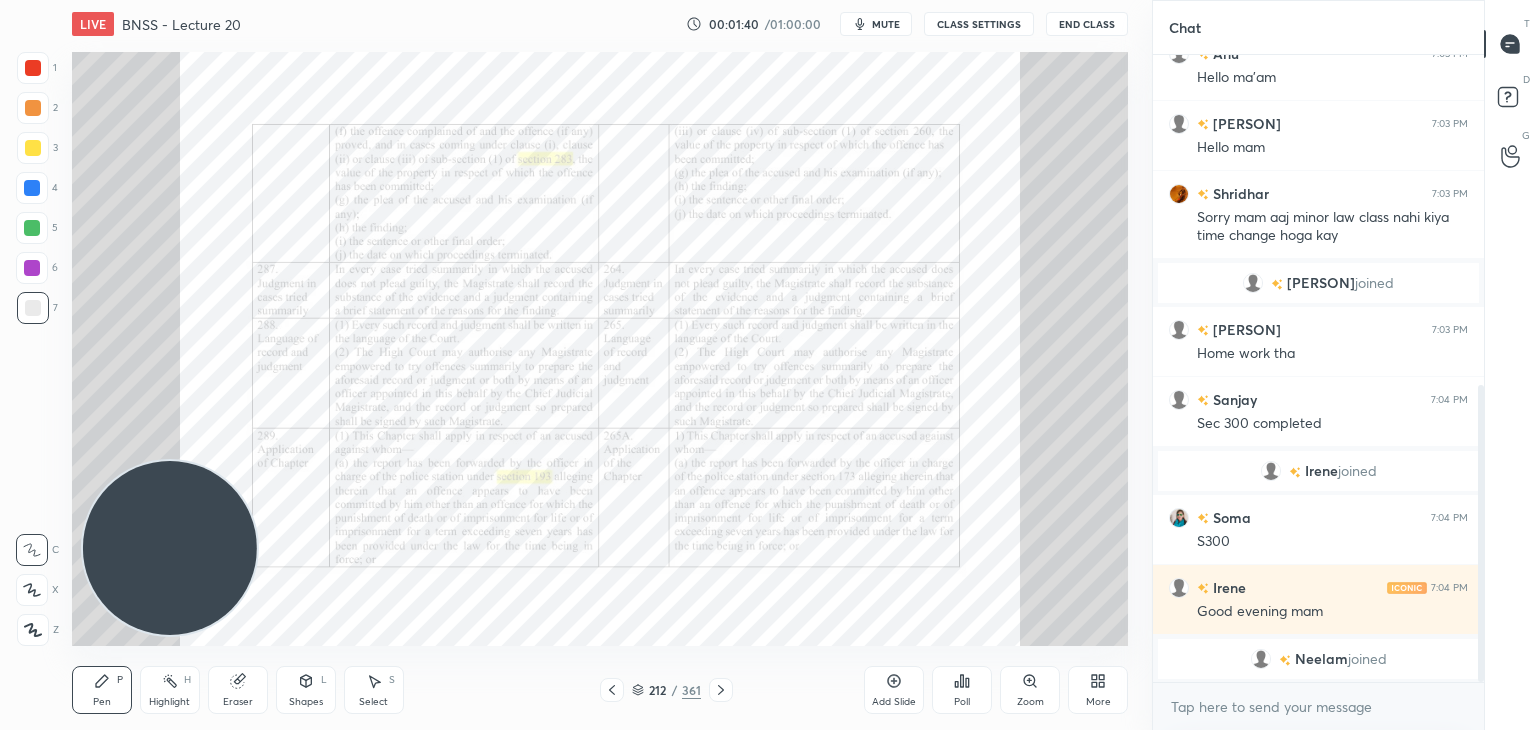 click 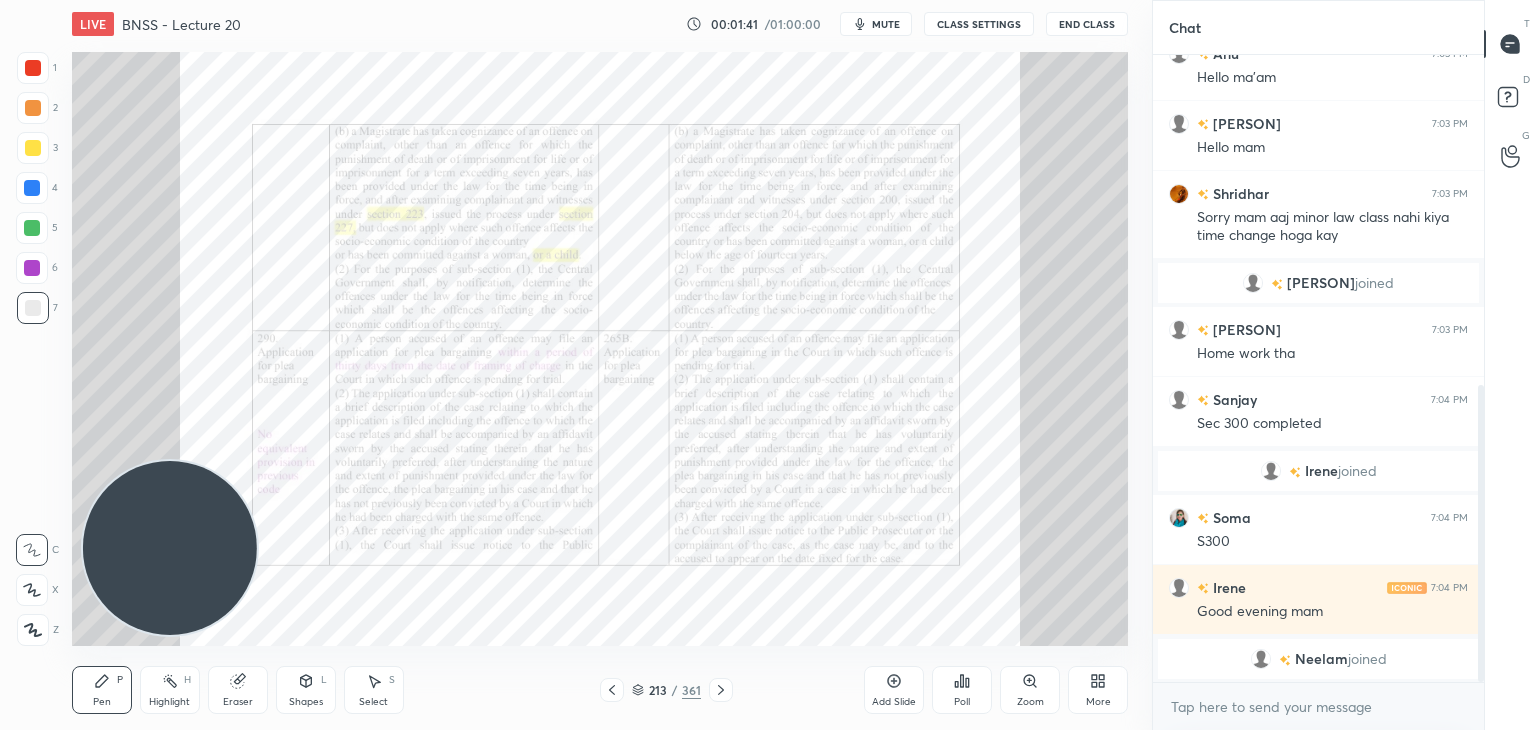 click 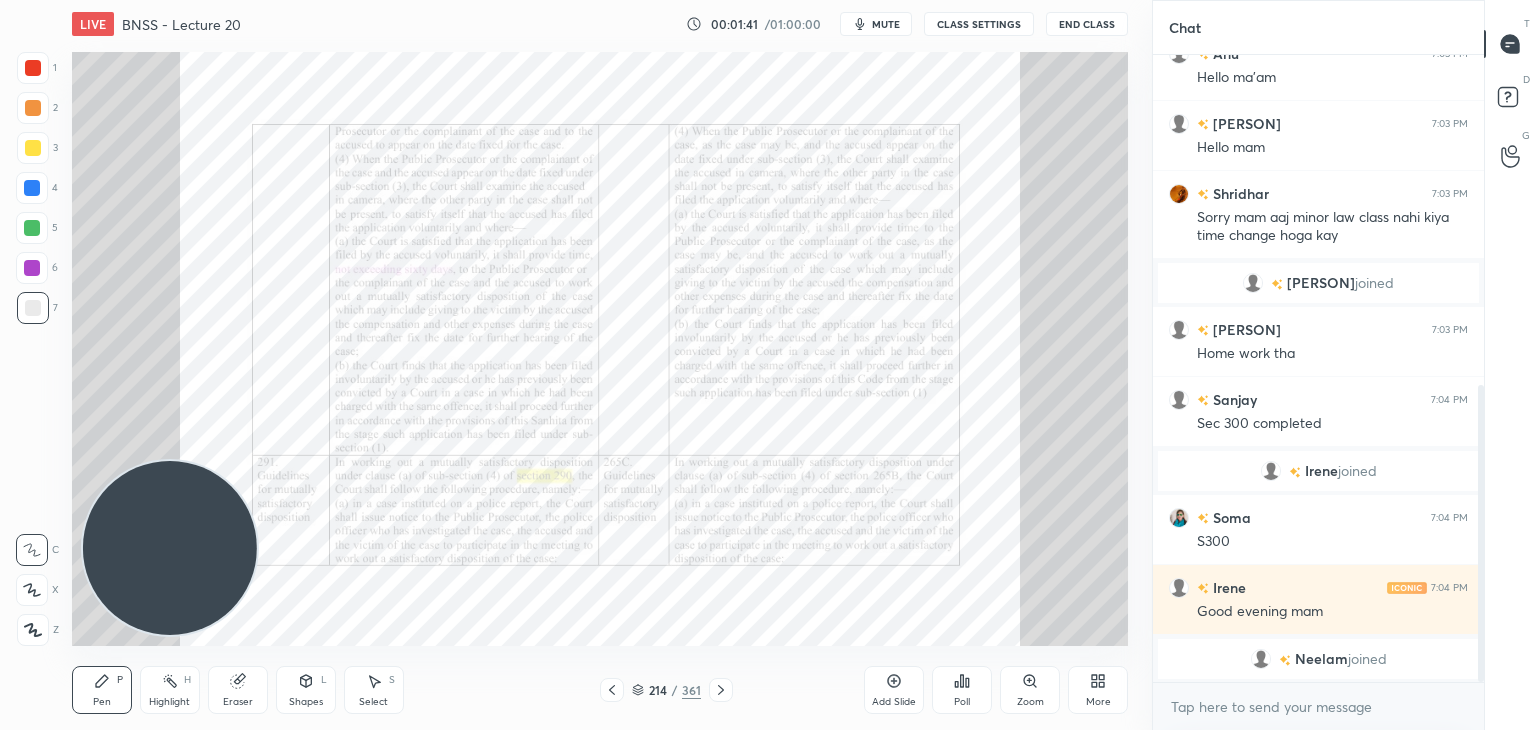 click 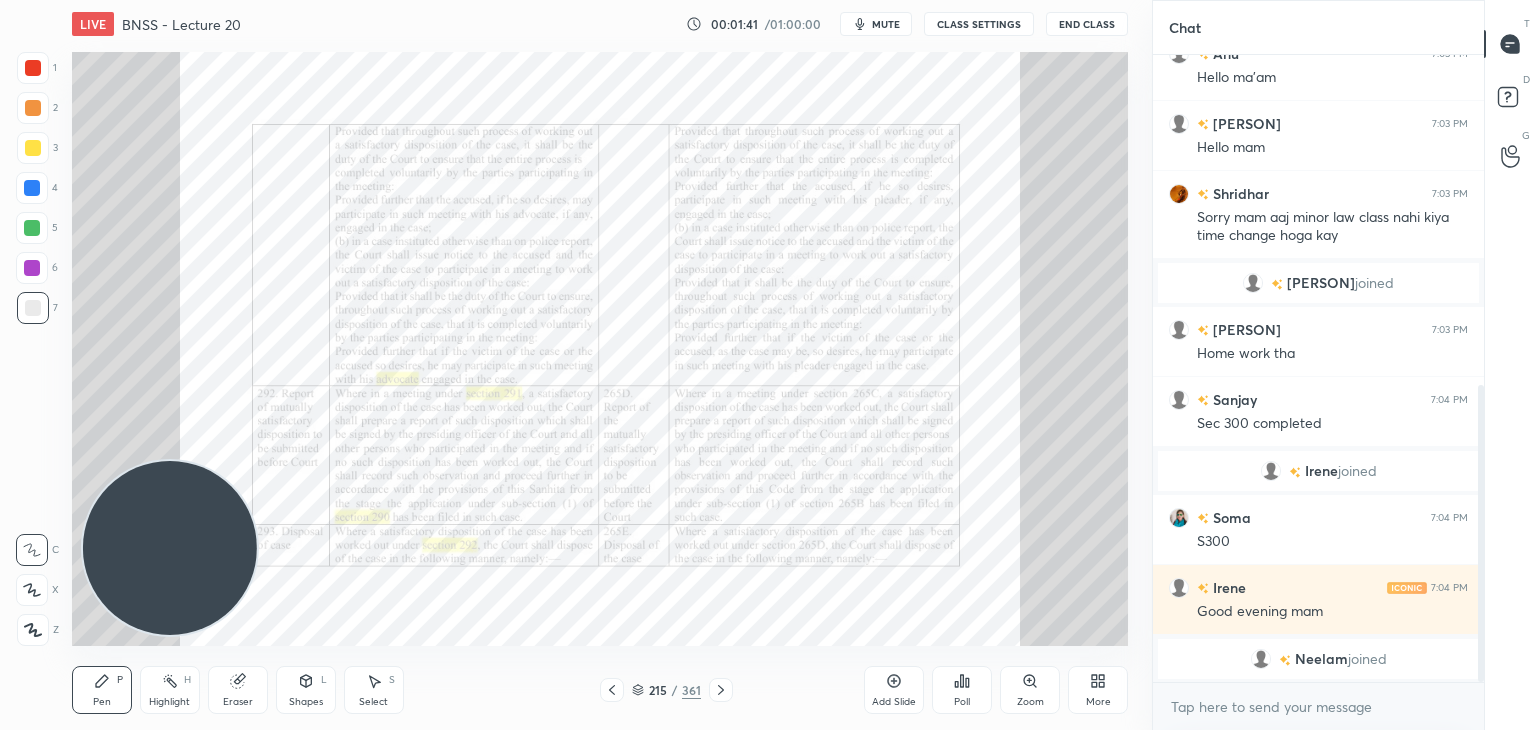 click 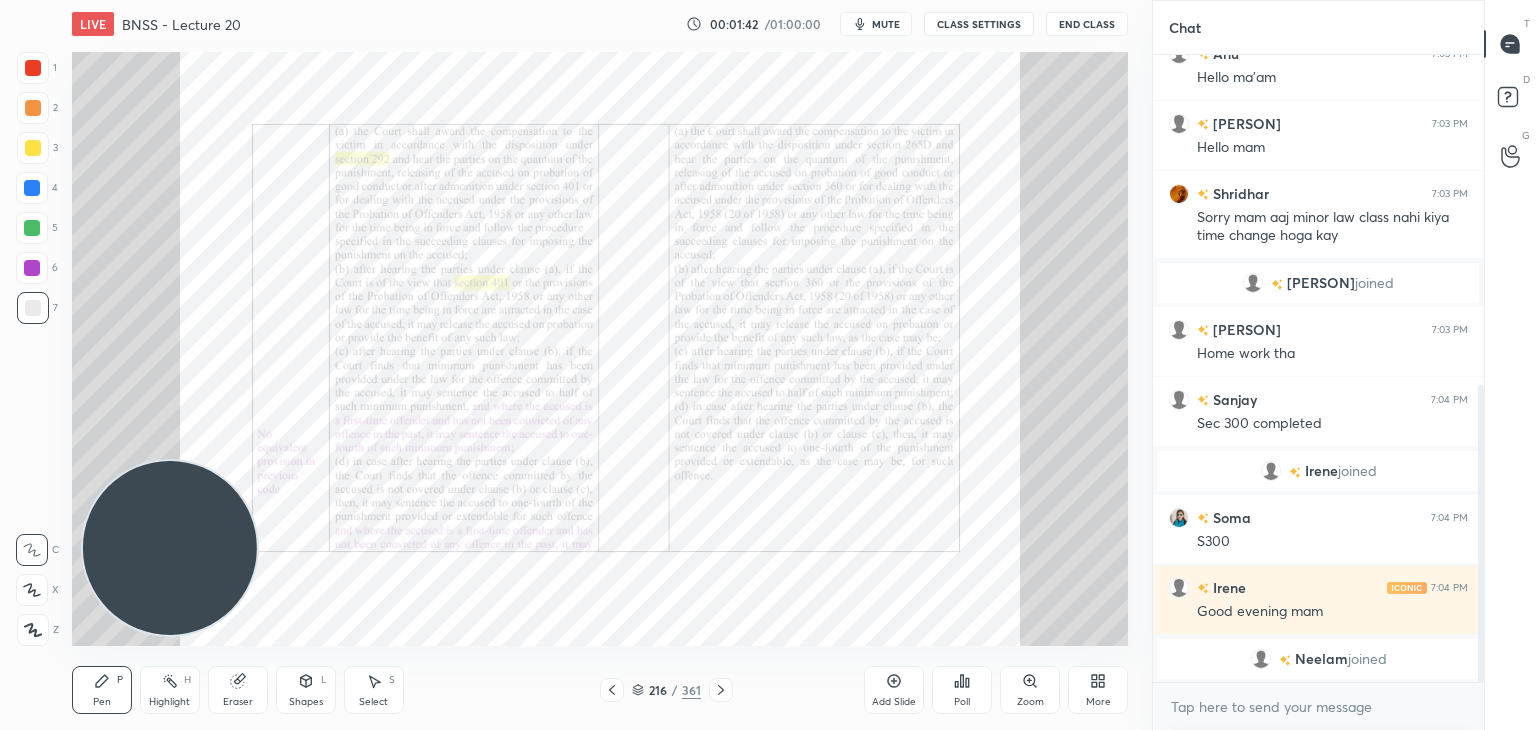 click 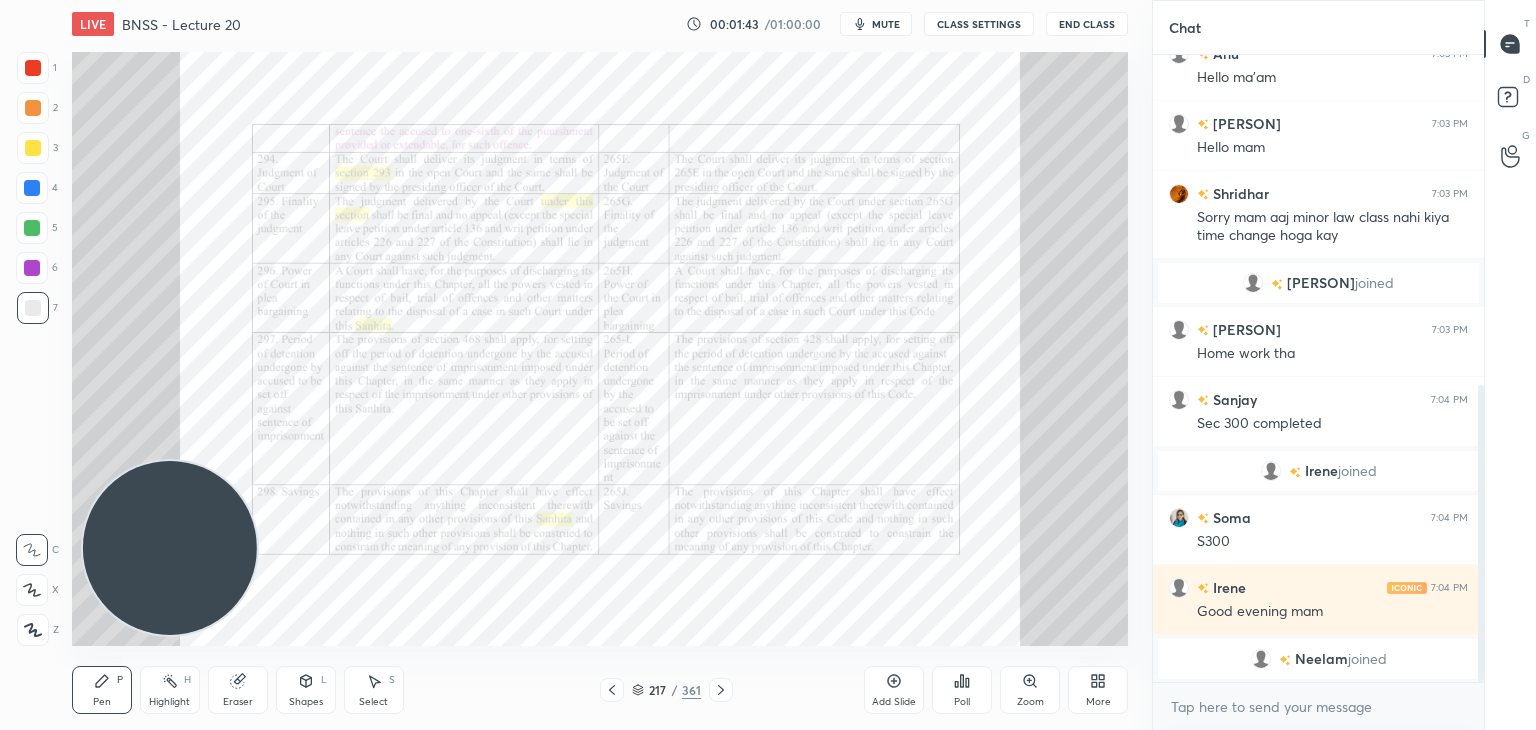 click 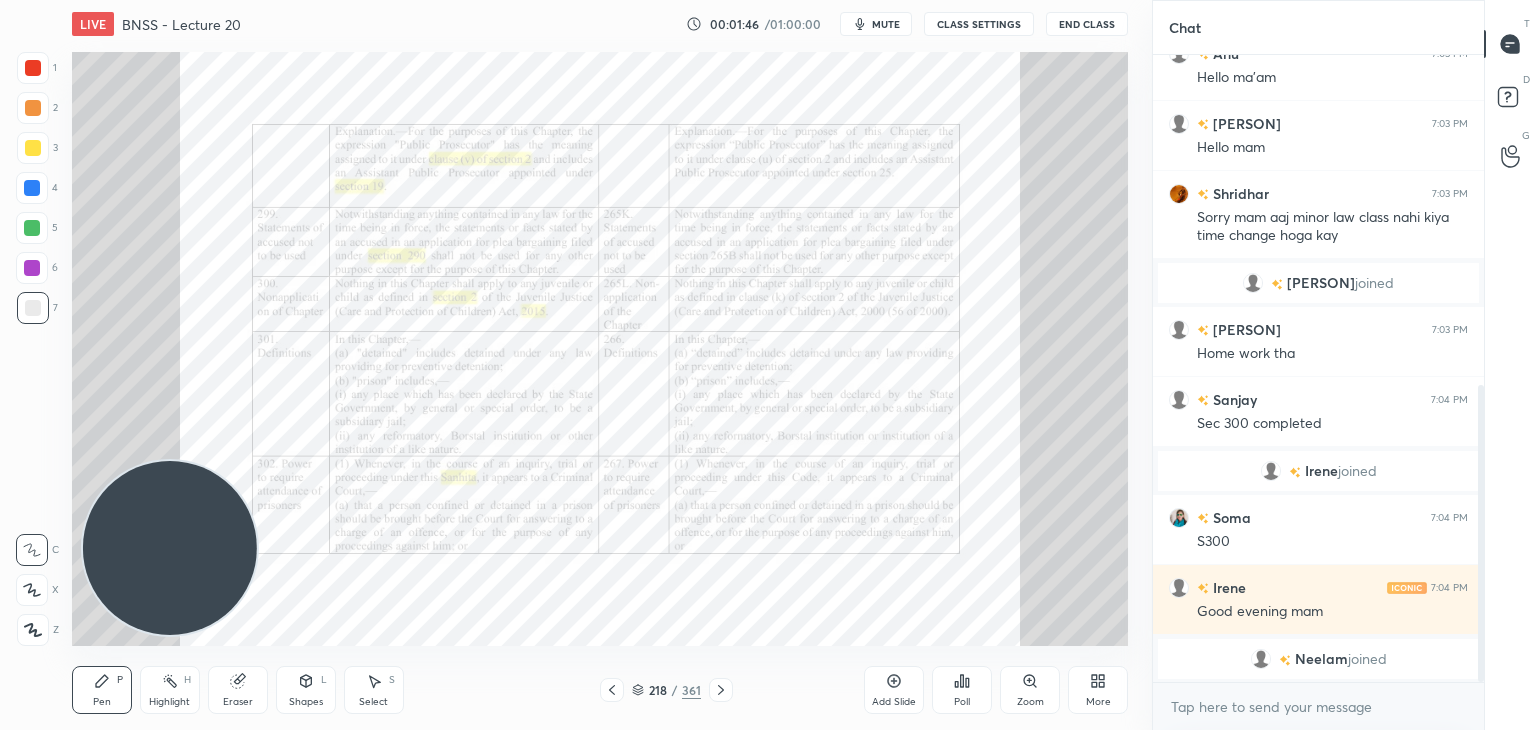 click at bounding box center (33, 68) 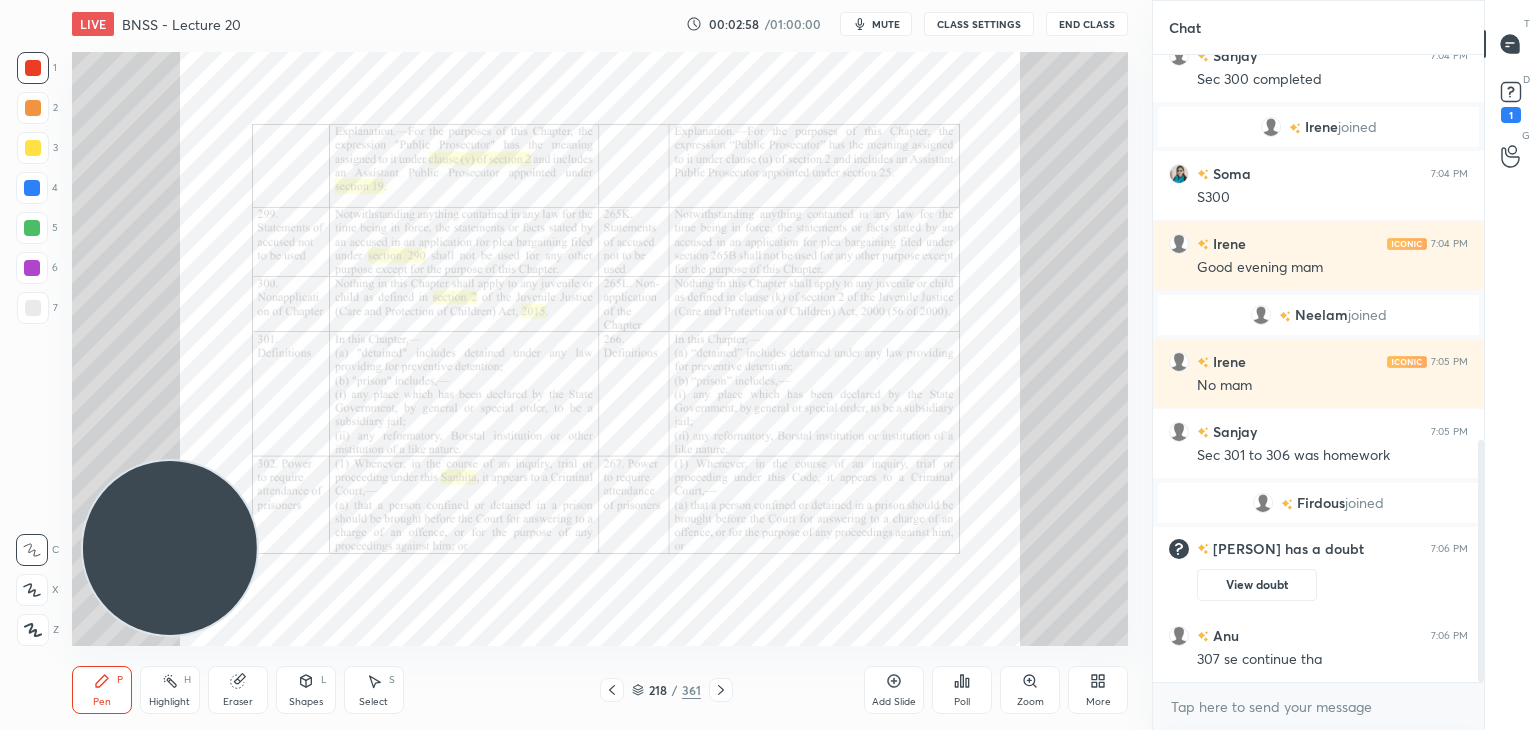 scroll, scrollTop: 1068, scrollLeft: 0, axis: vertical 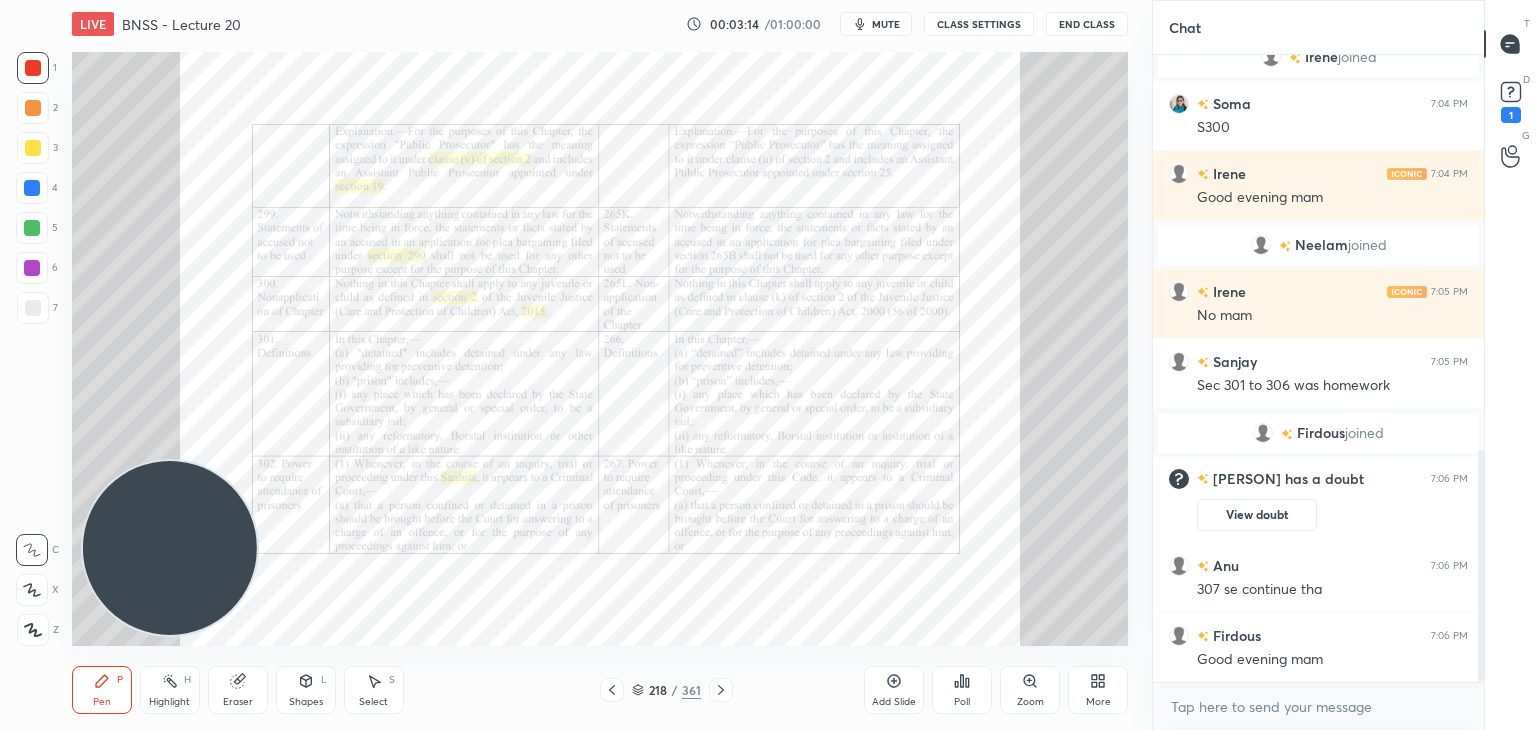 click on "D Doubts (D) 1" at bounding box center (1510, 100) 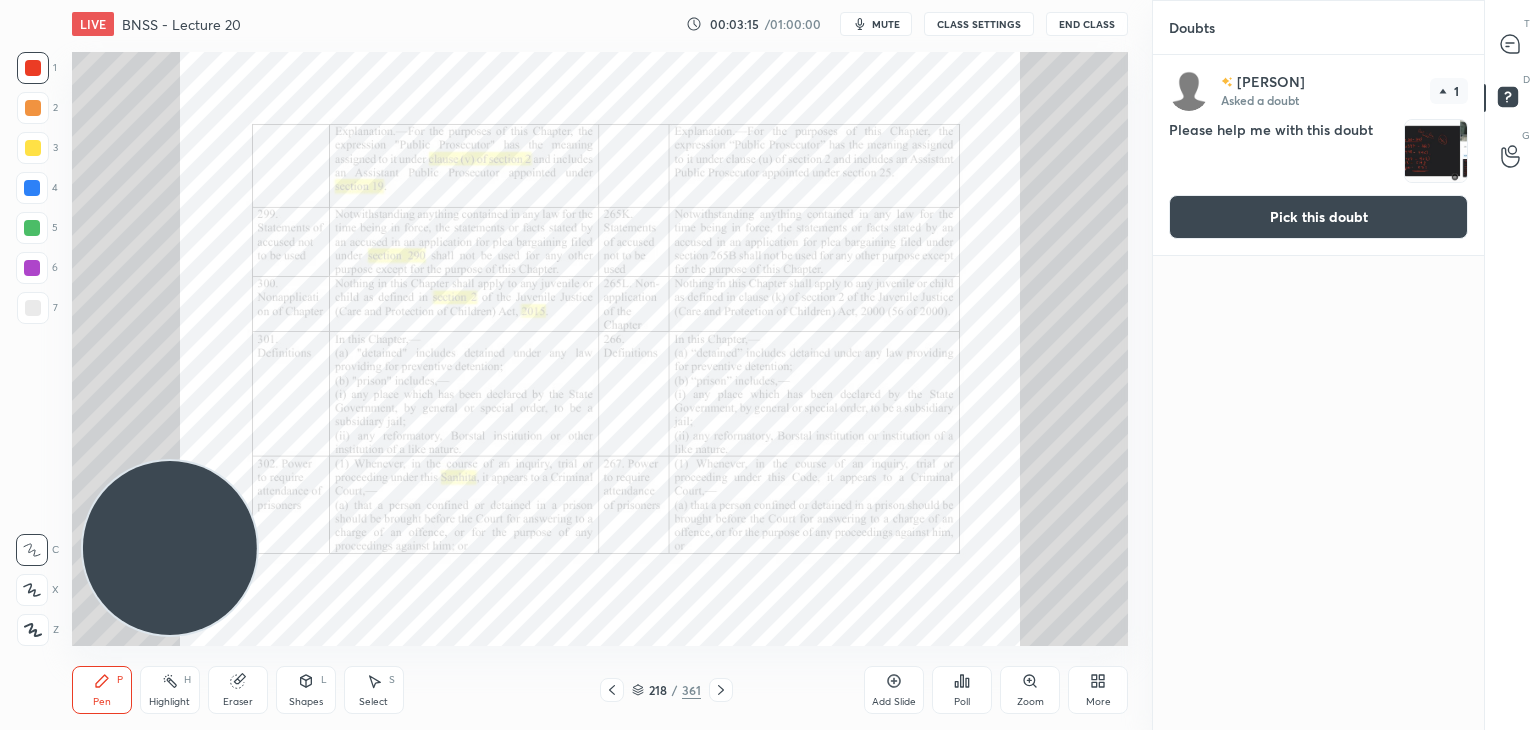 click on "Pick this doubt" at bounding box center (1318, 217) 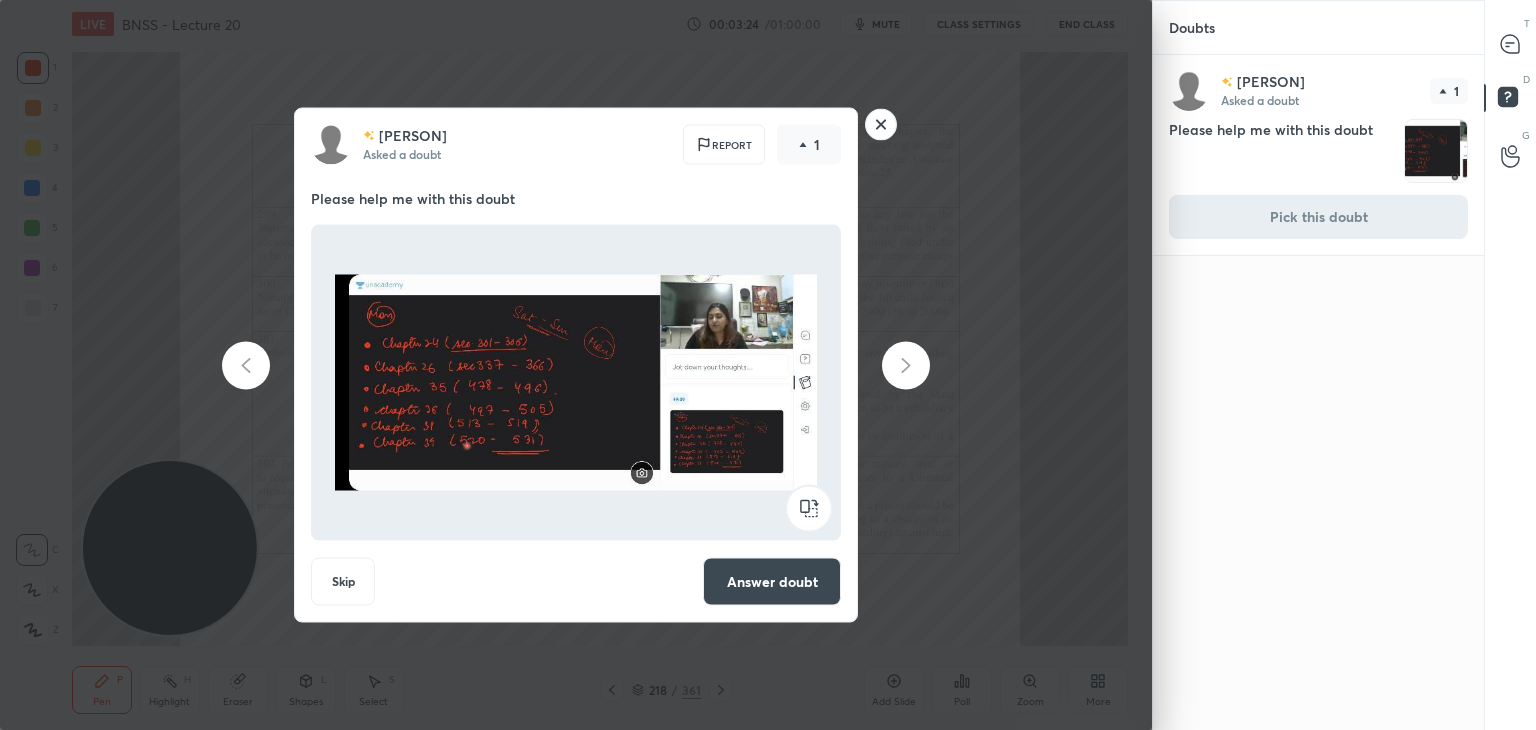 click 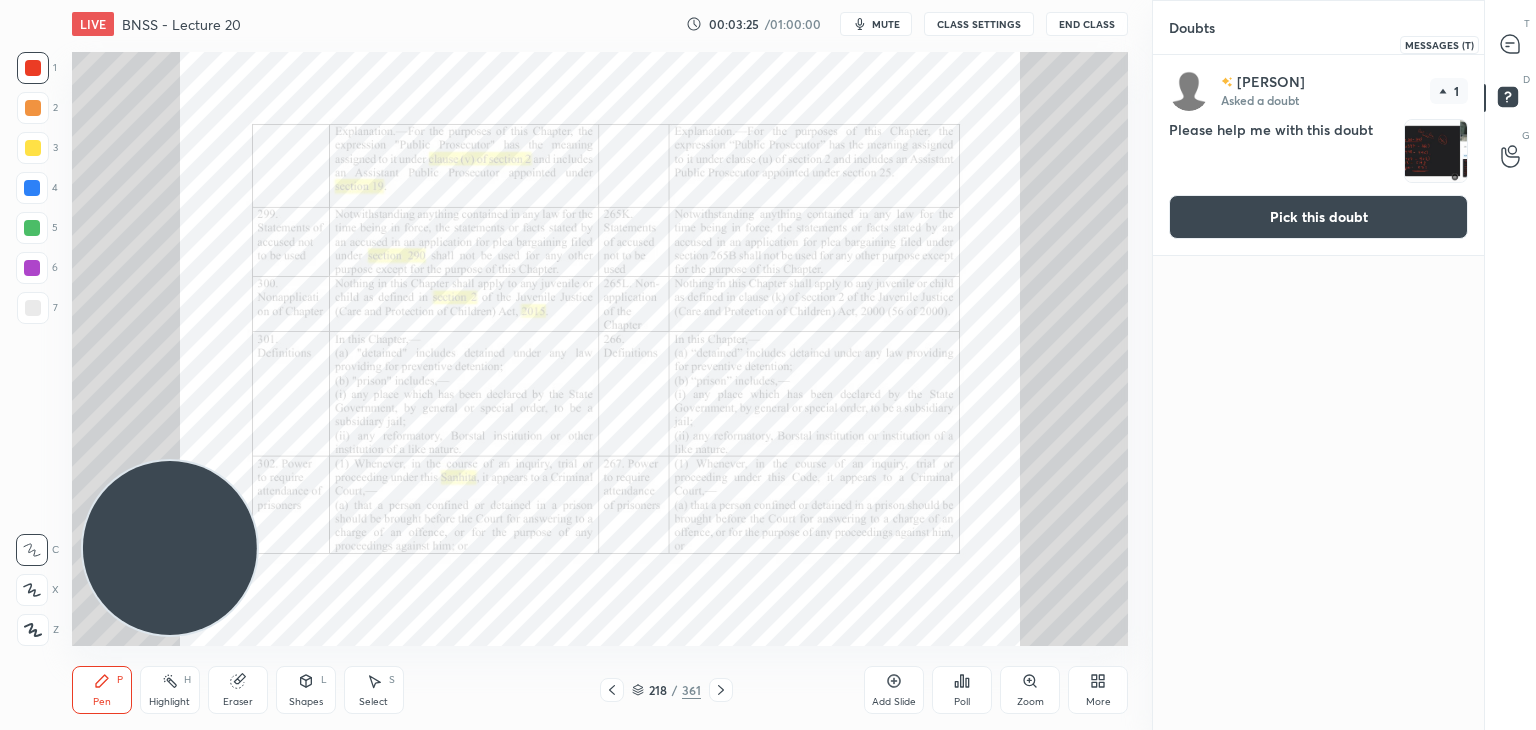 click 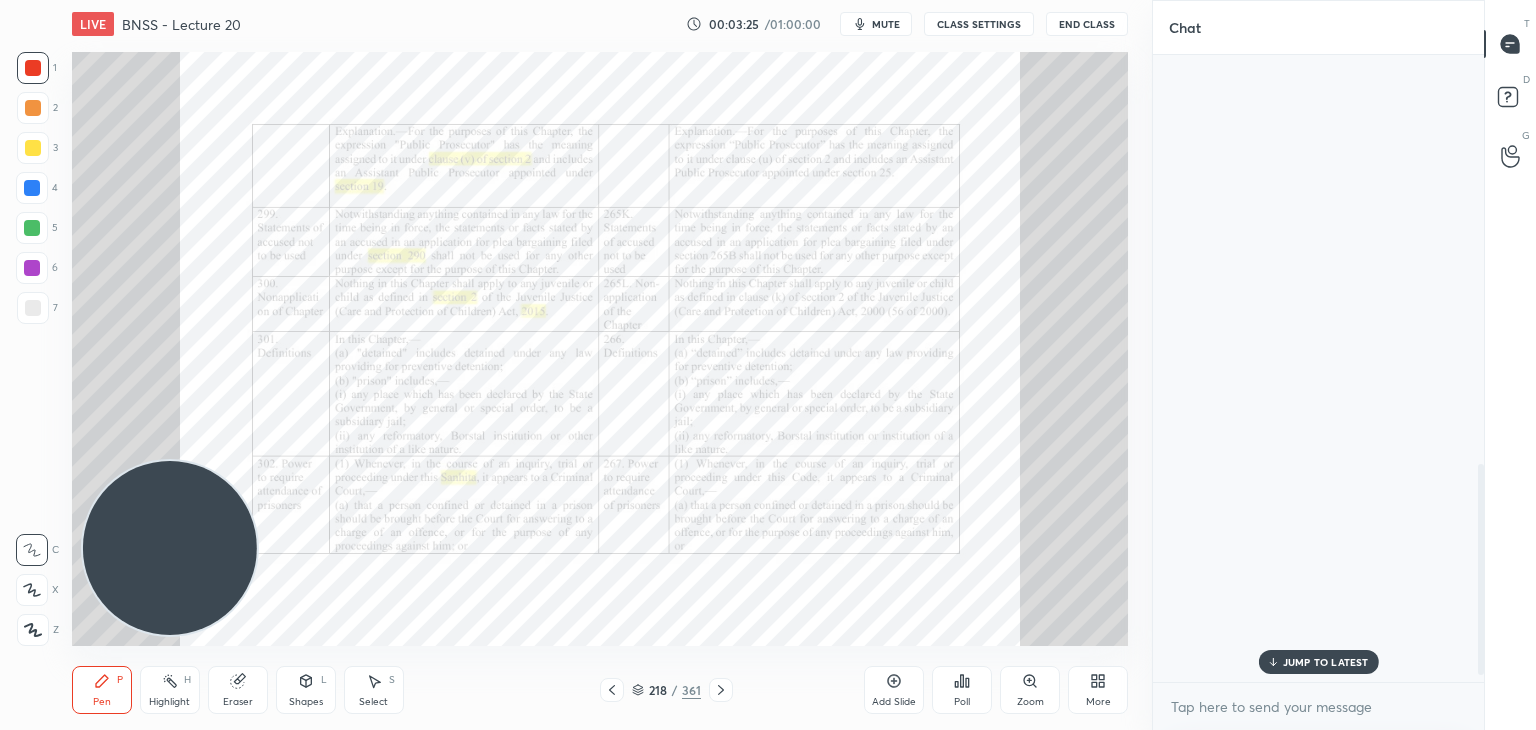scroll, scrollTop: 1214, scrollLeft: 0, axis: vertical 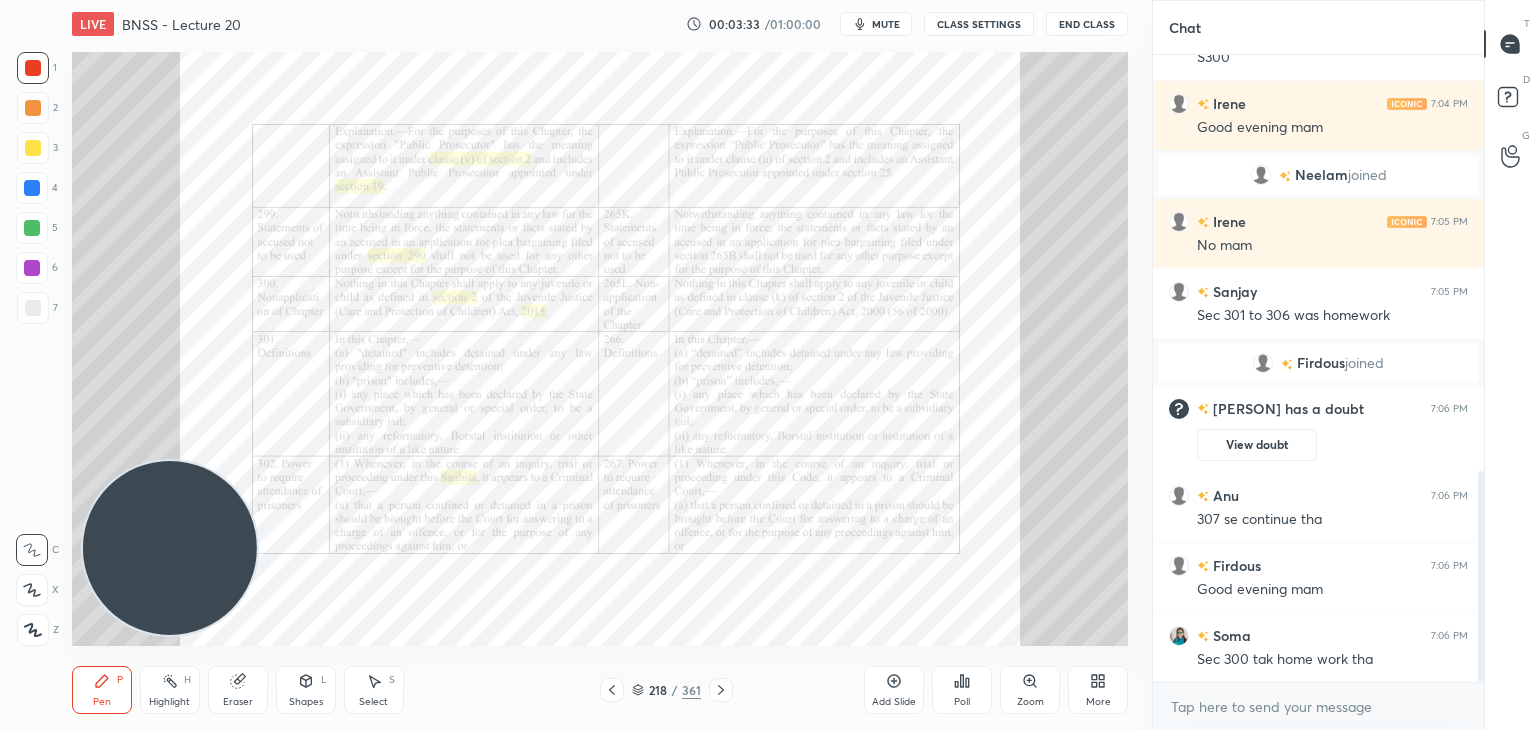 click 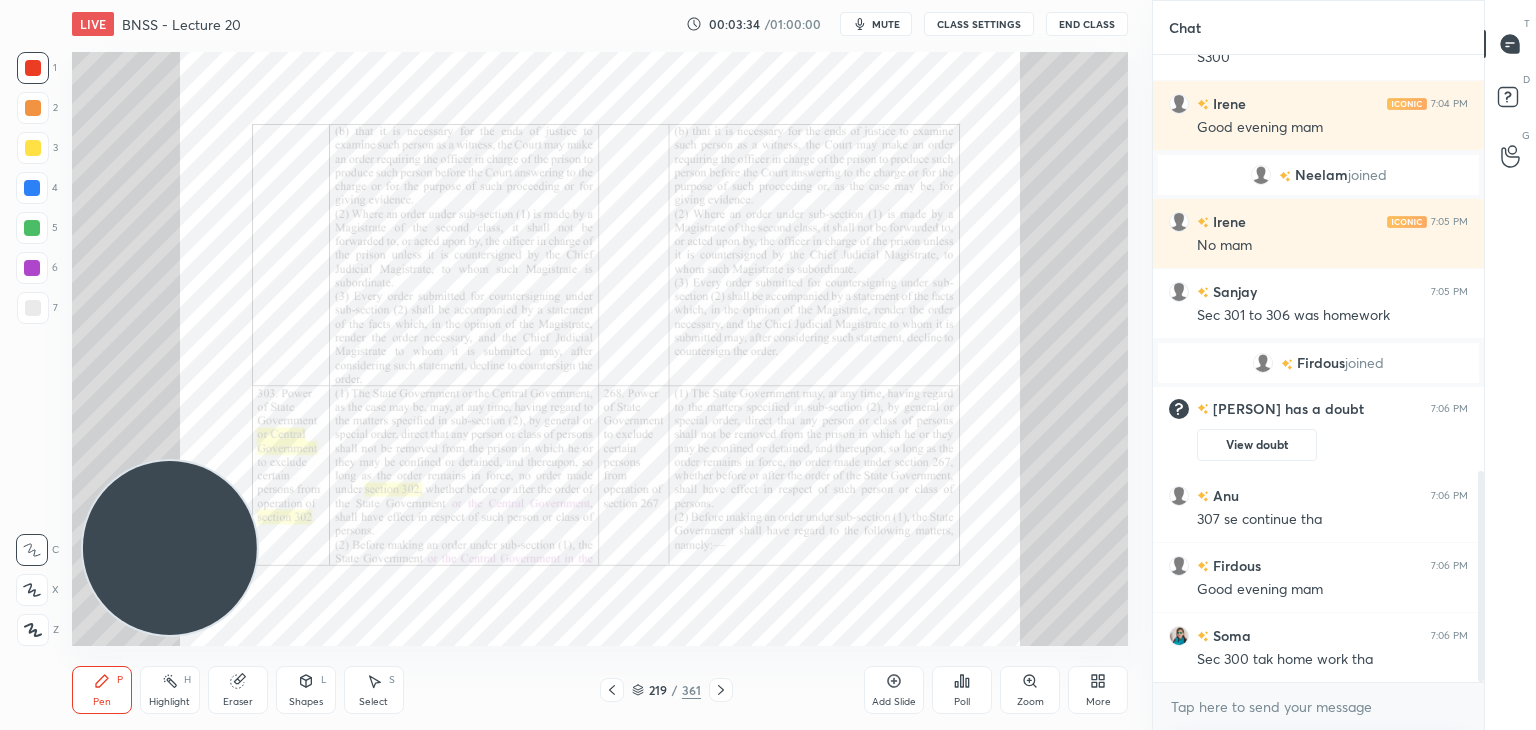 click 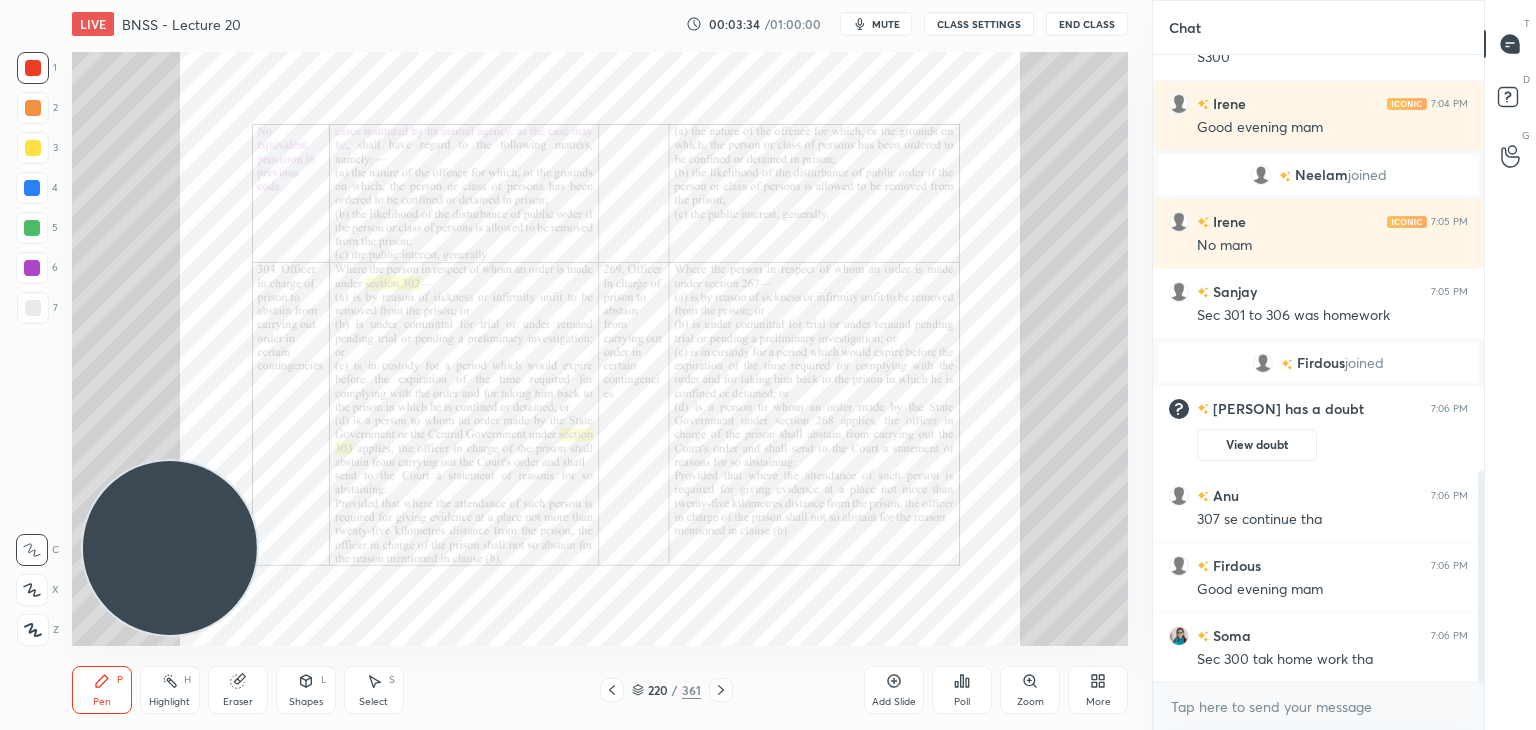 click 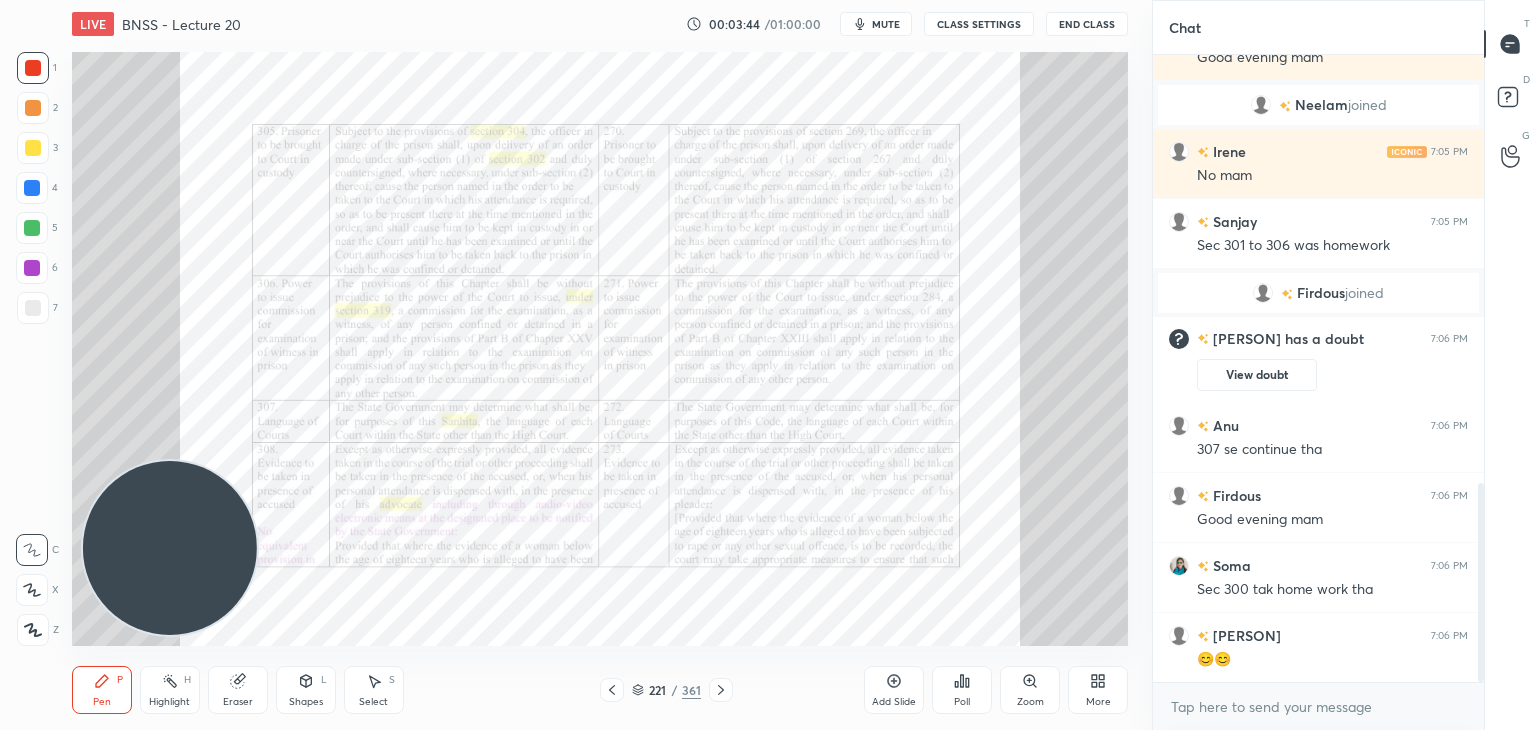 scroll, scrollTop: 1352, scrollLeft: 0, axis: vertical 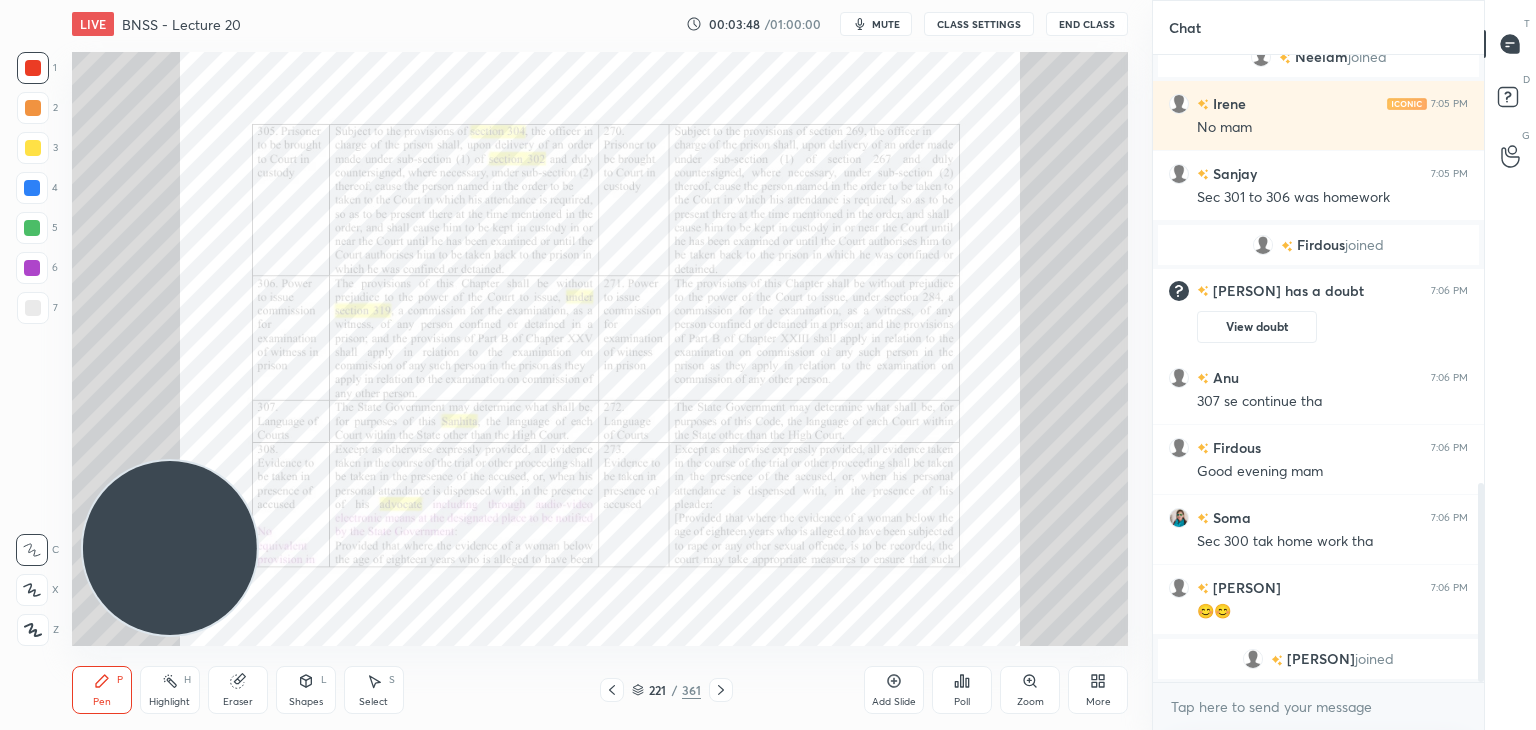 click on "mute" at bounding box center (886, 24) 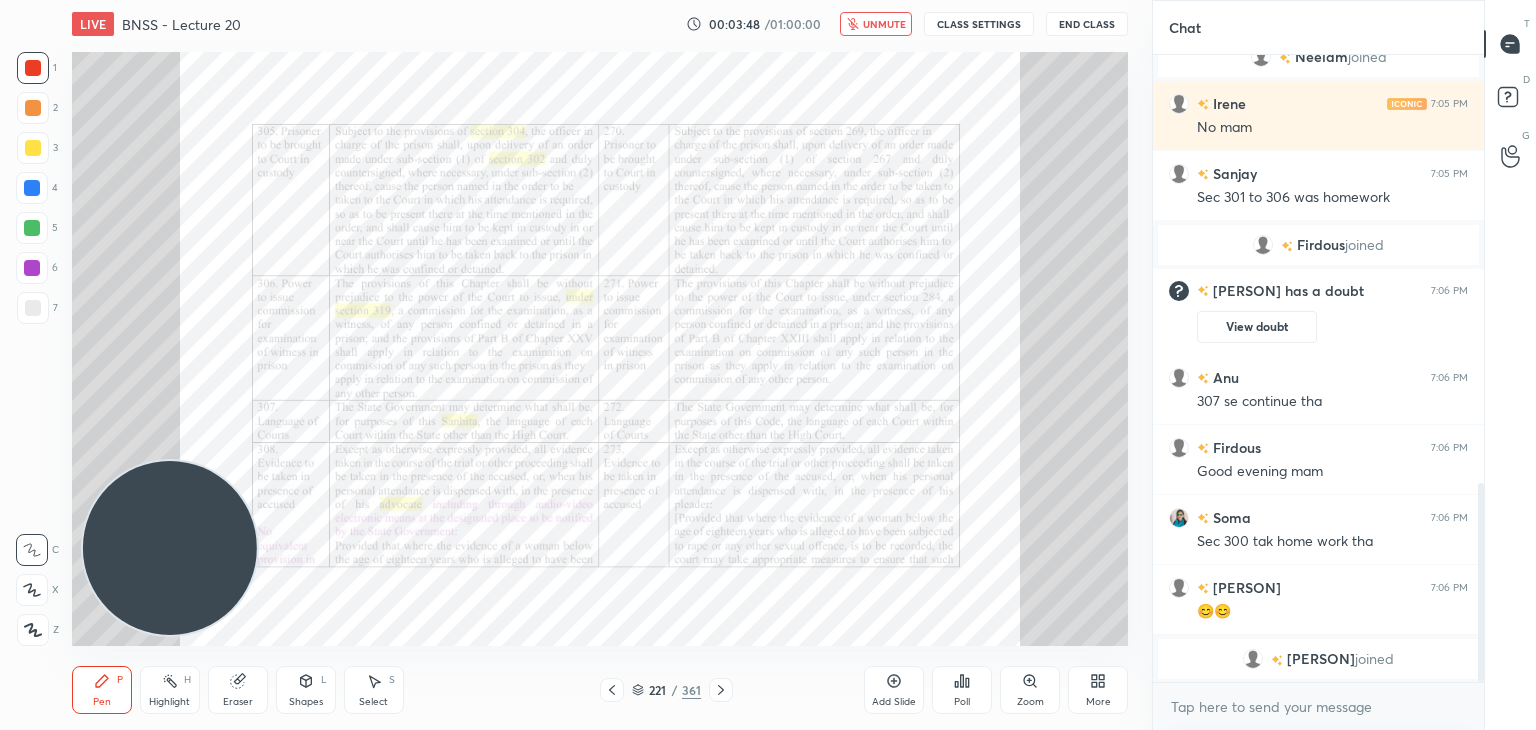 click on "unmute" at bounding box center (884, 24) 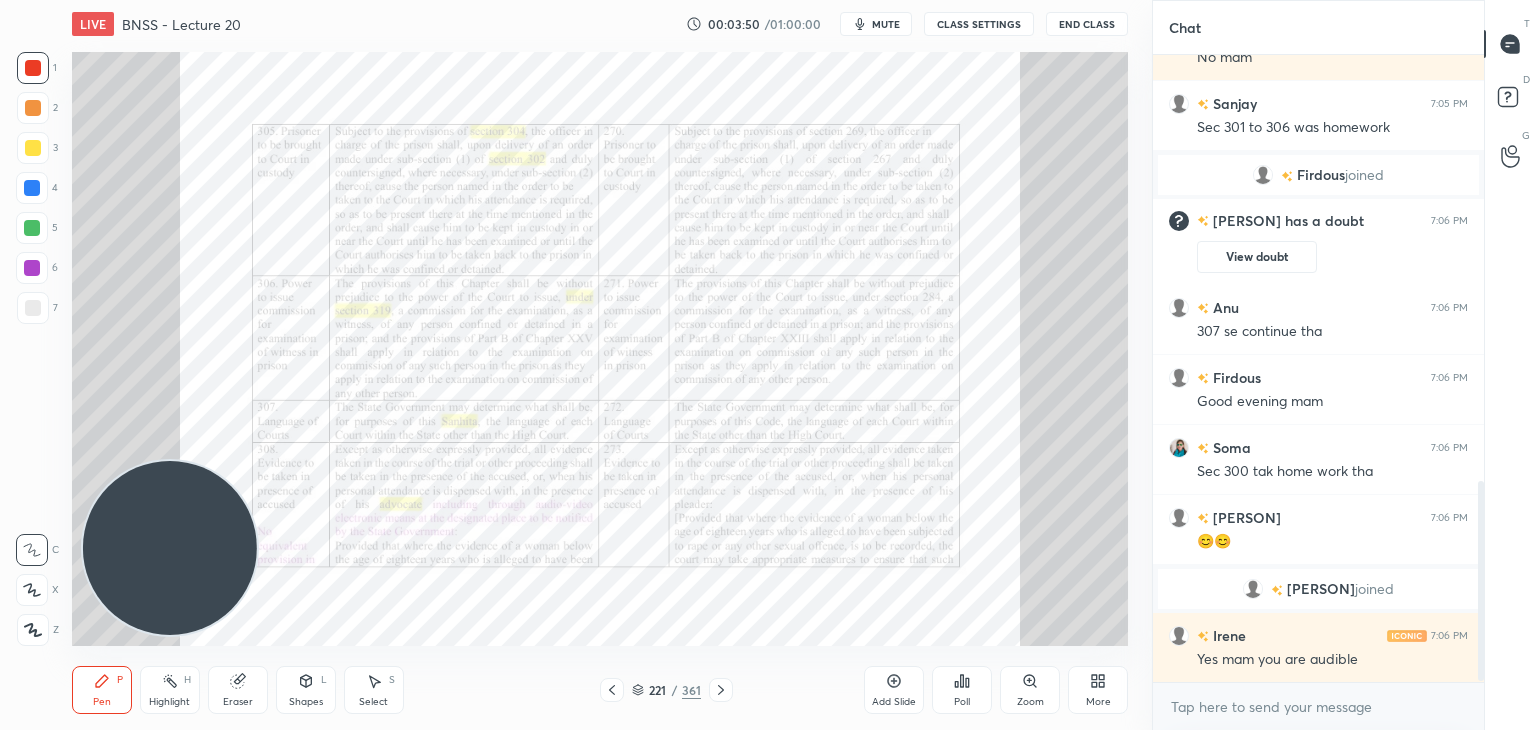 click on "mute" at bounding box center (876, 24) 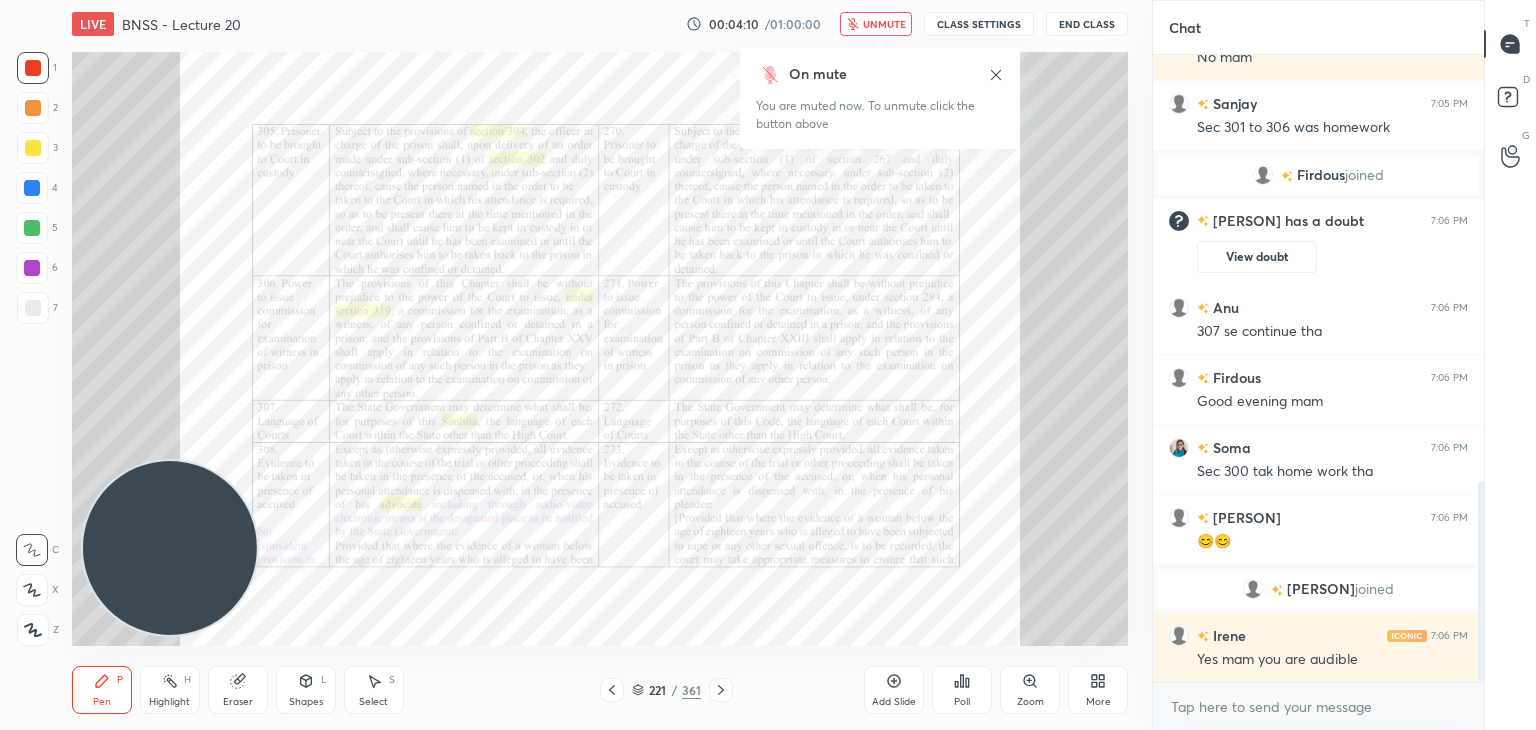 click on "Zoom" at bounding box center [1030, 690] 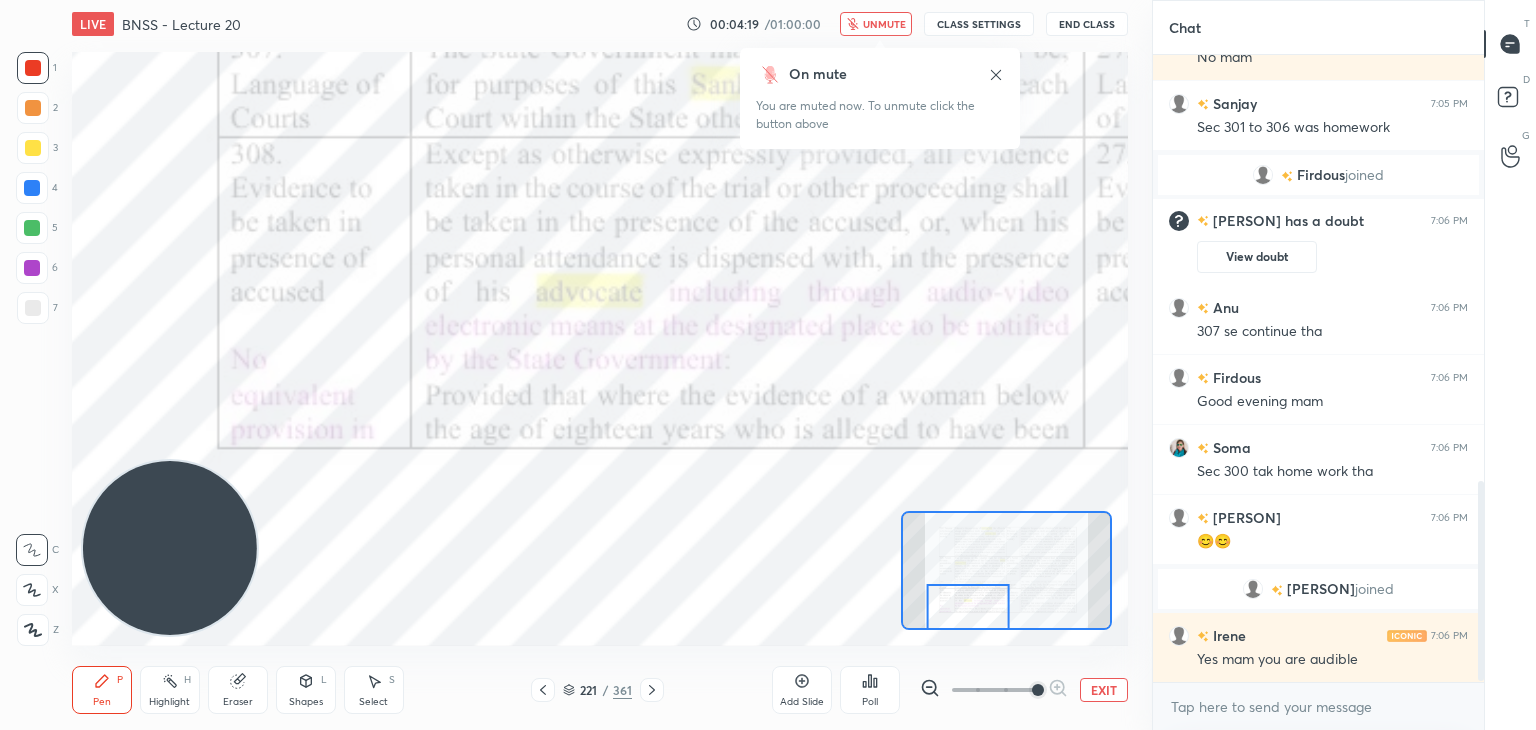 click 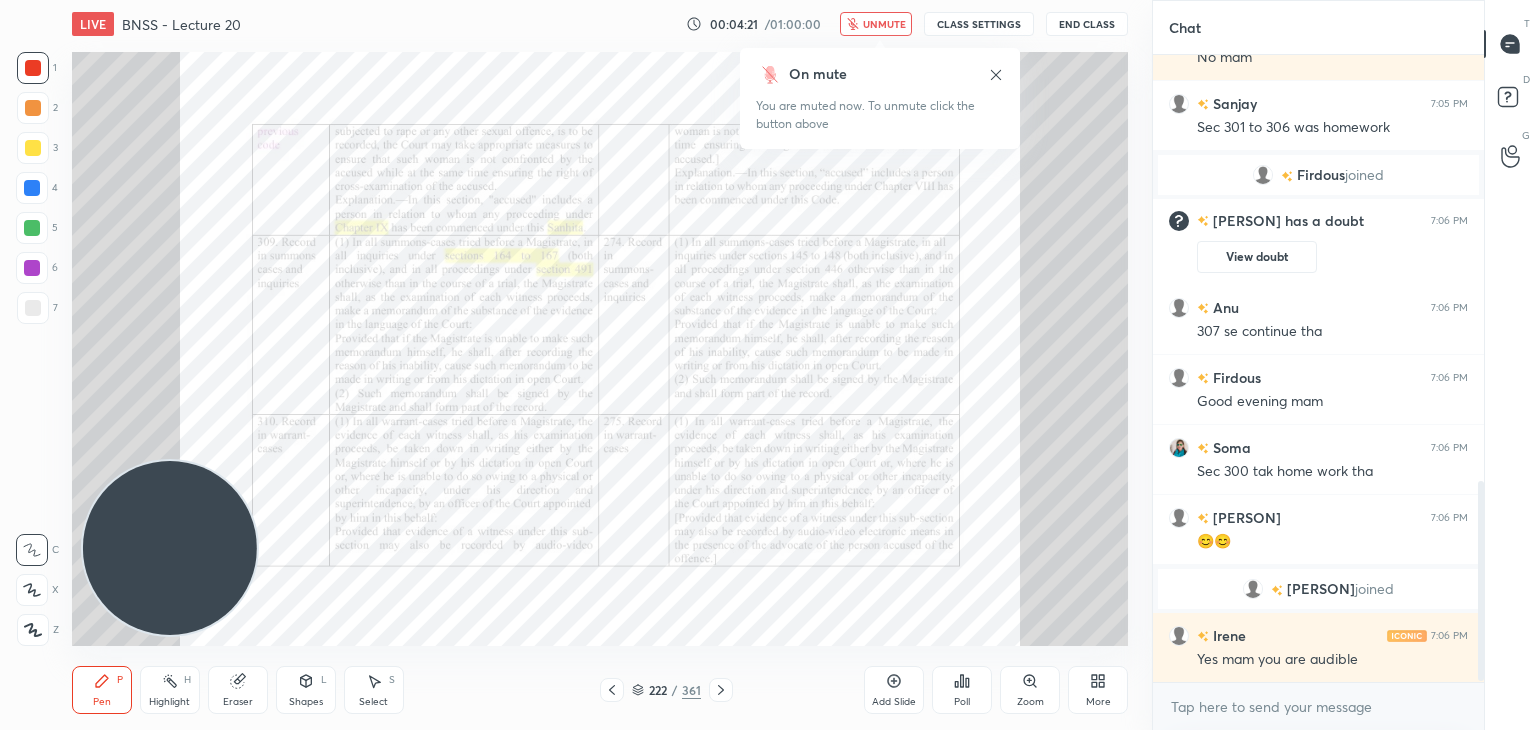 click 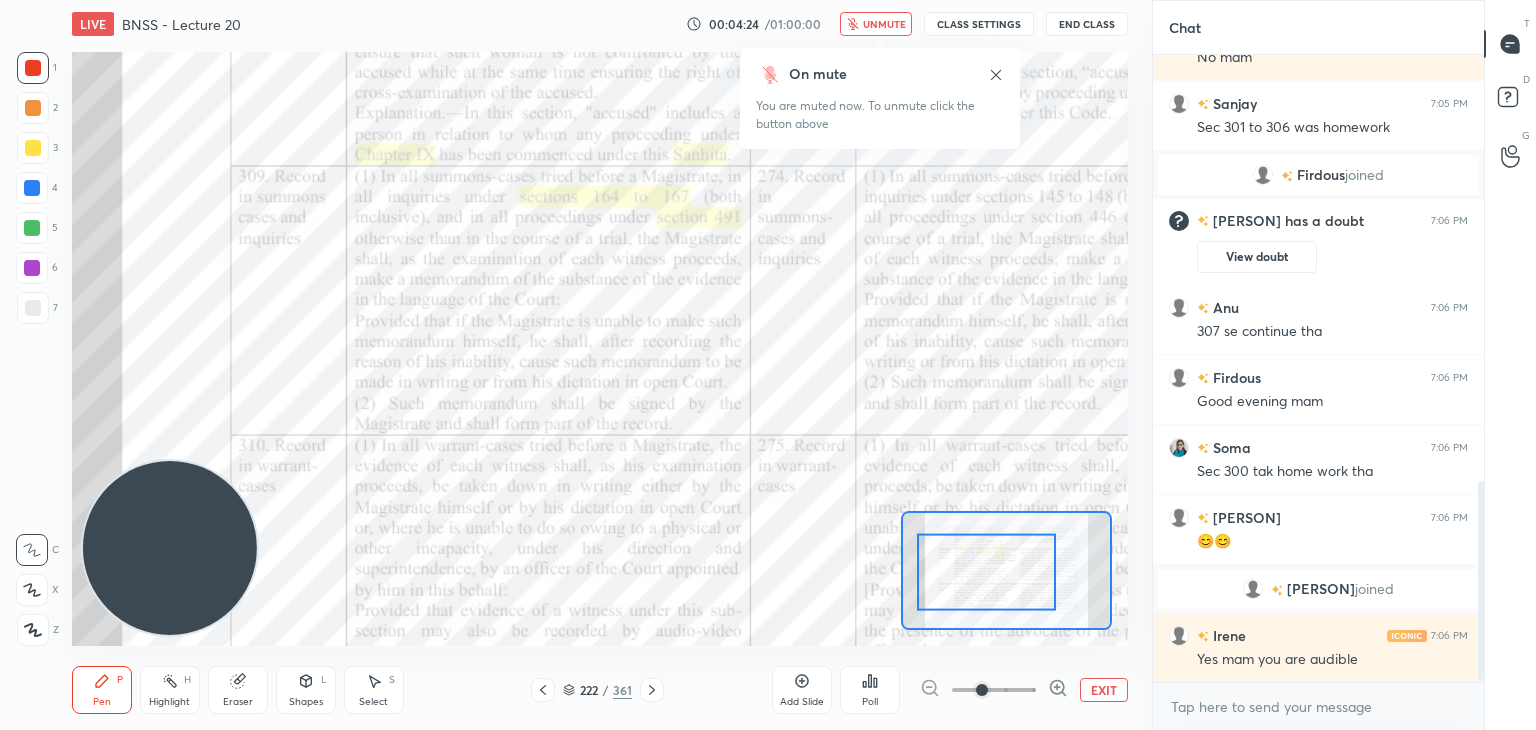 click 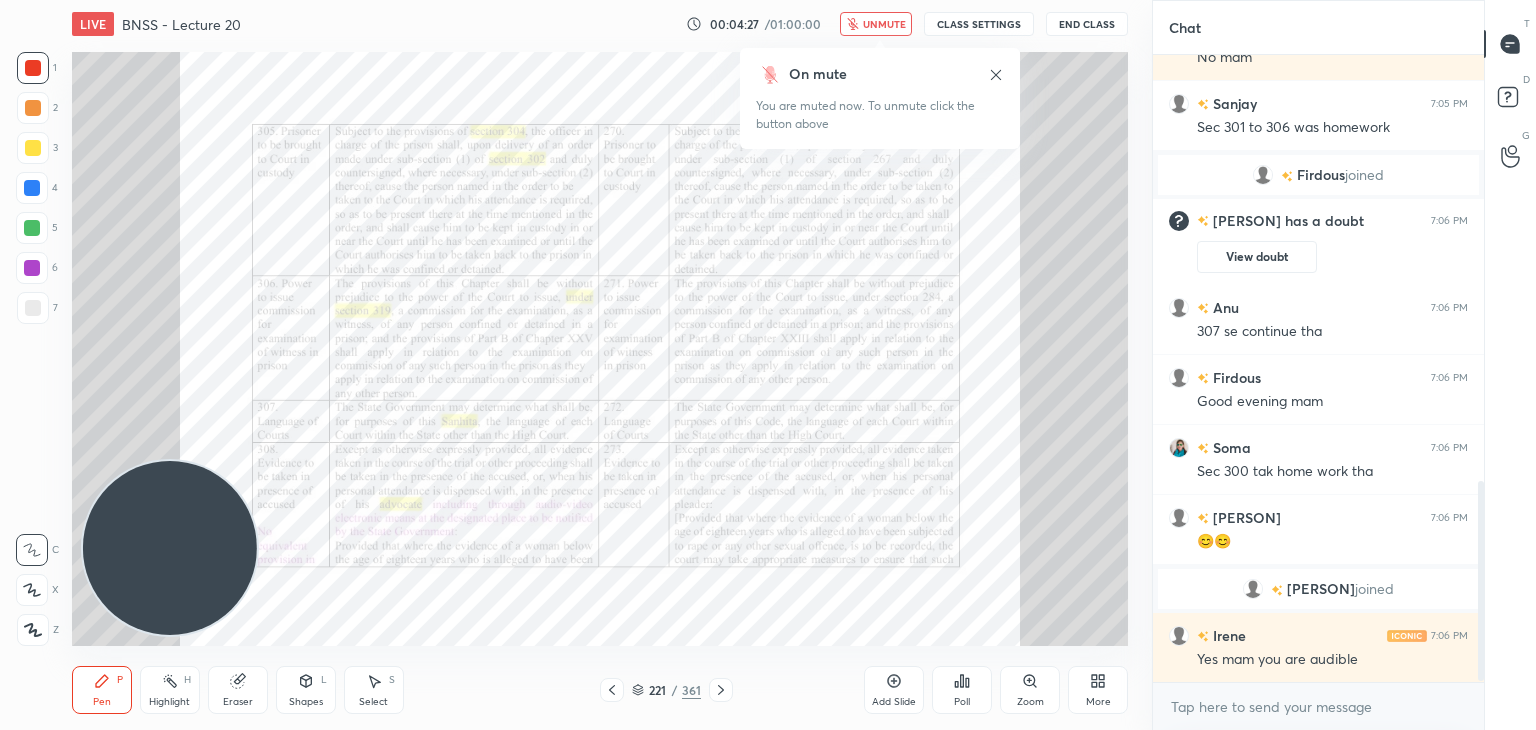 click 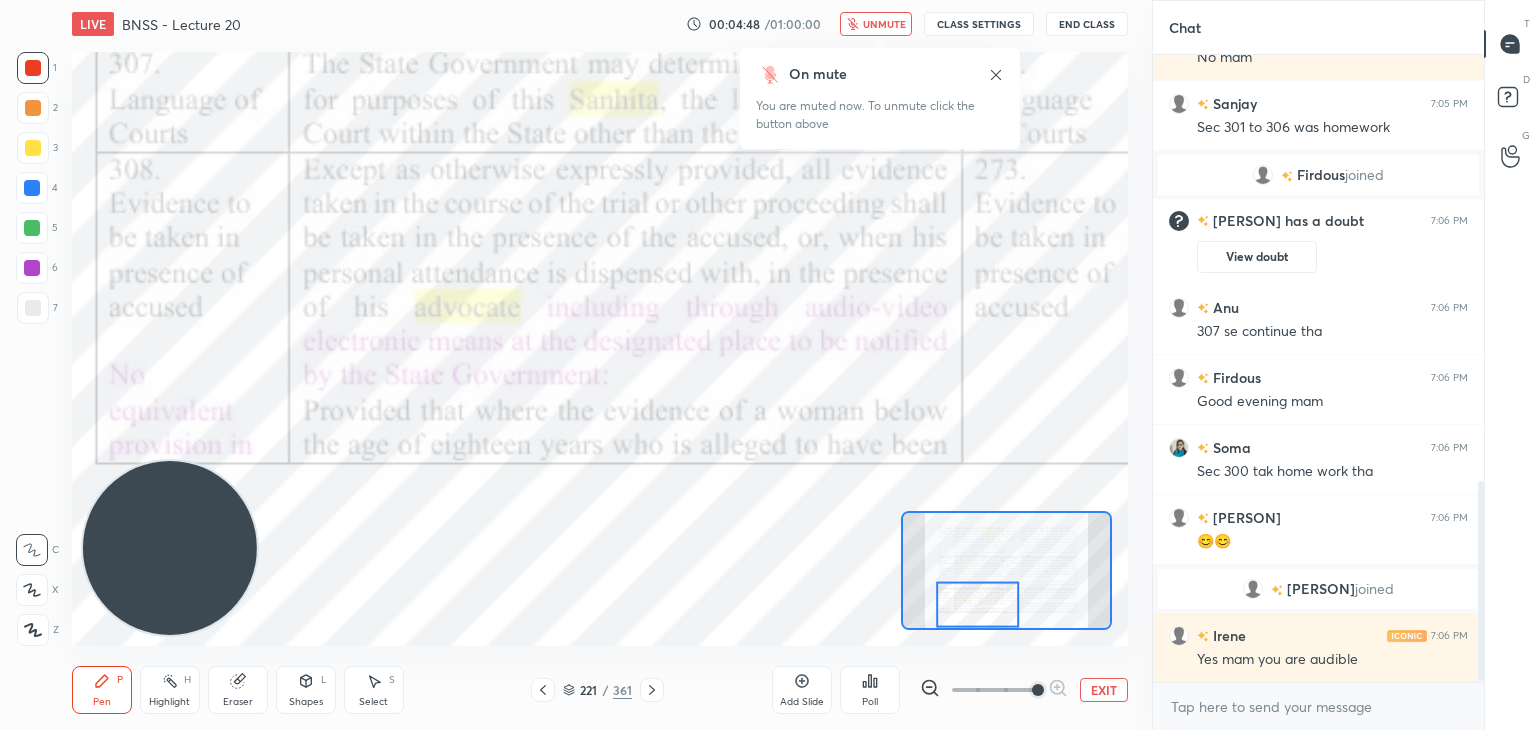 click on "unmute" at bounding box center [884, 24] 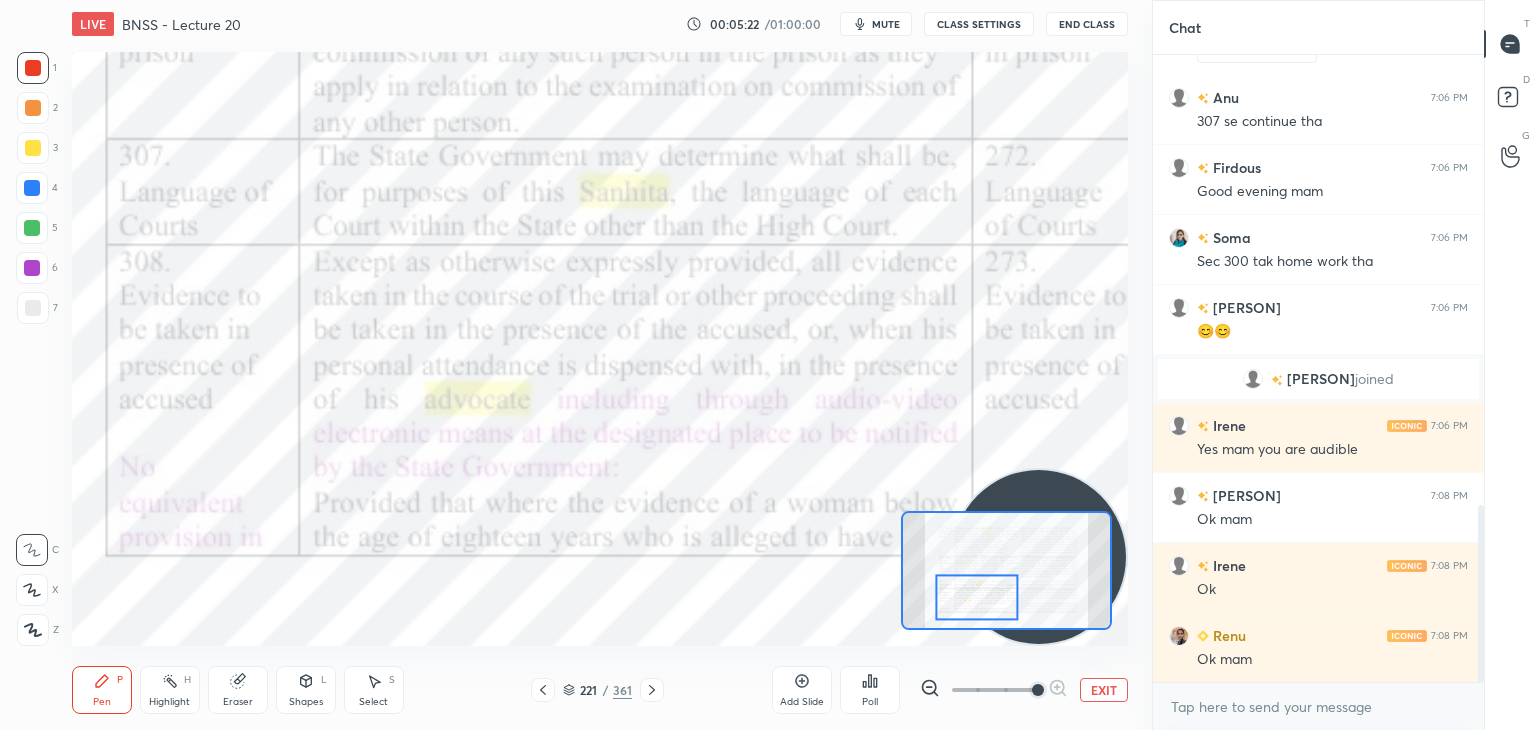 scroll, scrollTop: 1592, scrollLeft: 0, axis: vertical 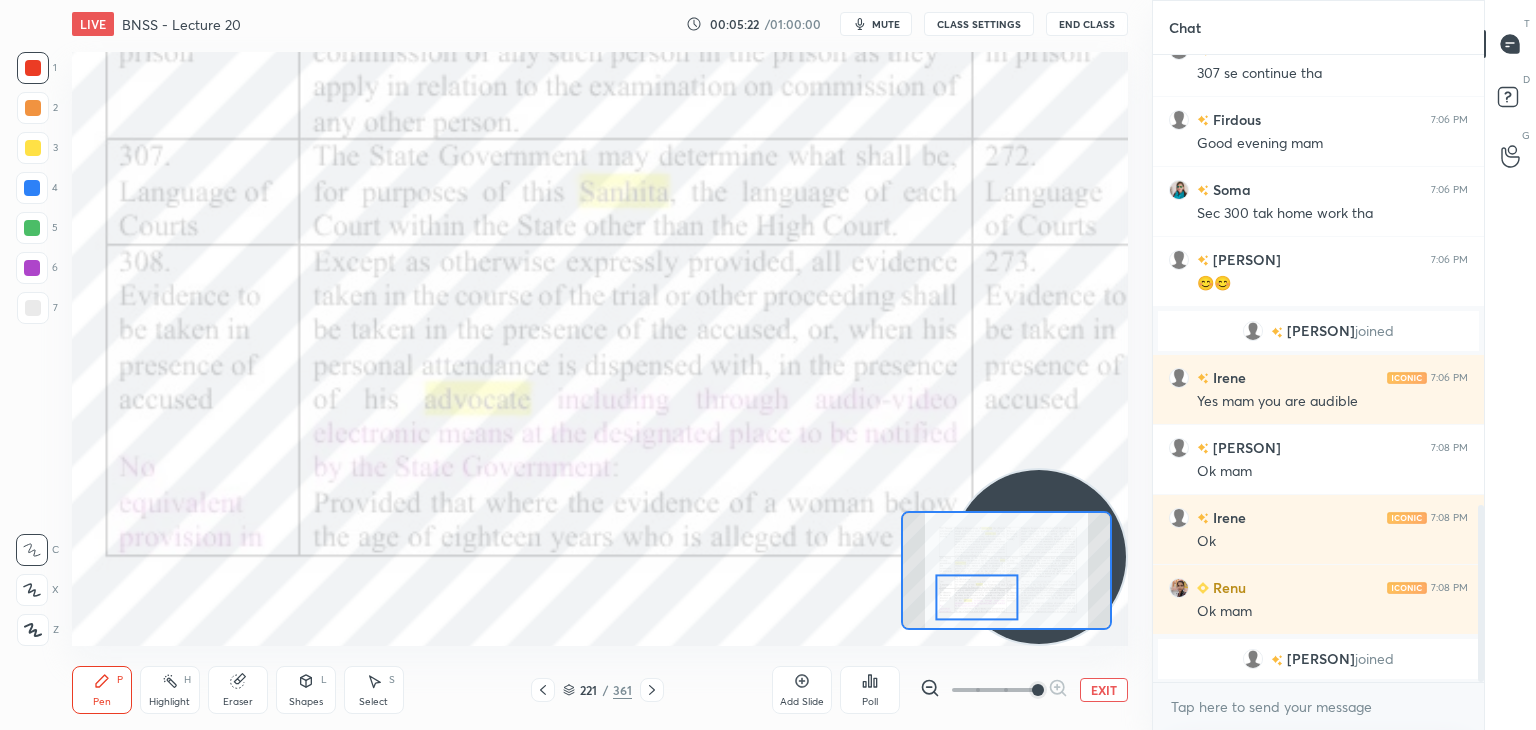 click on "mute" at bounding box center [876, 24] 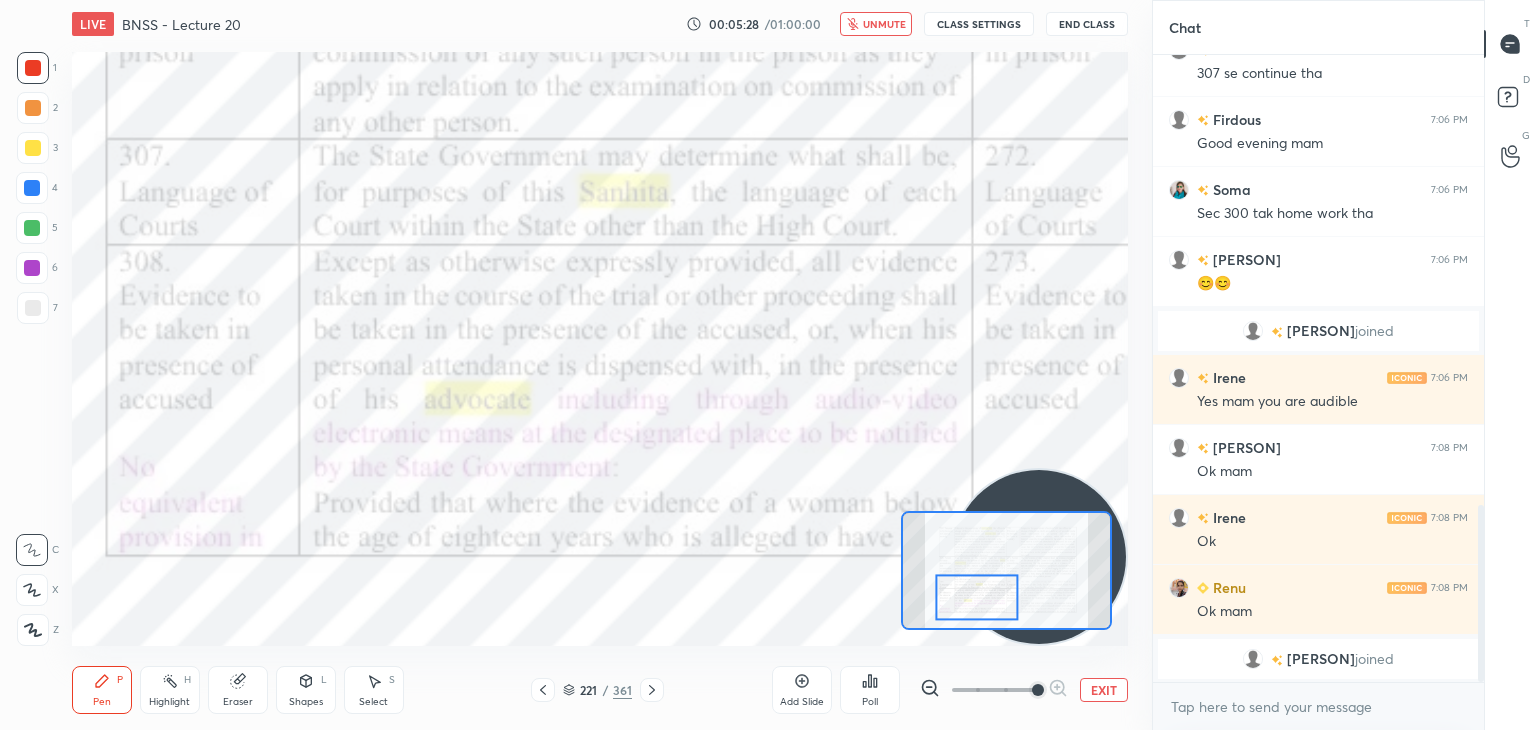 type 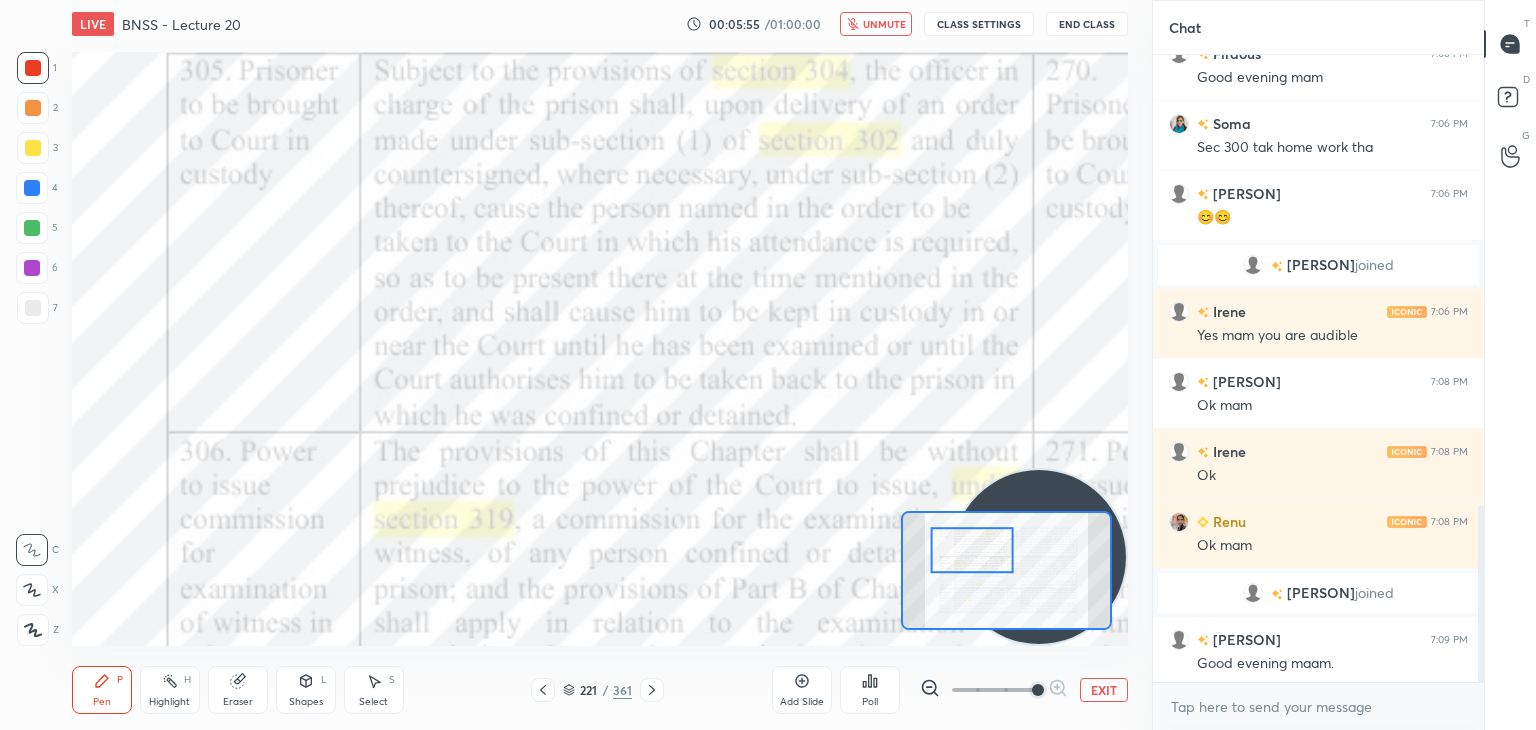 scroll, scrollTop: 1596, scrollLeft: 0, axis: vertical 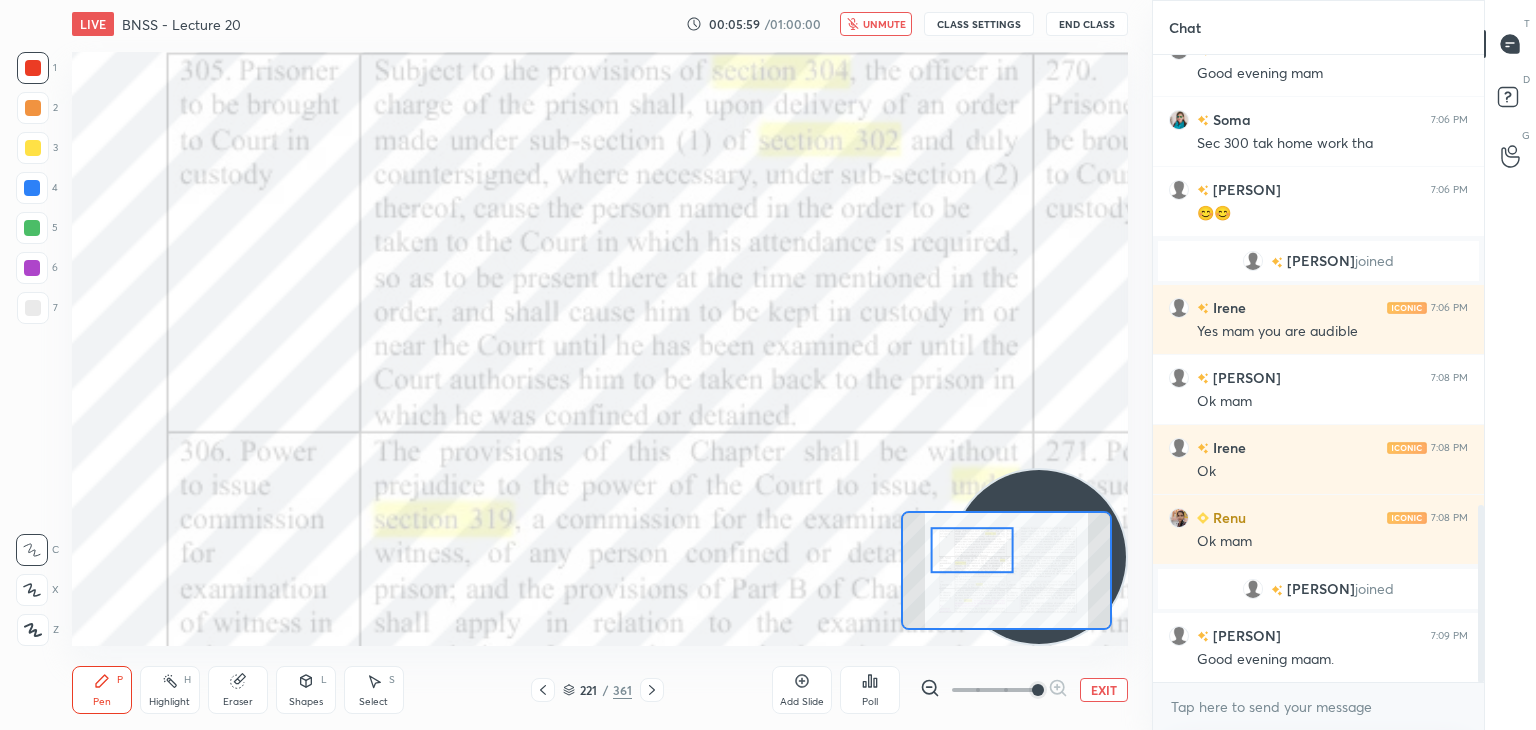 click on "unmute" at bounding box center [884, 24] 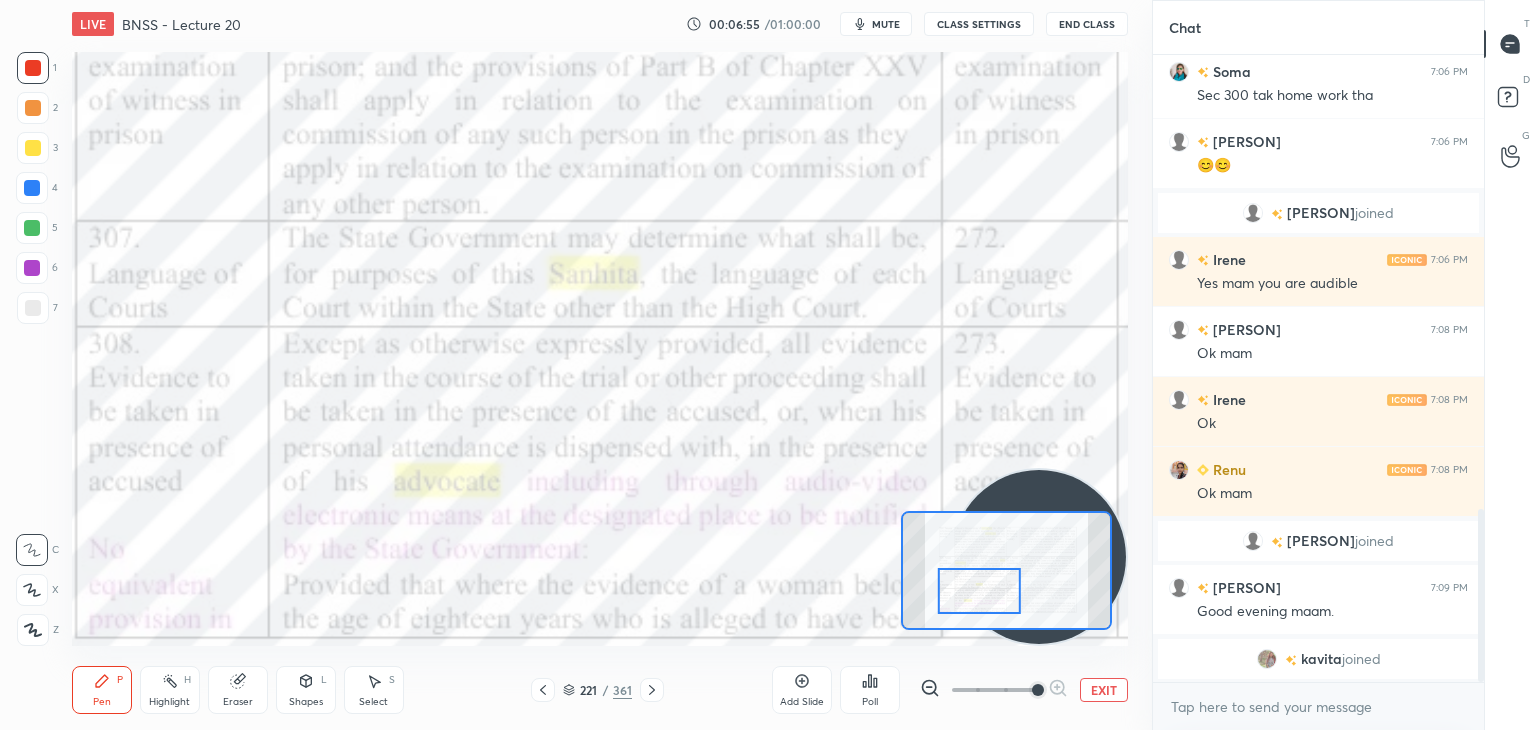 scroll, scrollTop: 1668, scrollLeft: 0, axis: vertical 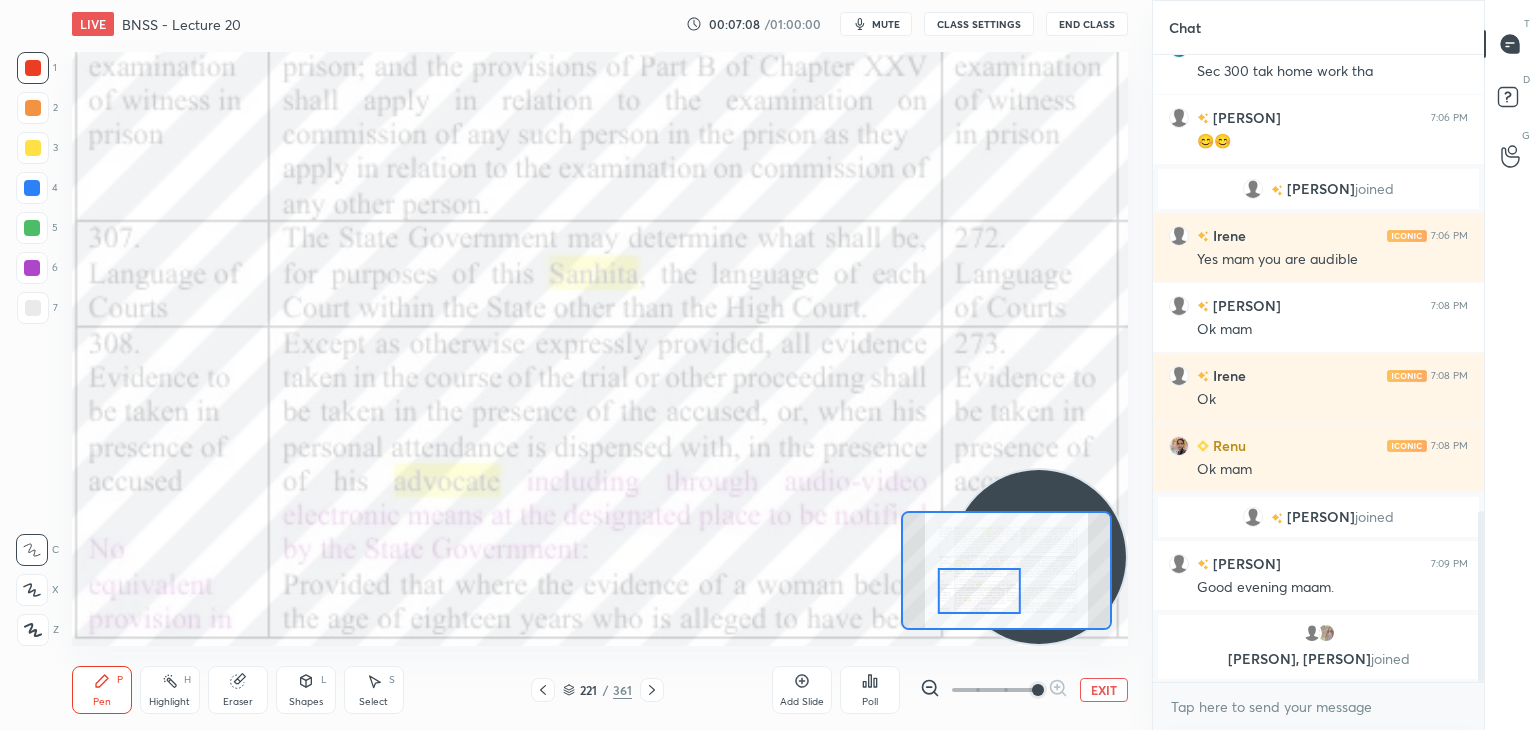 click 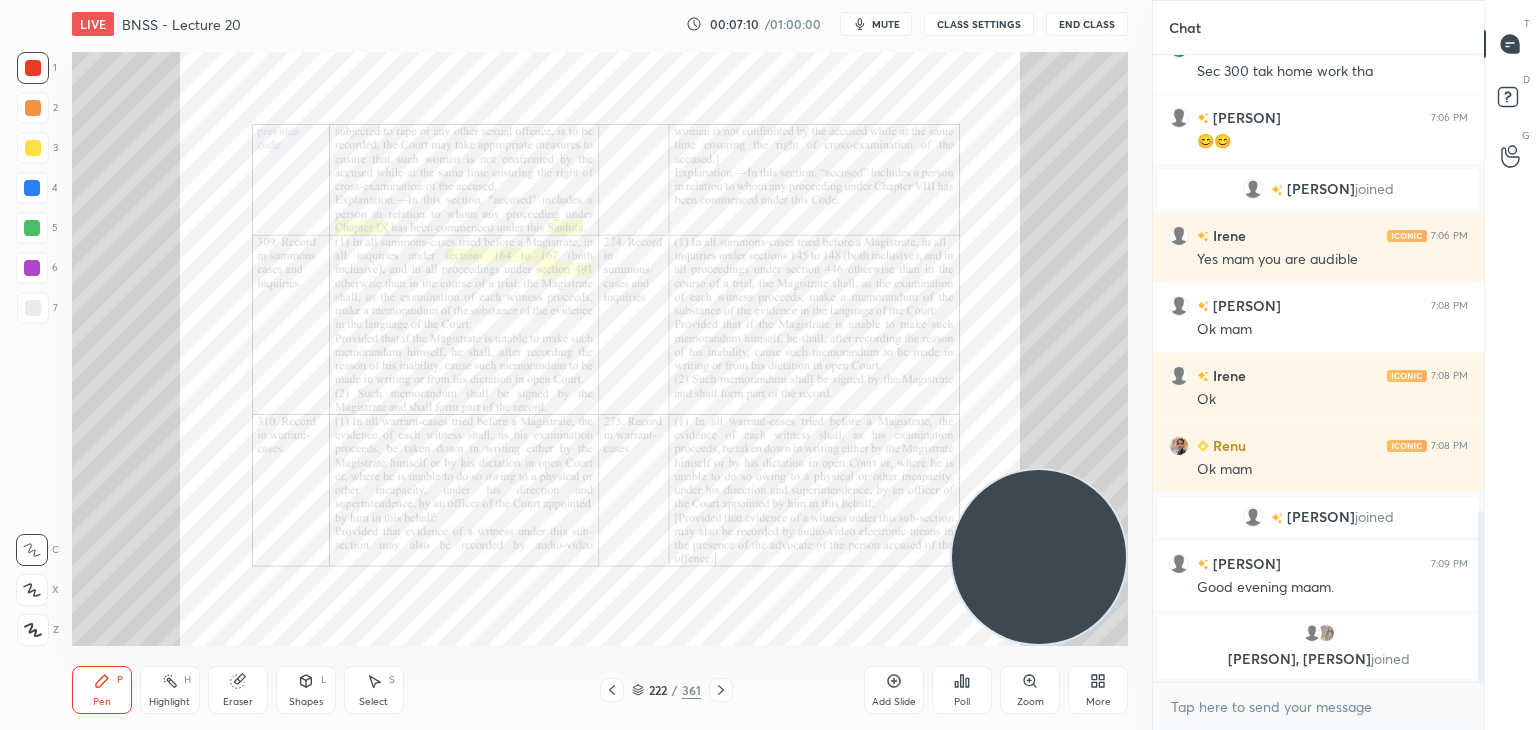 click 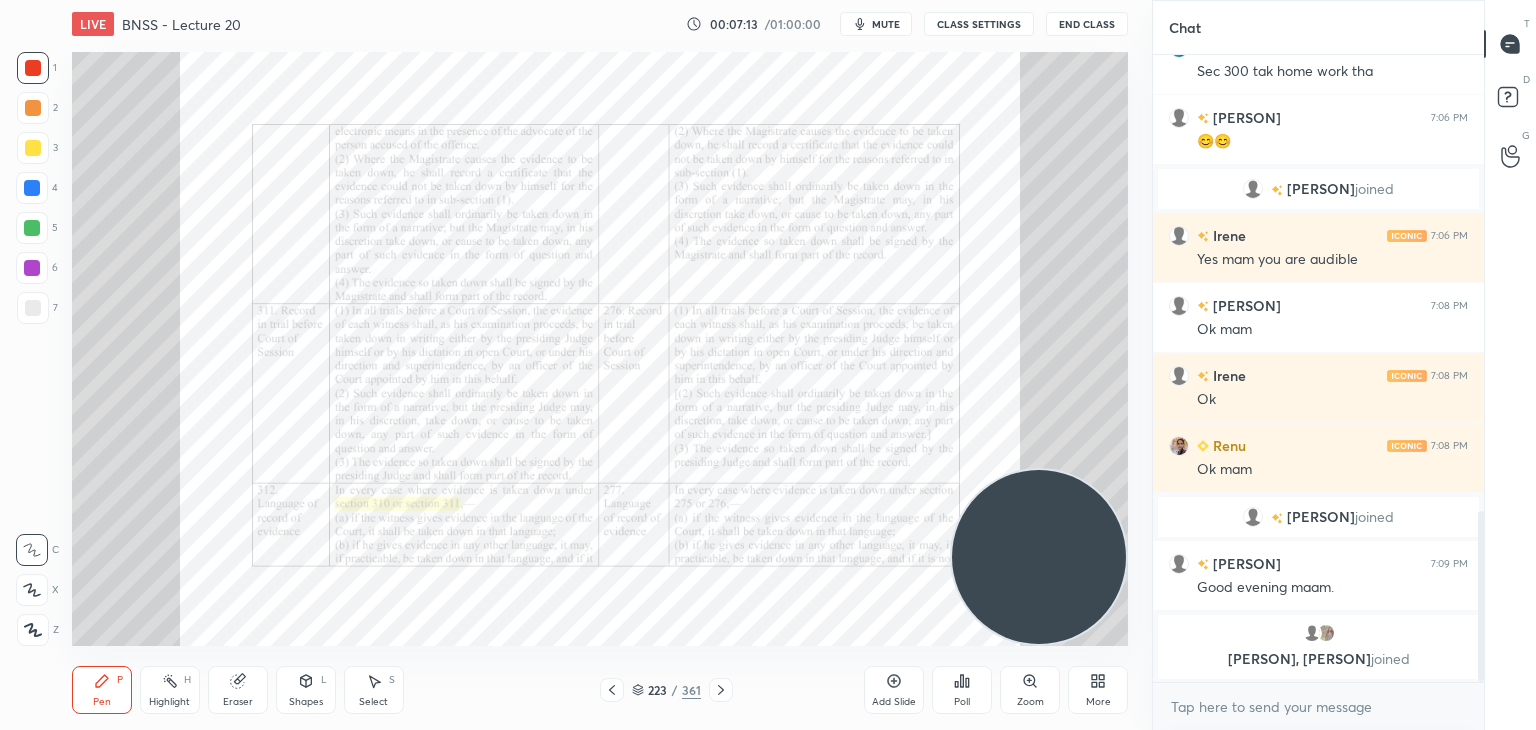click 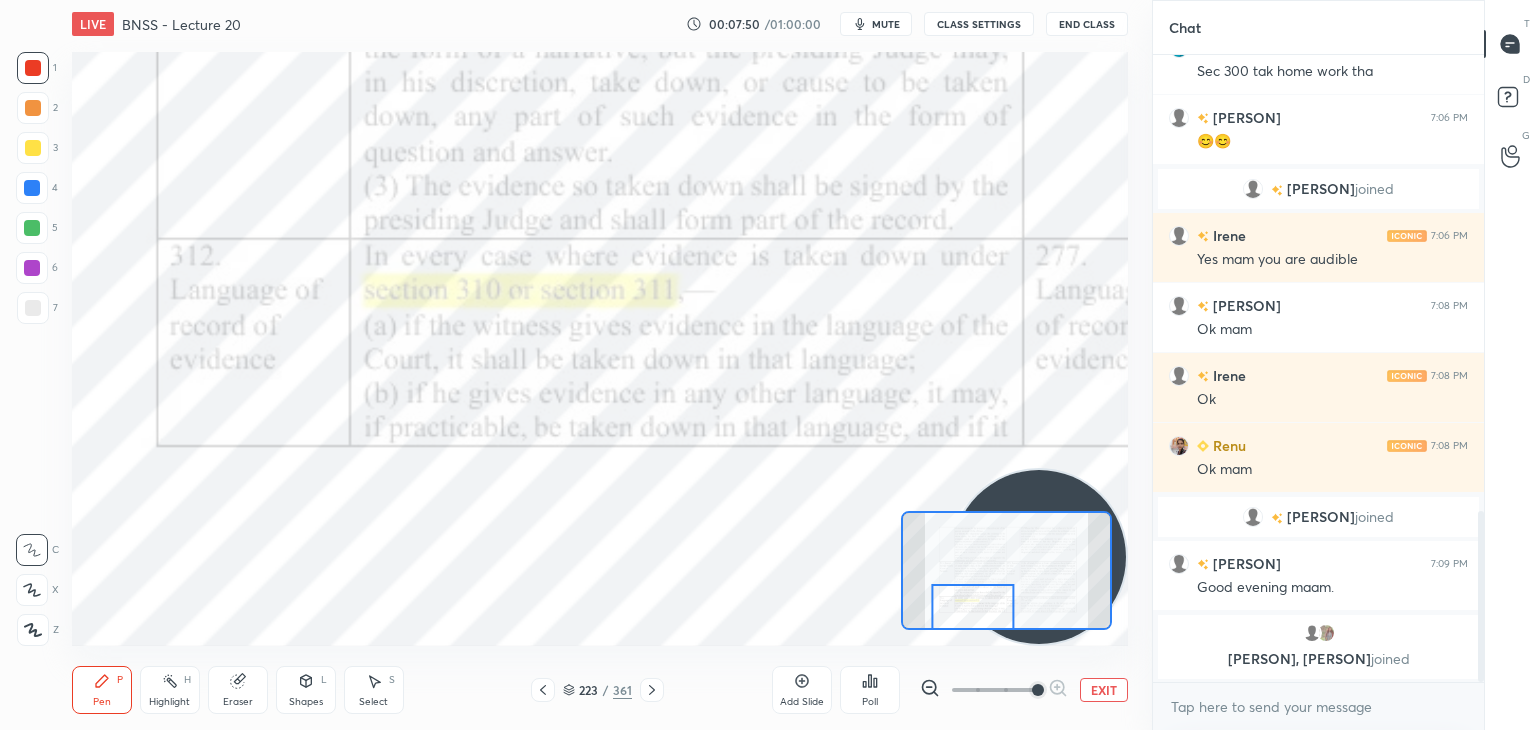 click 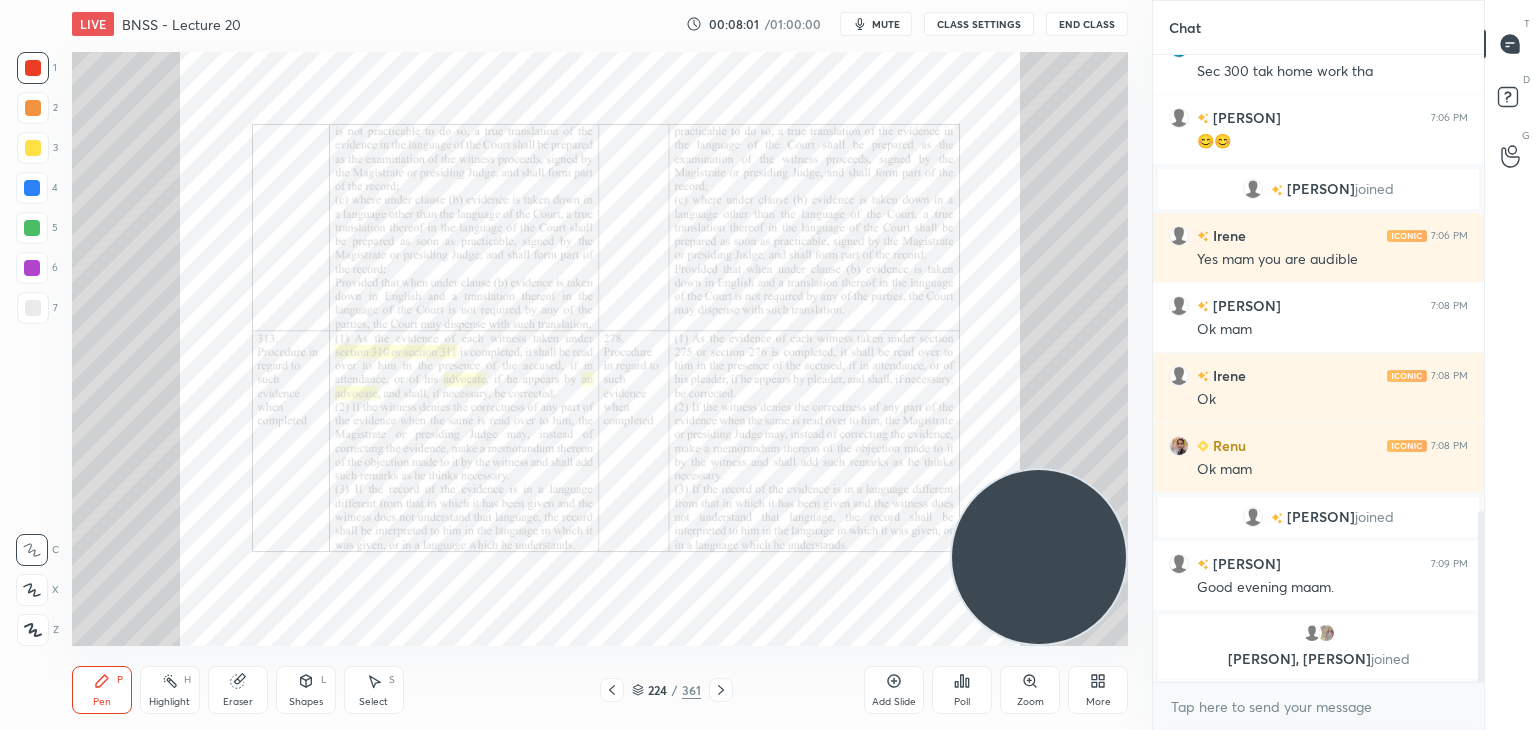 click 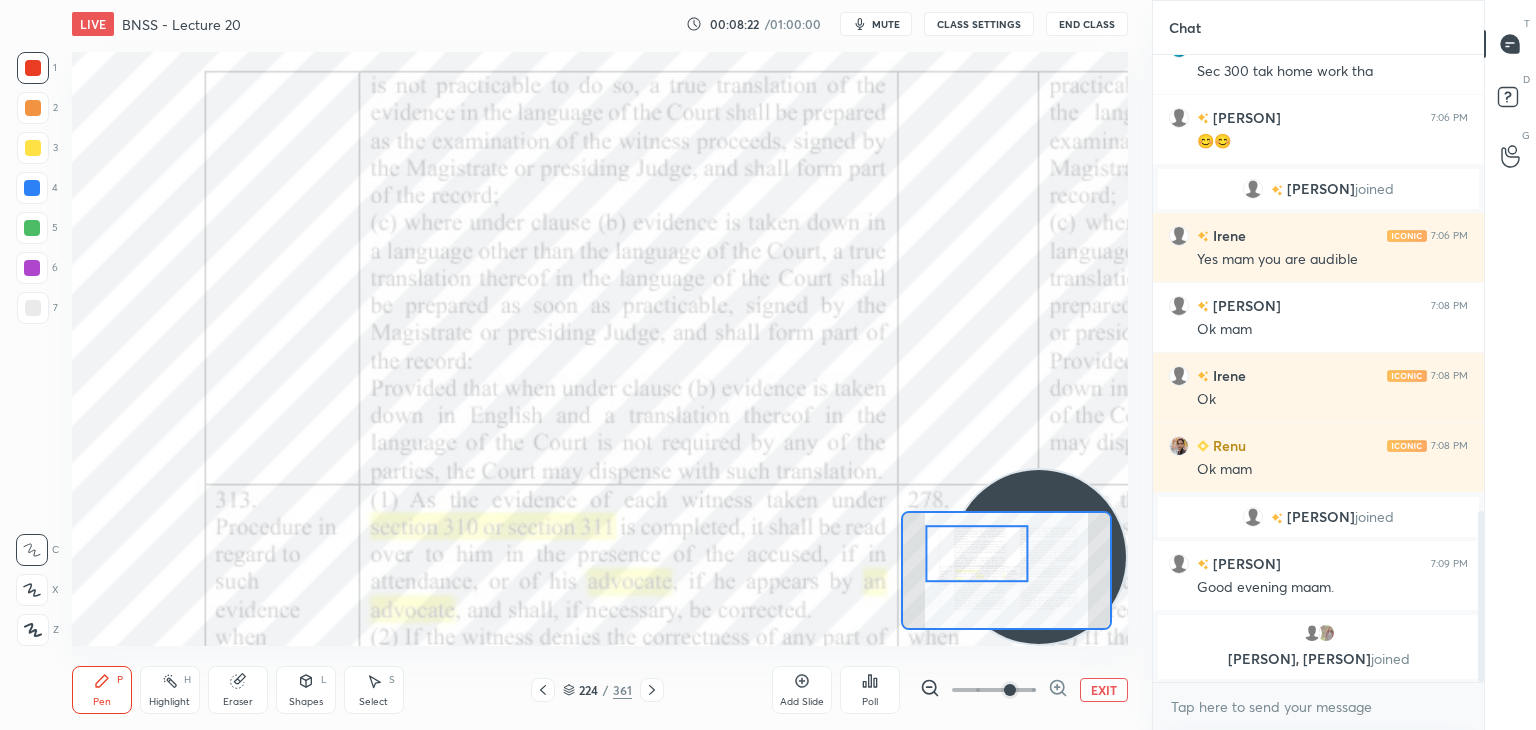 click on "mute" at bounding box center [886, 24] 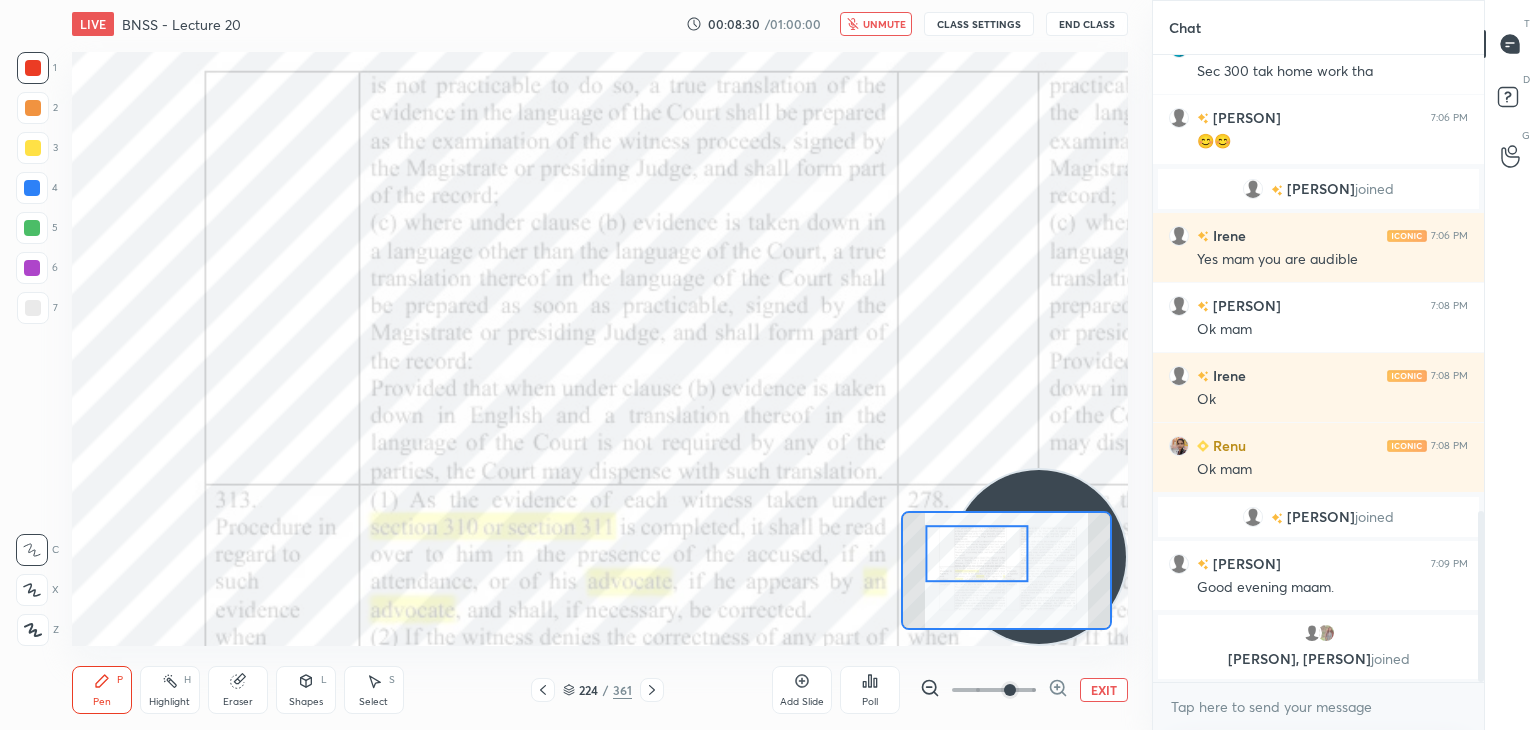 click on "unmute" at bounding box center [884, 24] 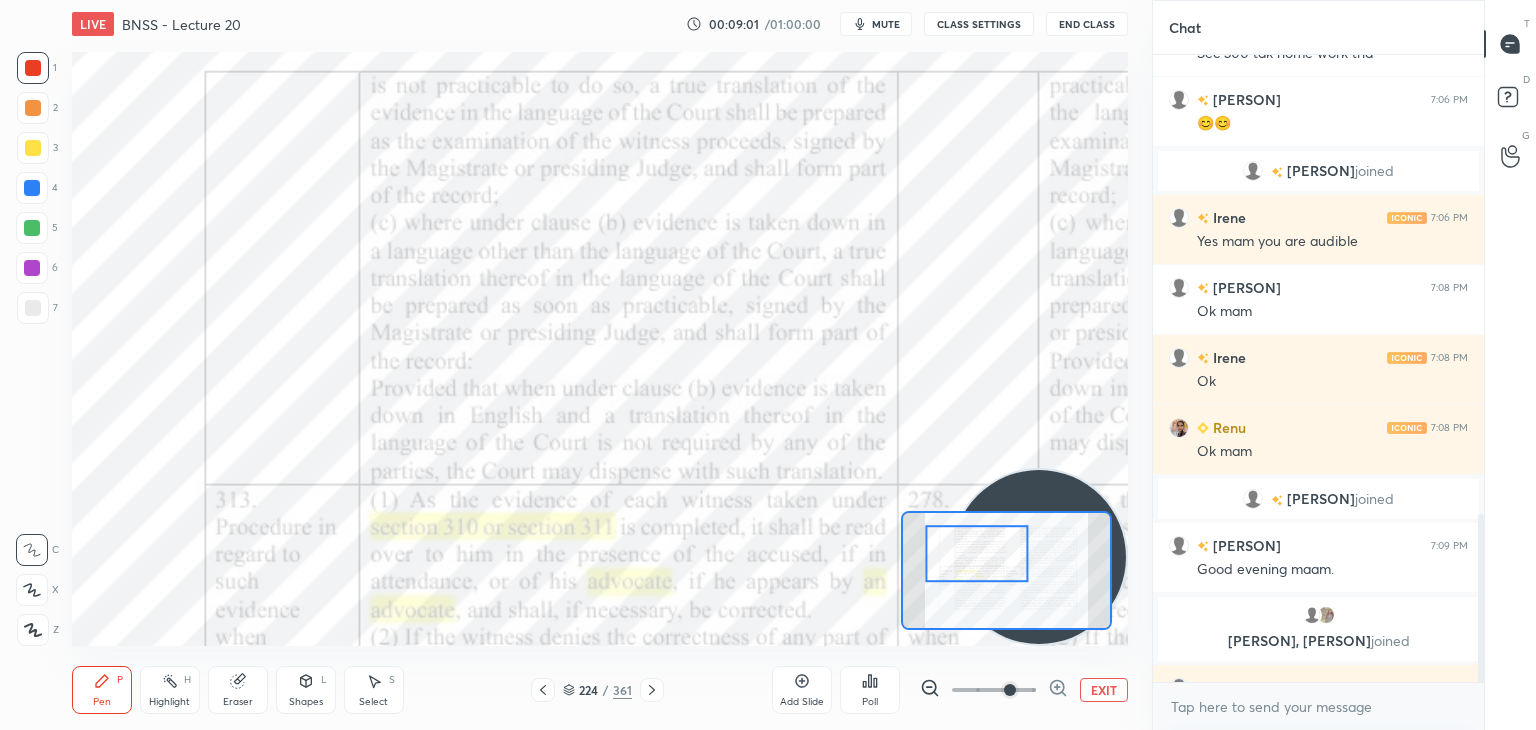 scroll, scrollTop: 1720, scrollLeft: 0, axis: vertical 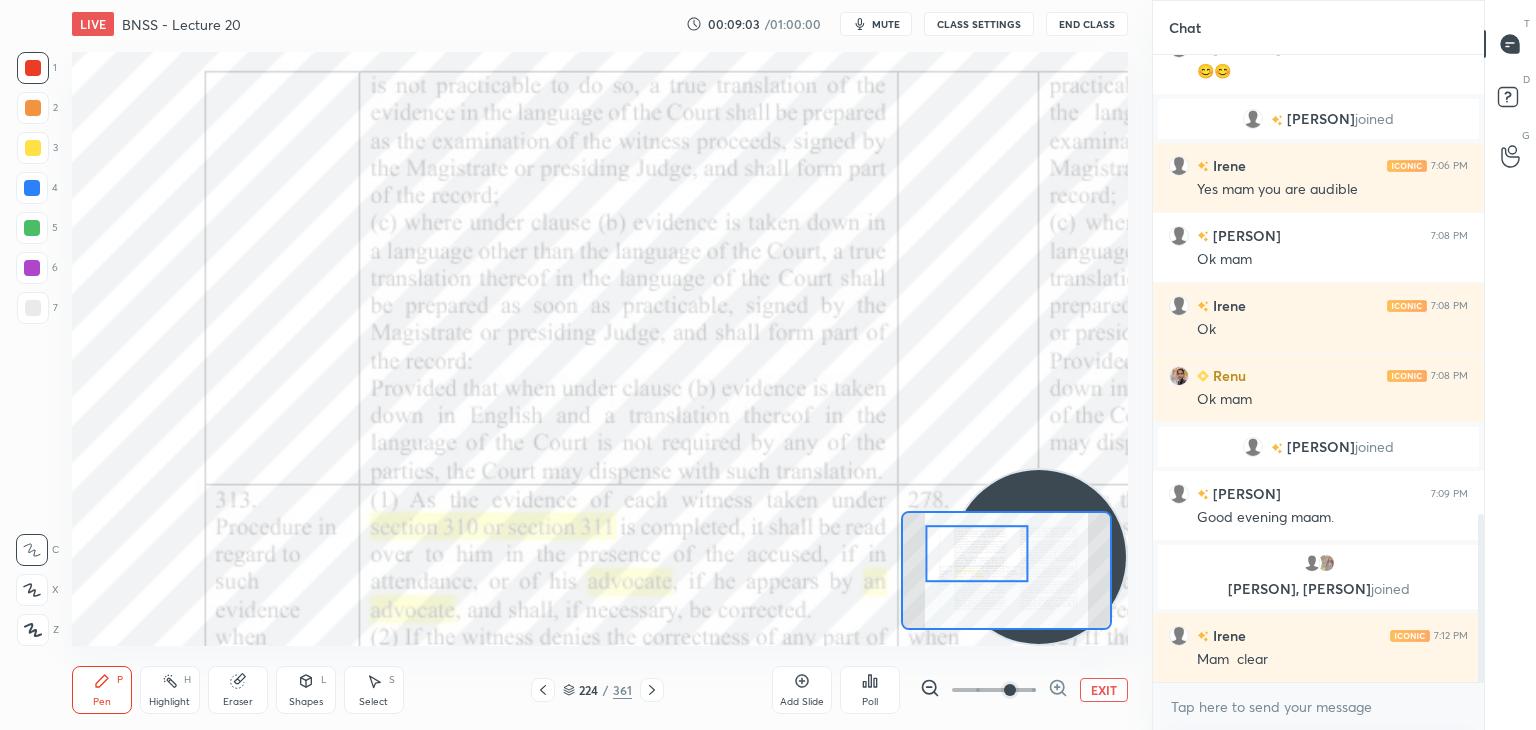 click 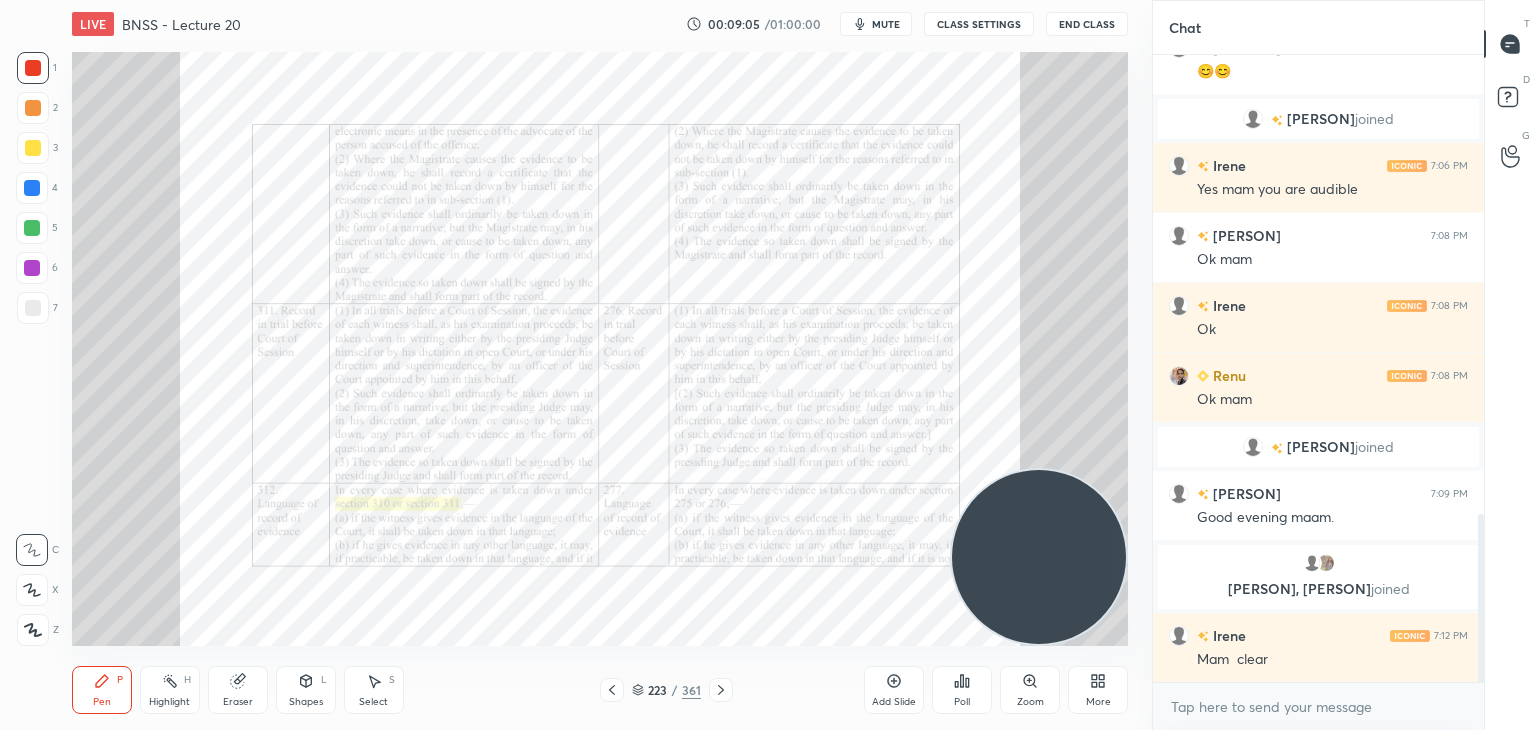 click 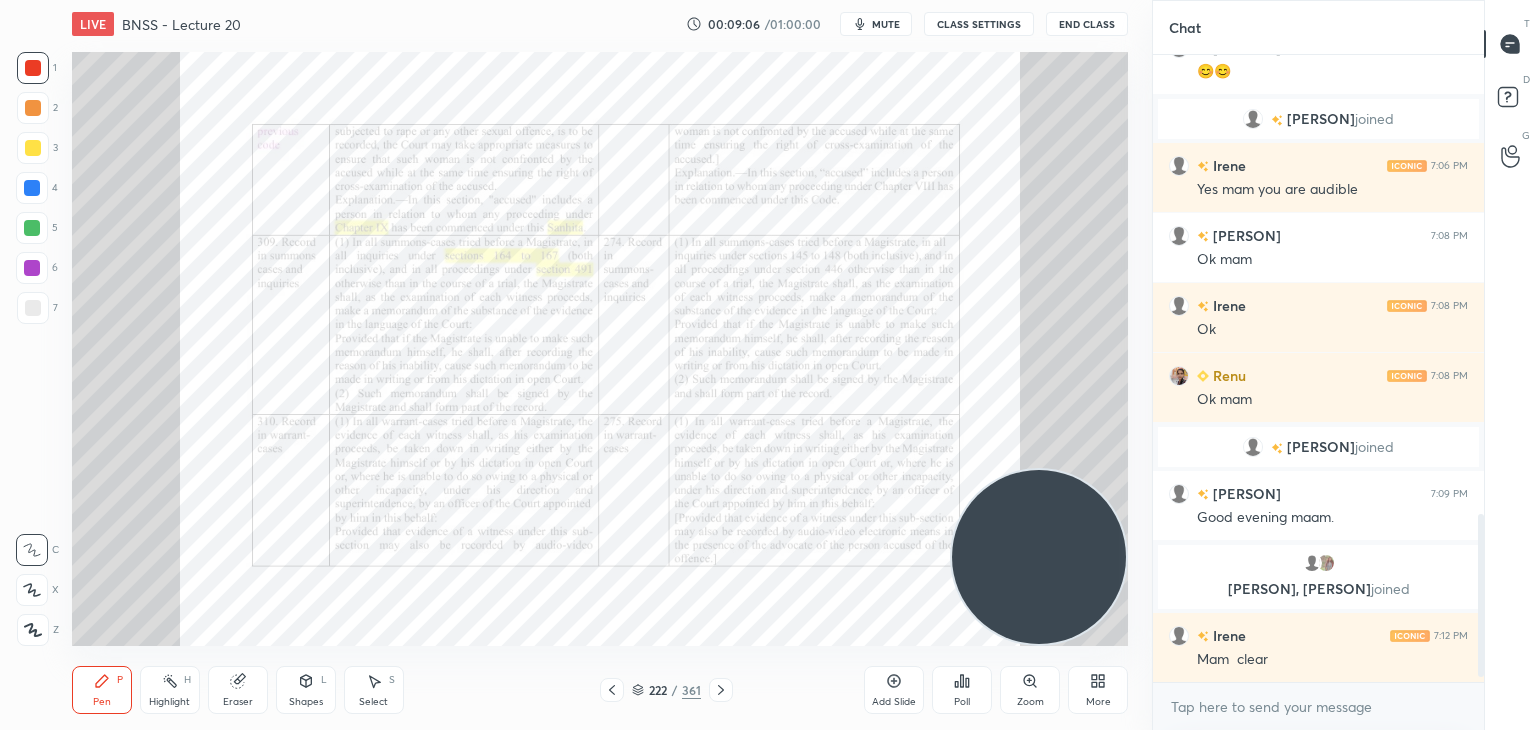 scroll, scrollTop: 1790, scrollLeft: 0, axis: vertical 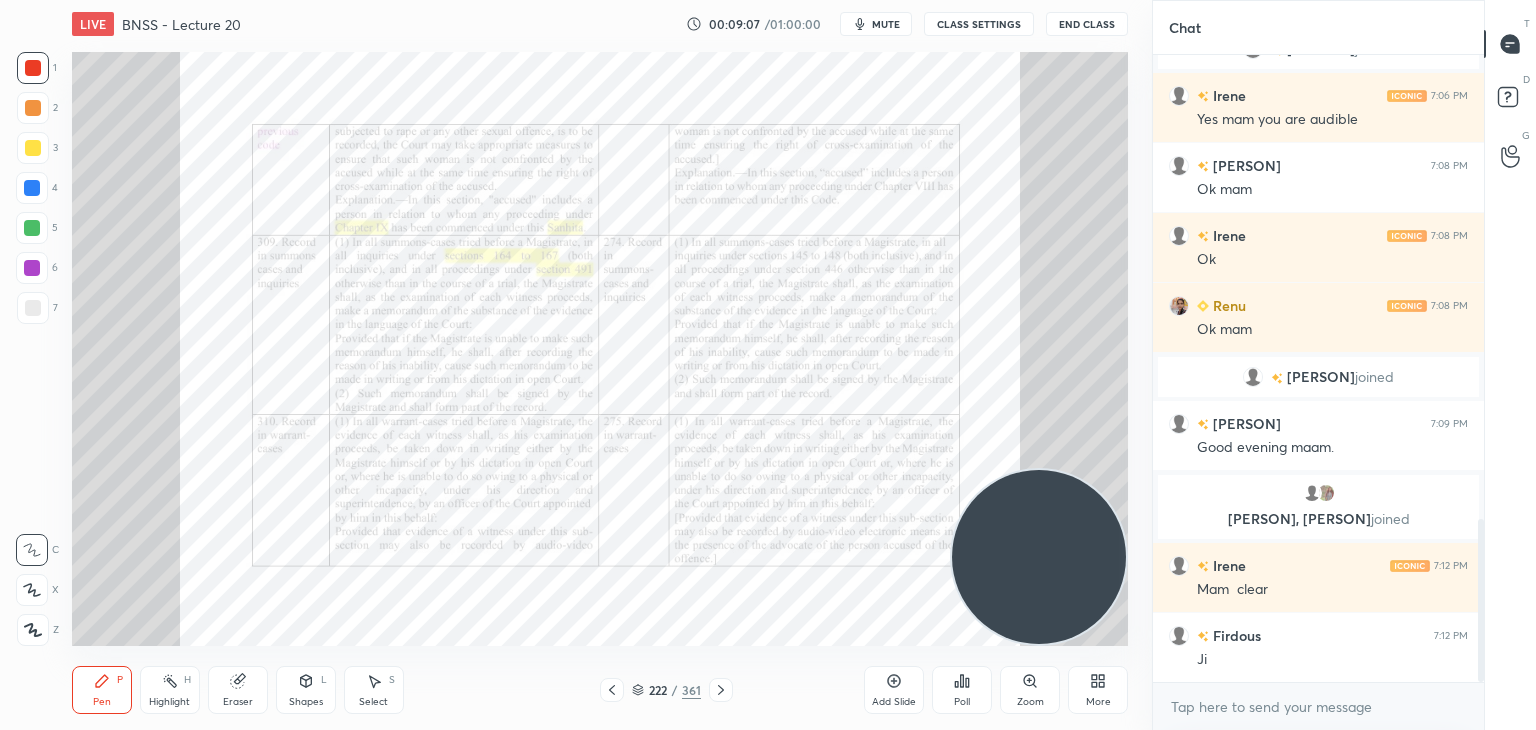 click 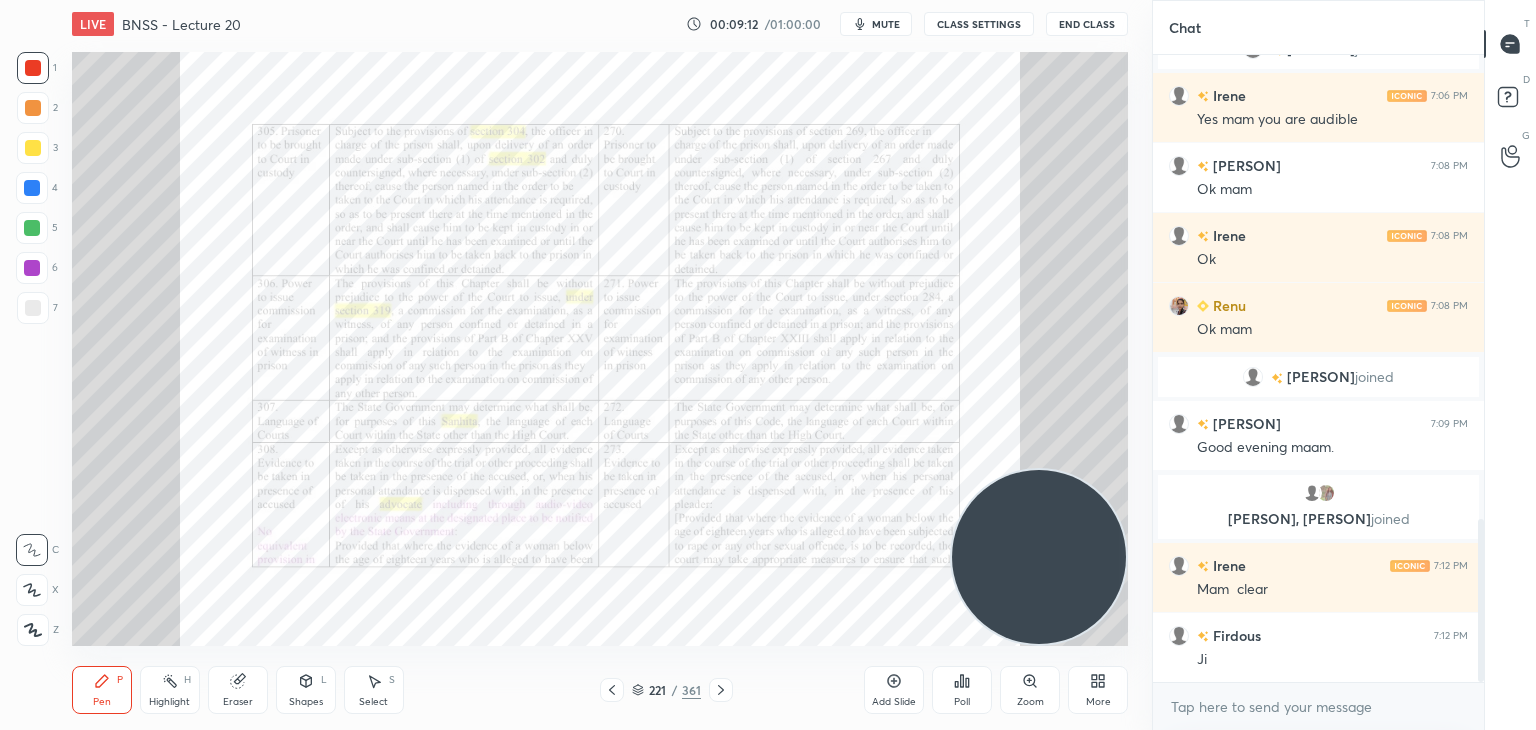 click 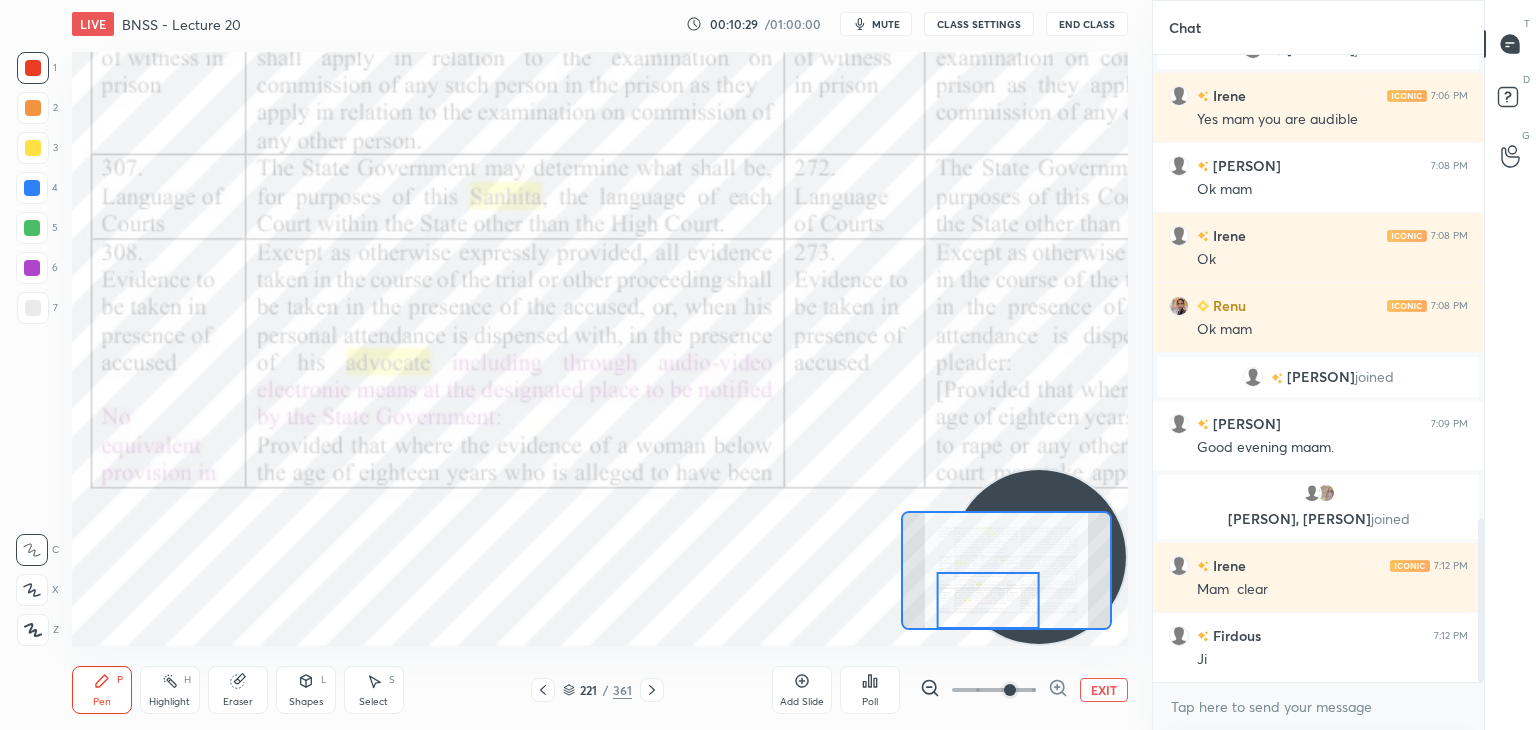 click 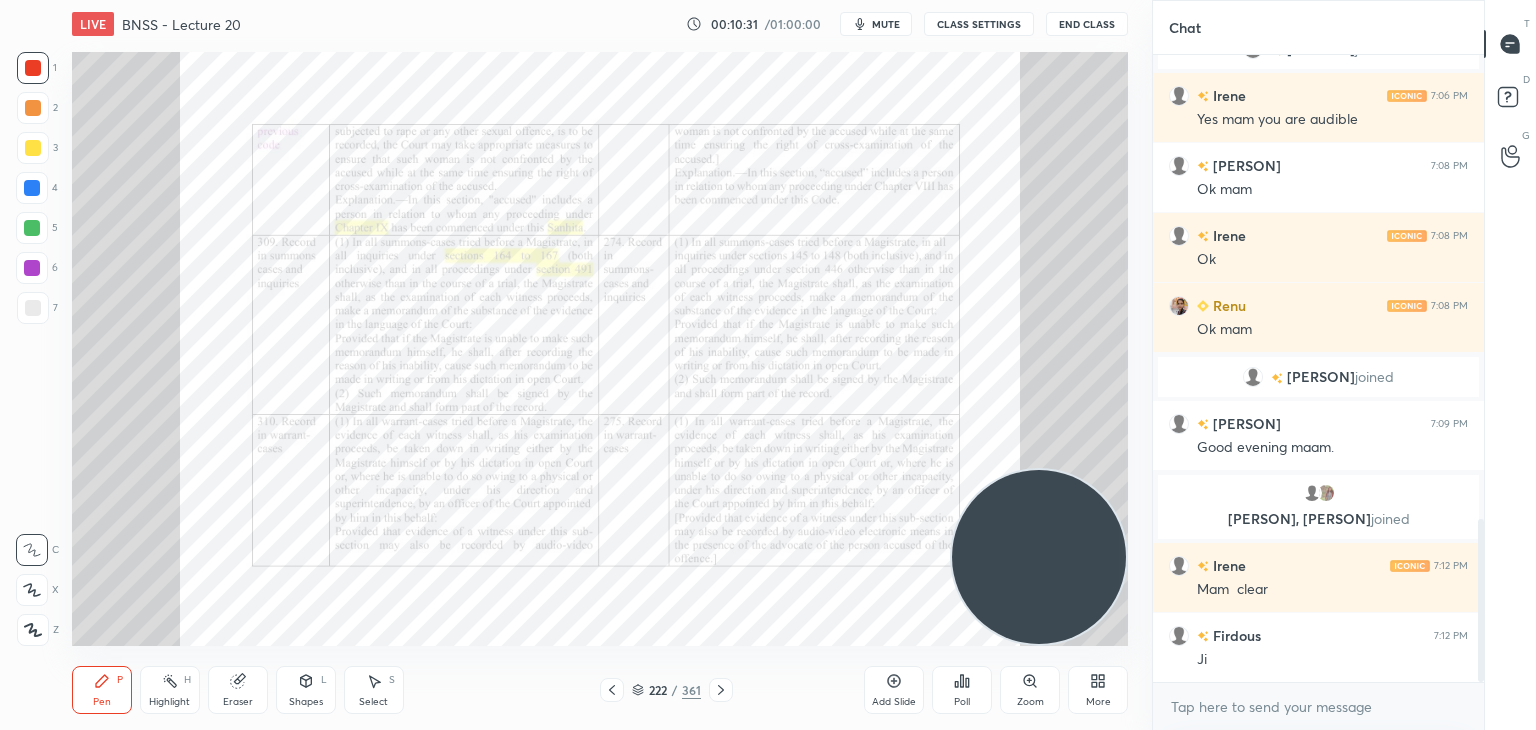 click 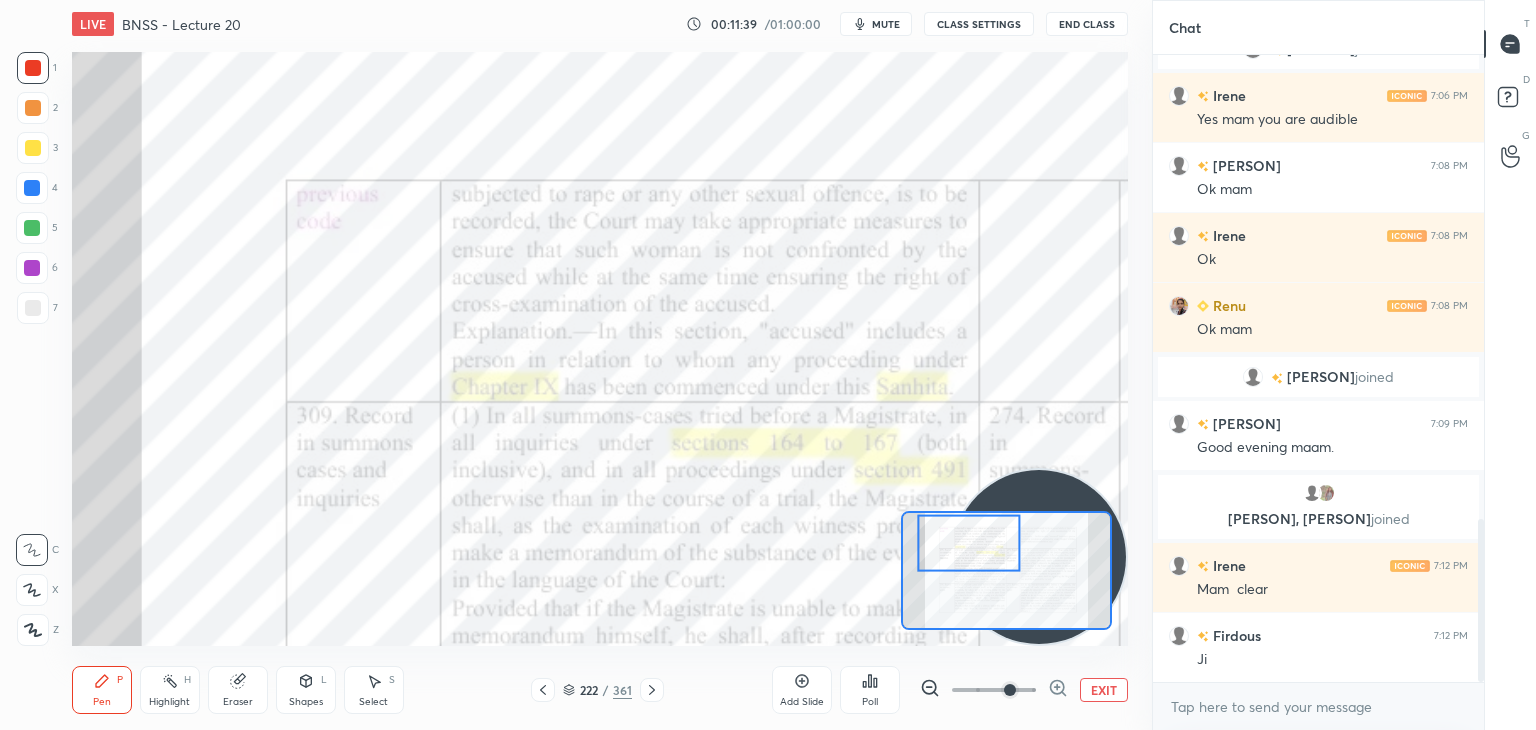 click 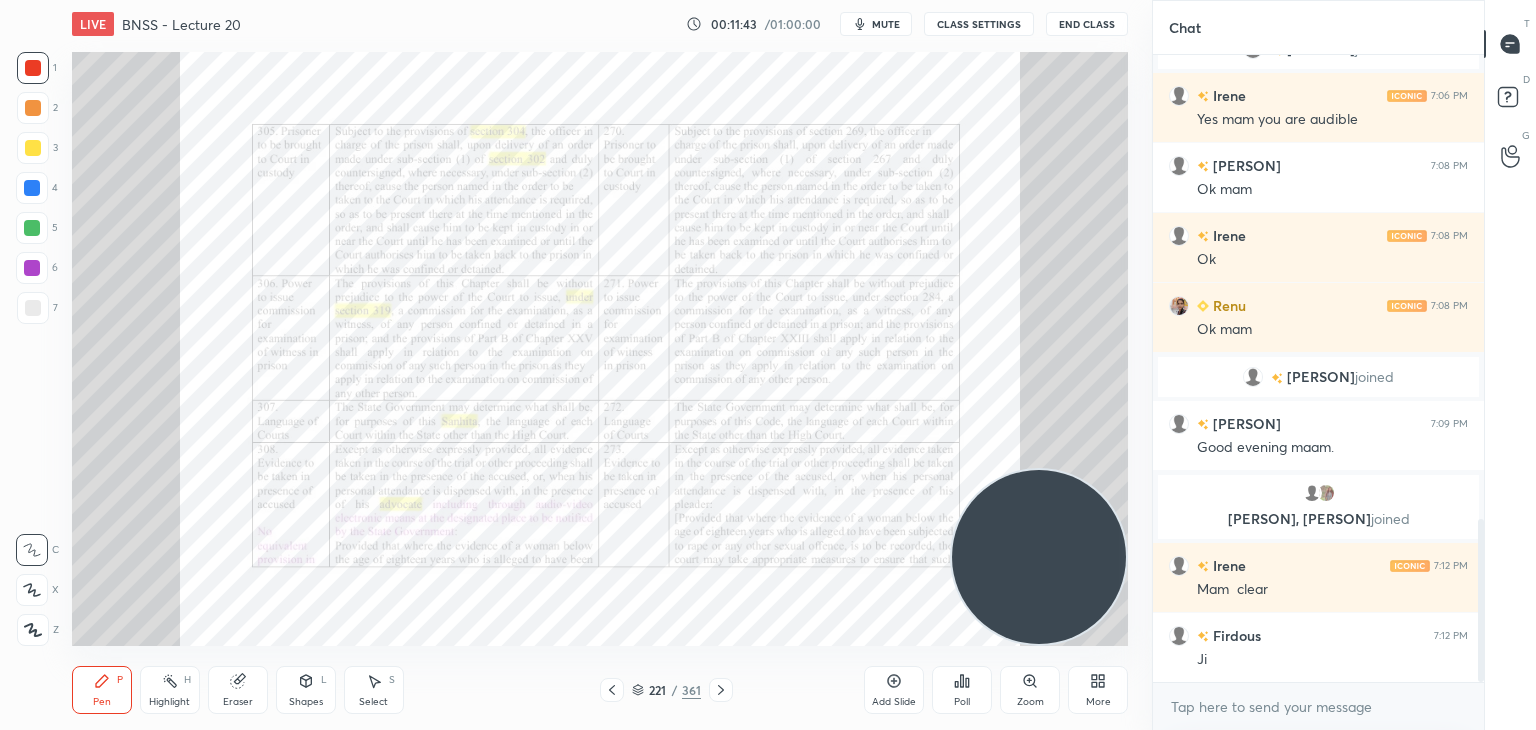 click 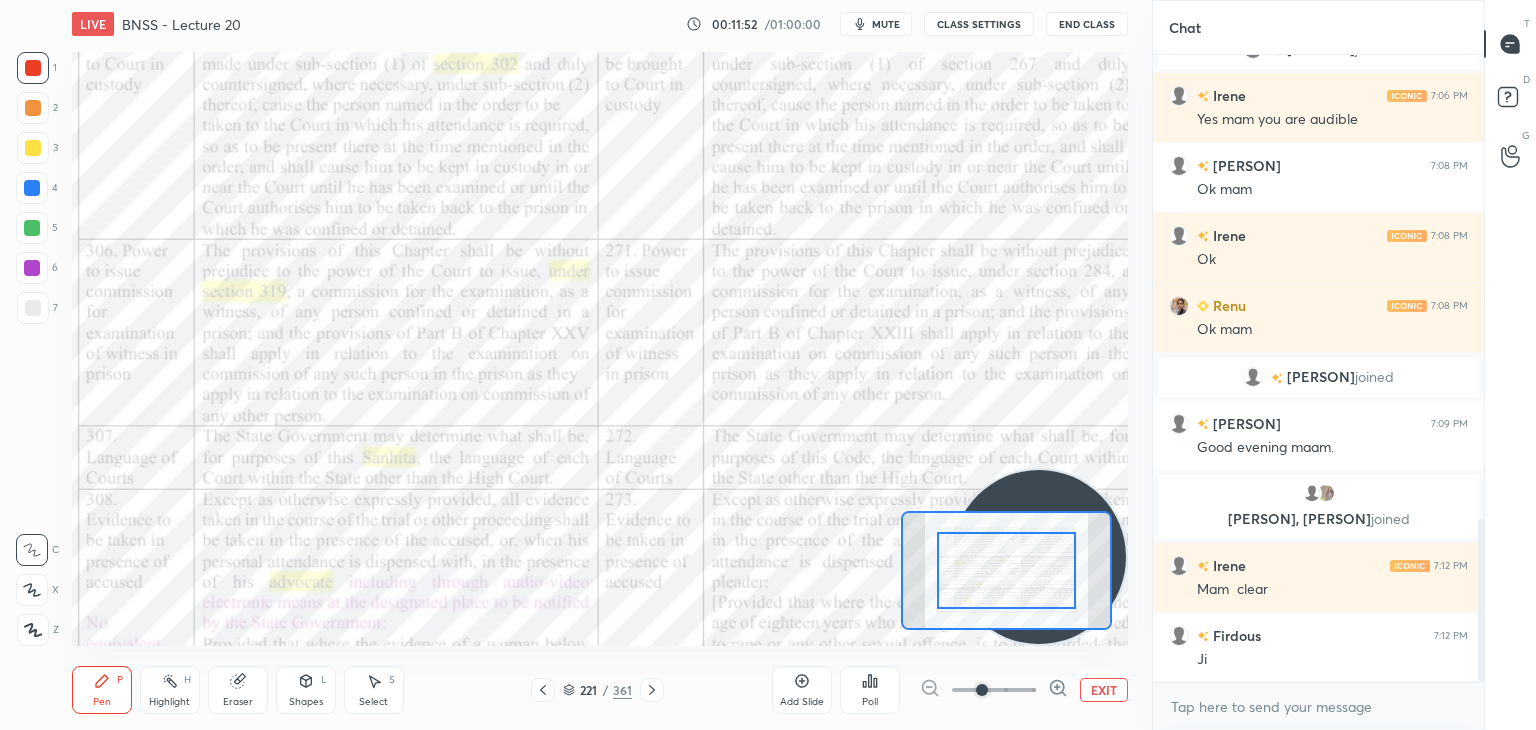click 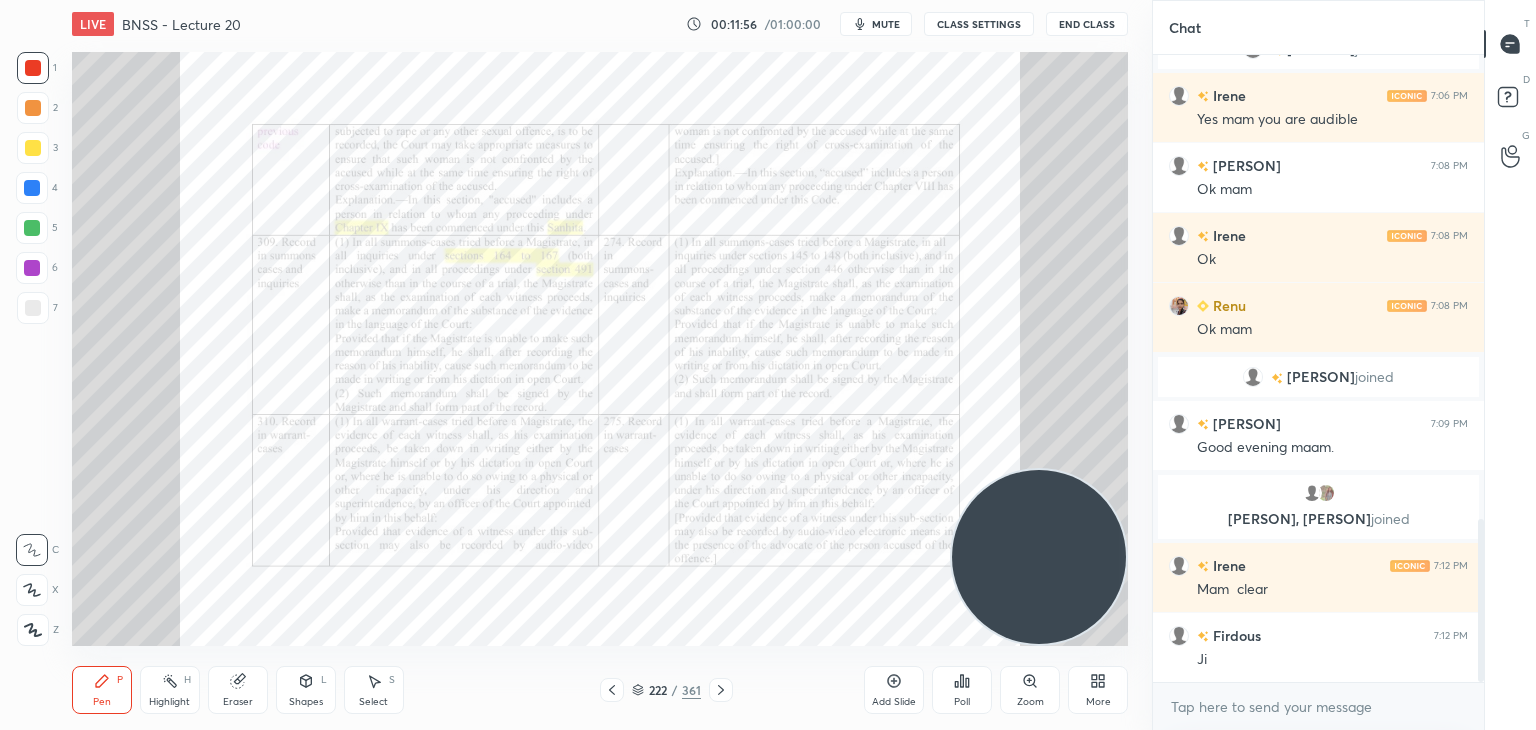 click on "Zoom" at bounding box center (1030, 690) 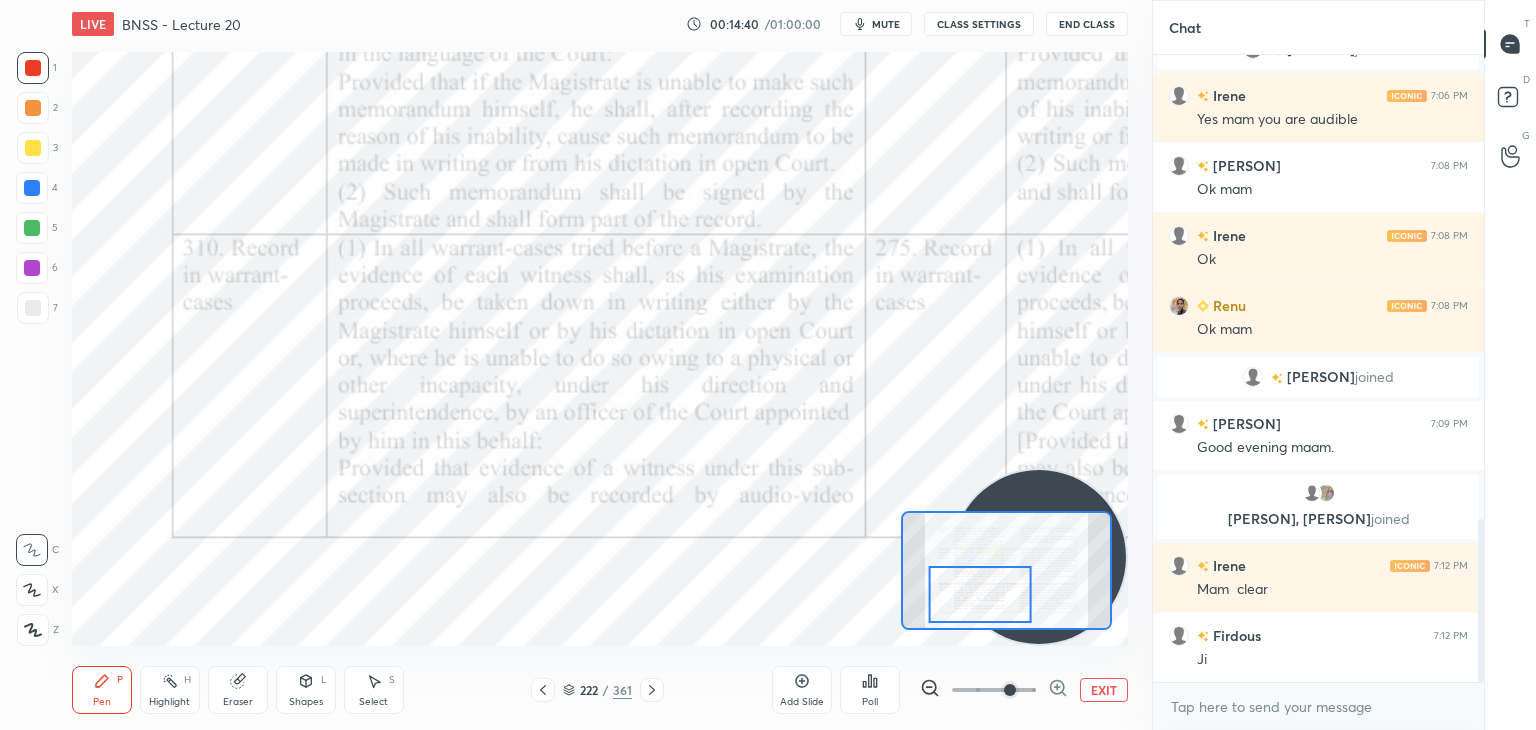 click 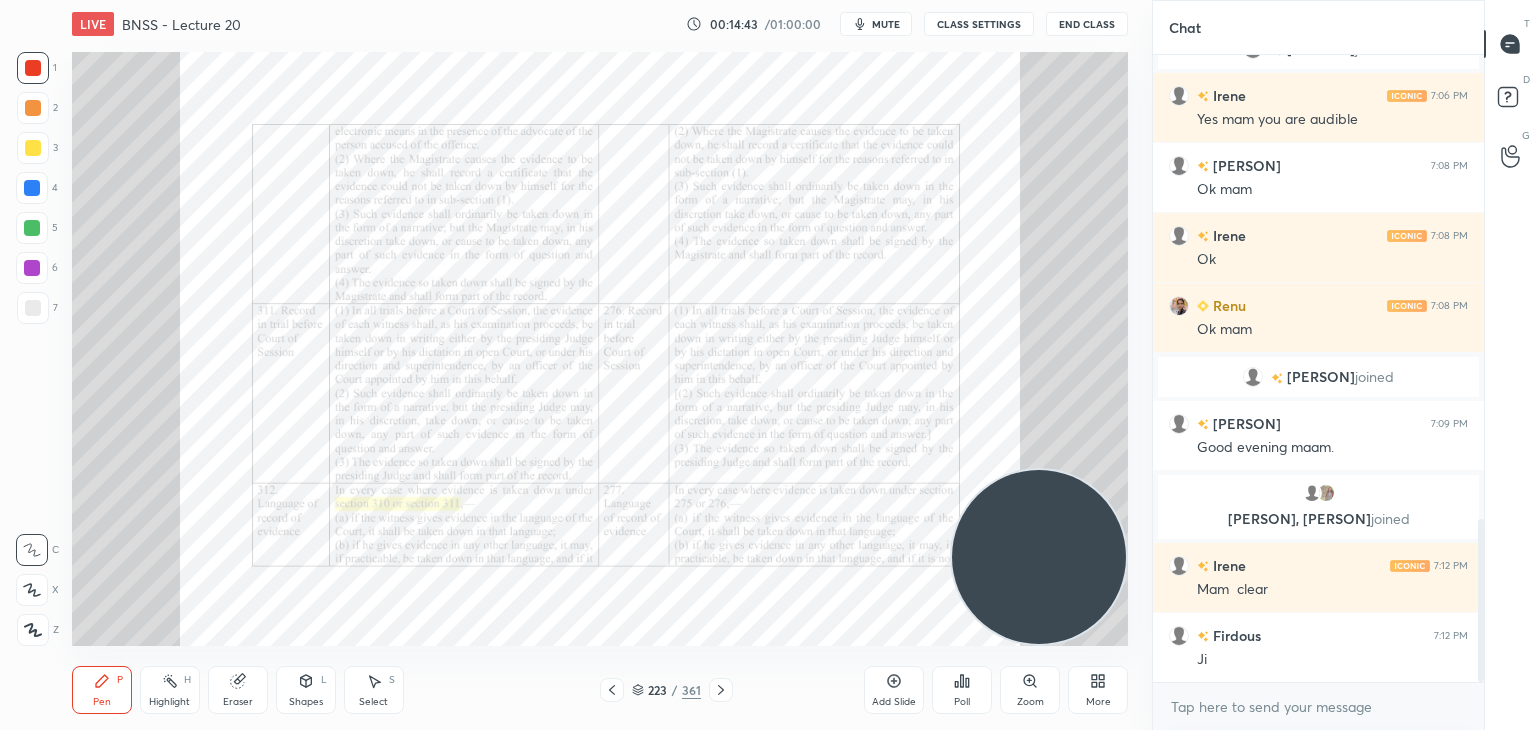 click 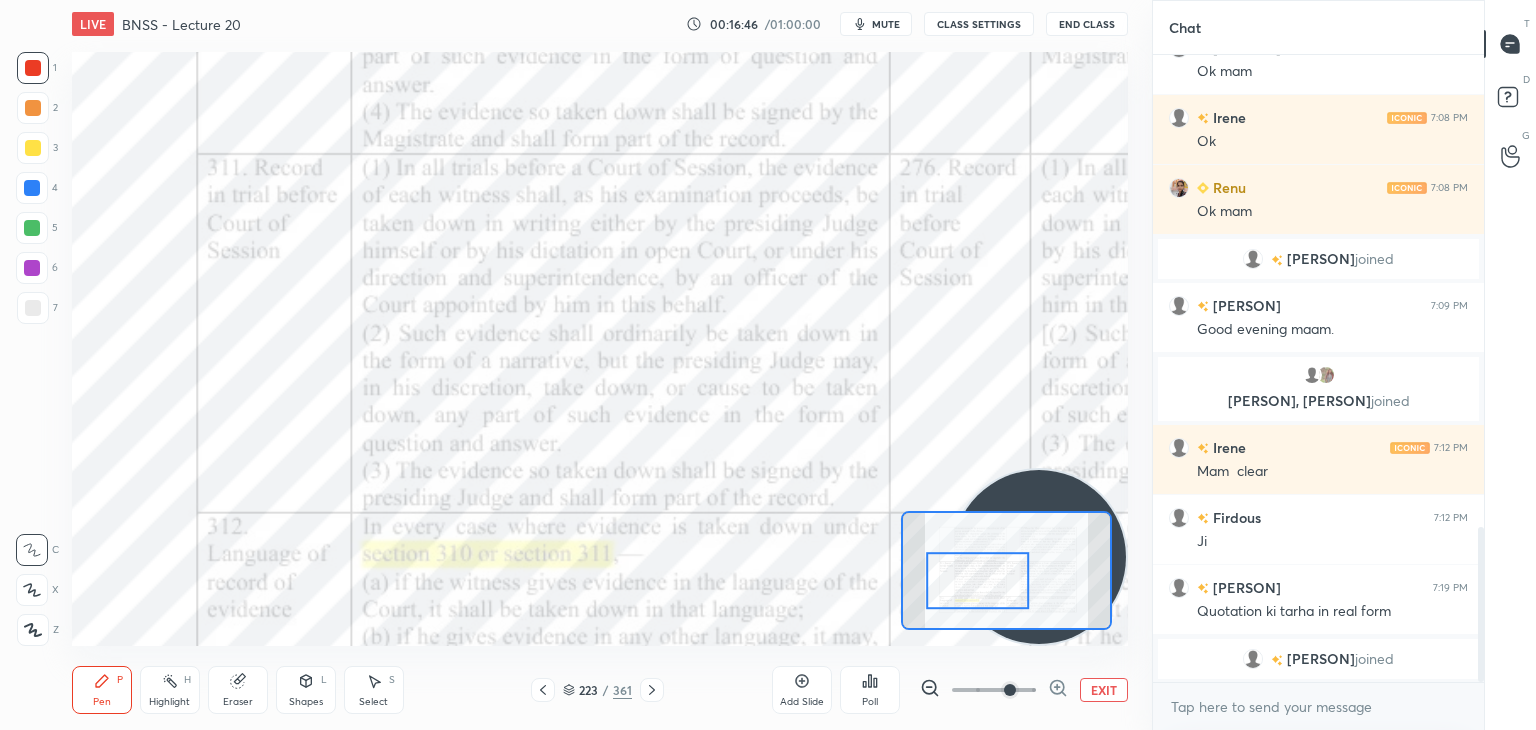 scroll, scrollTop: 1920, scrollLeft: 0, axis: vertical 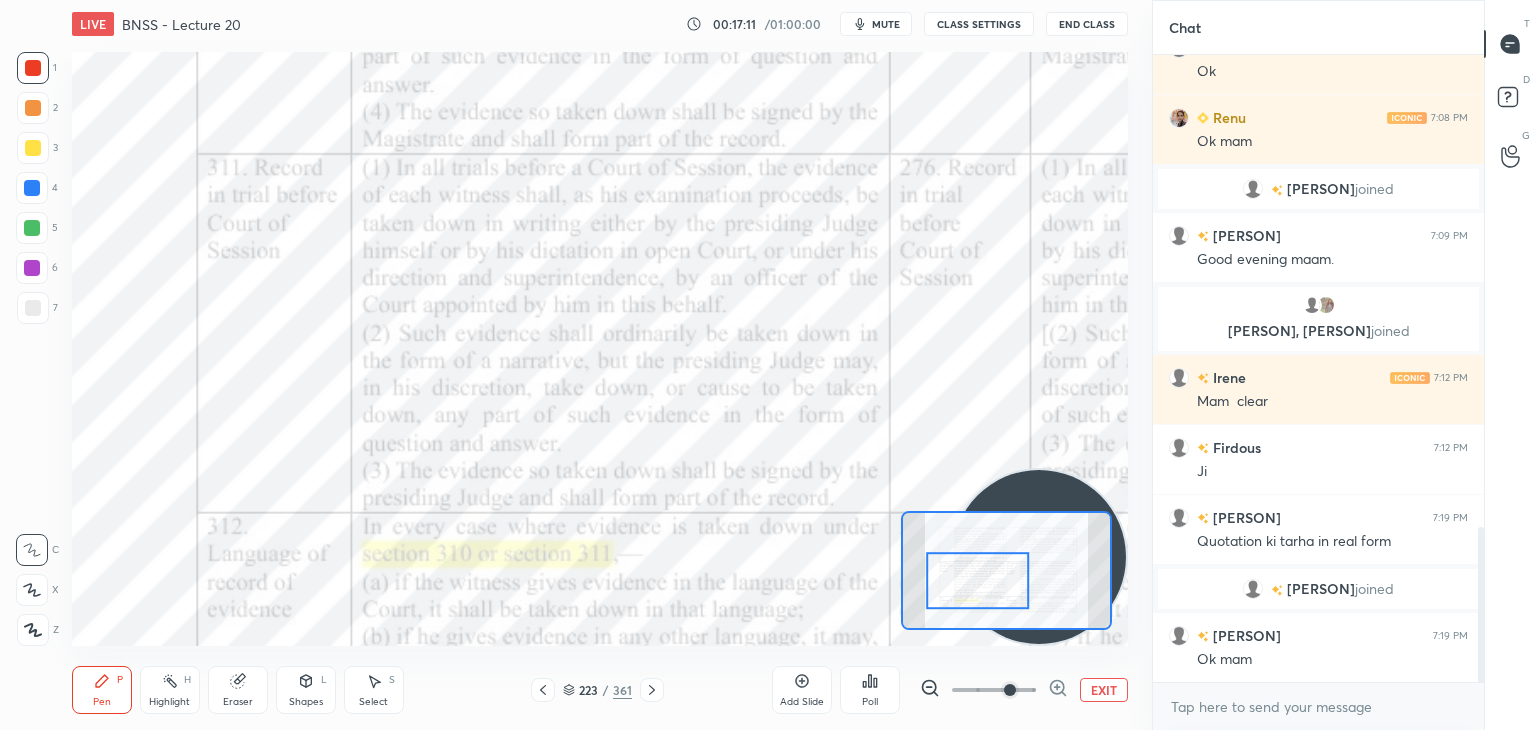 click 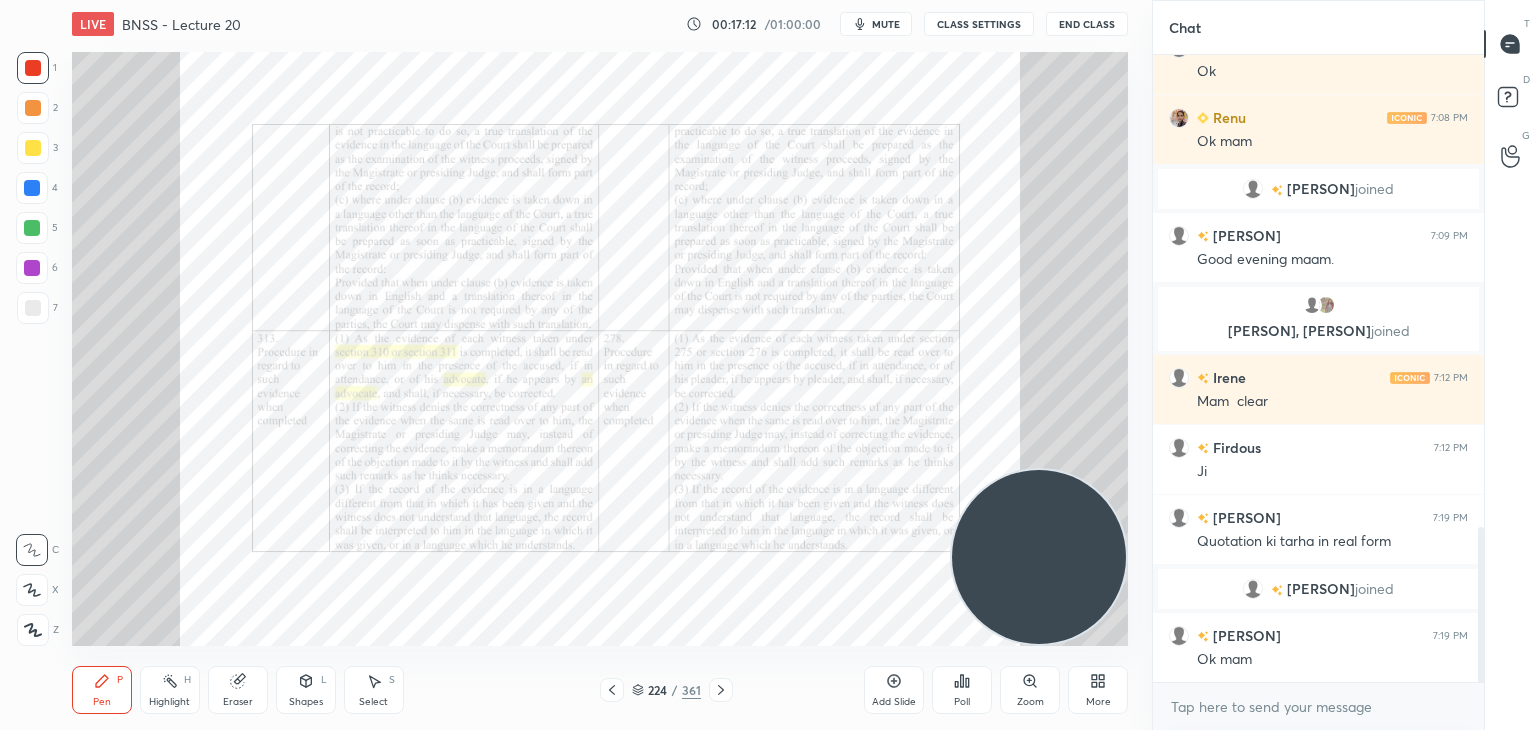 click 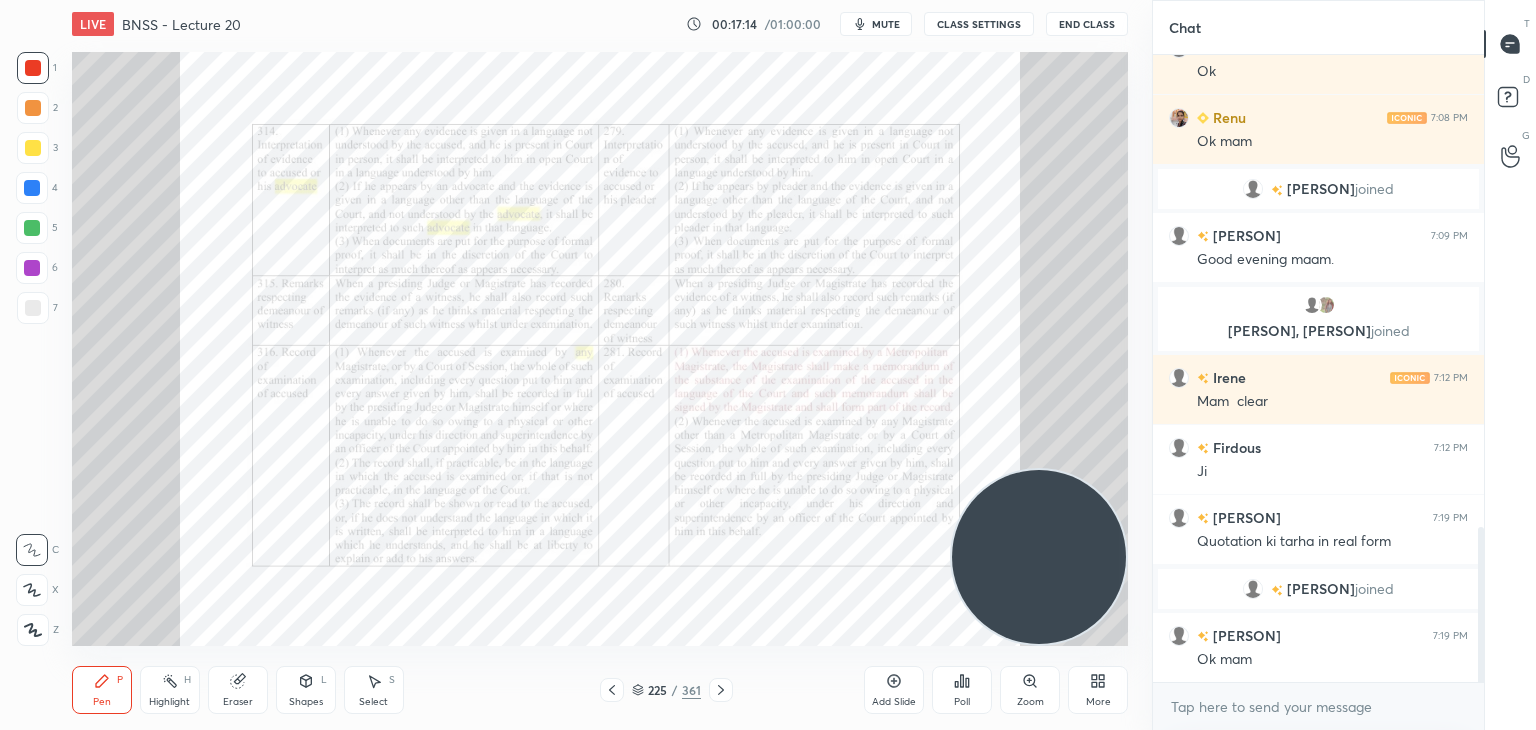 click 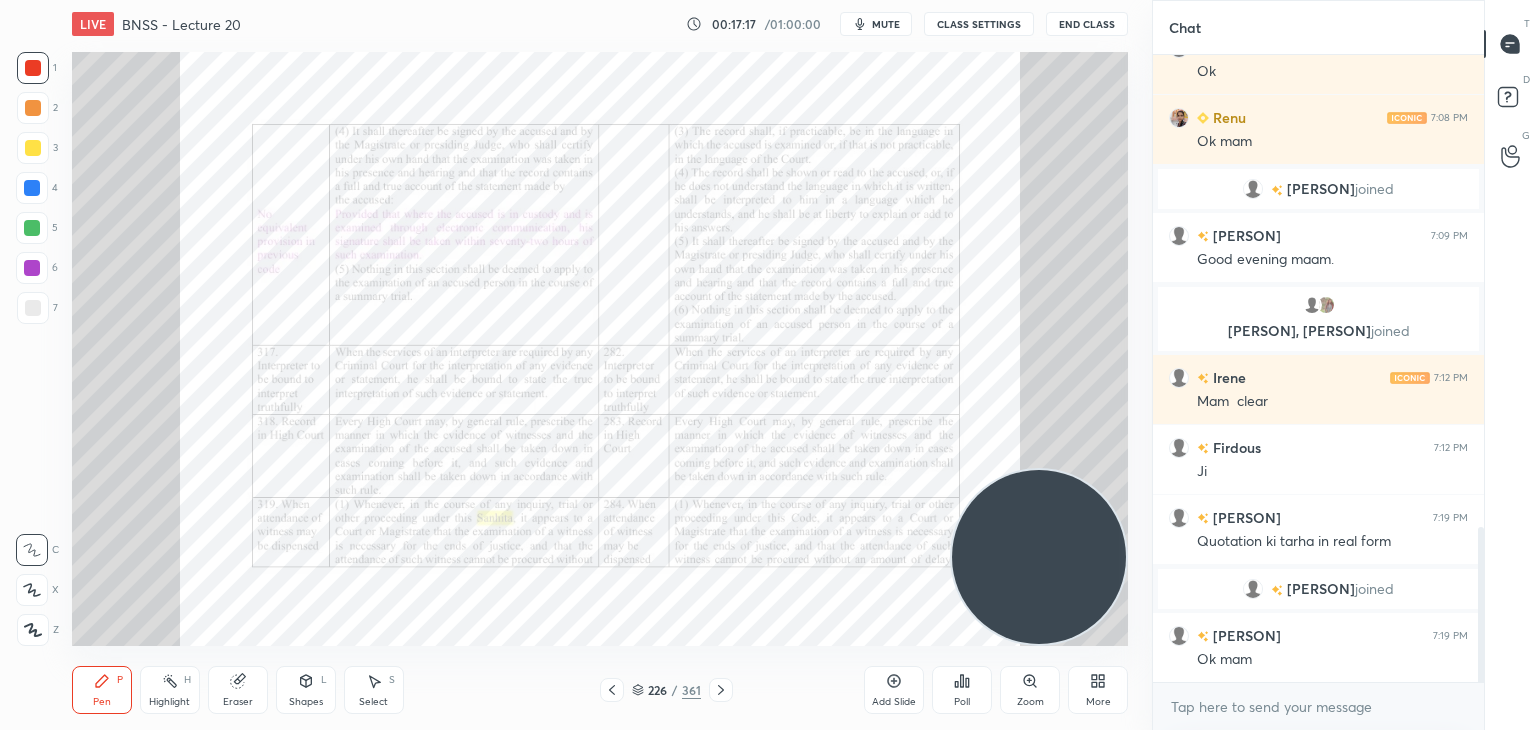 click on "Zoom" at bounding box center (1030, 690) 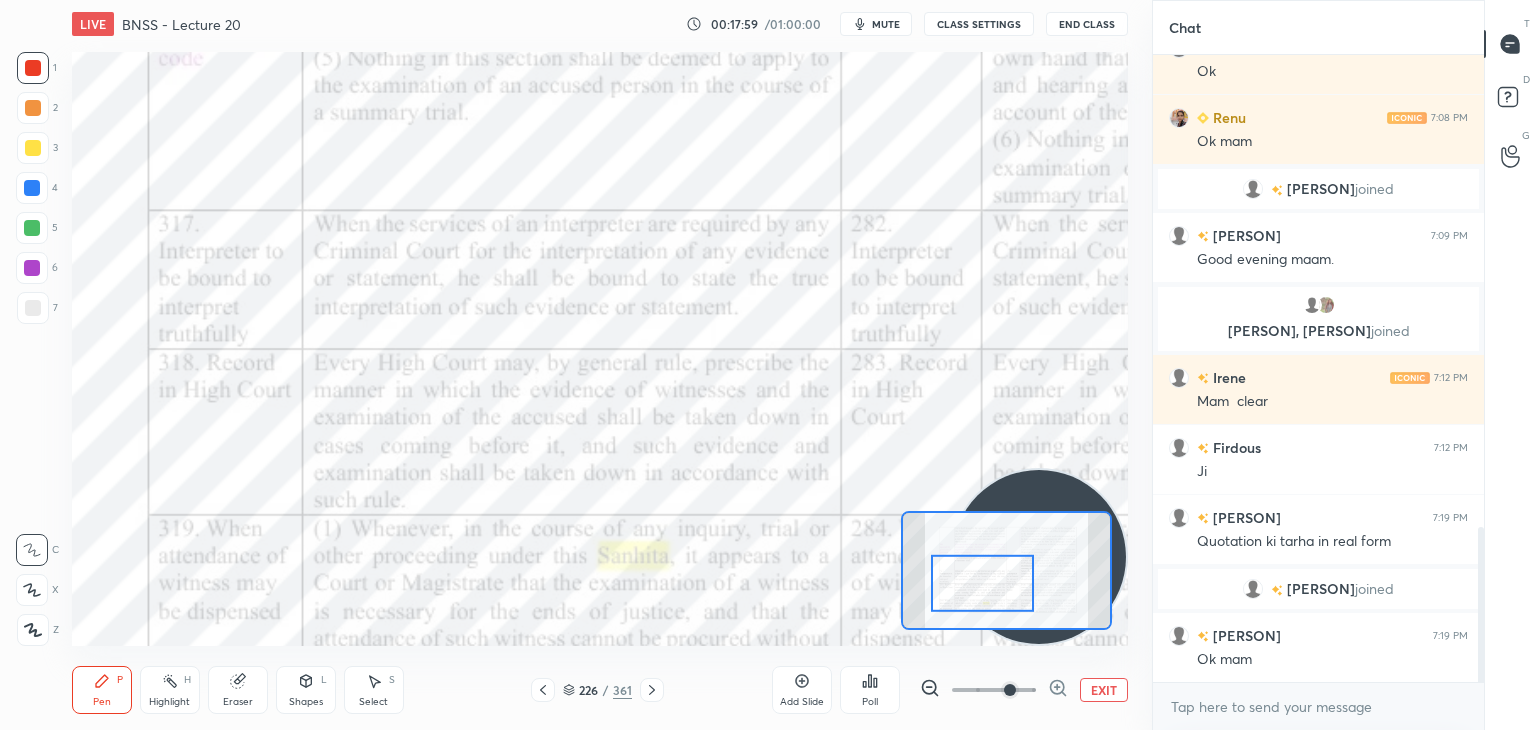 click 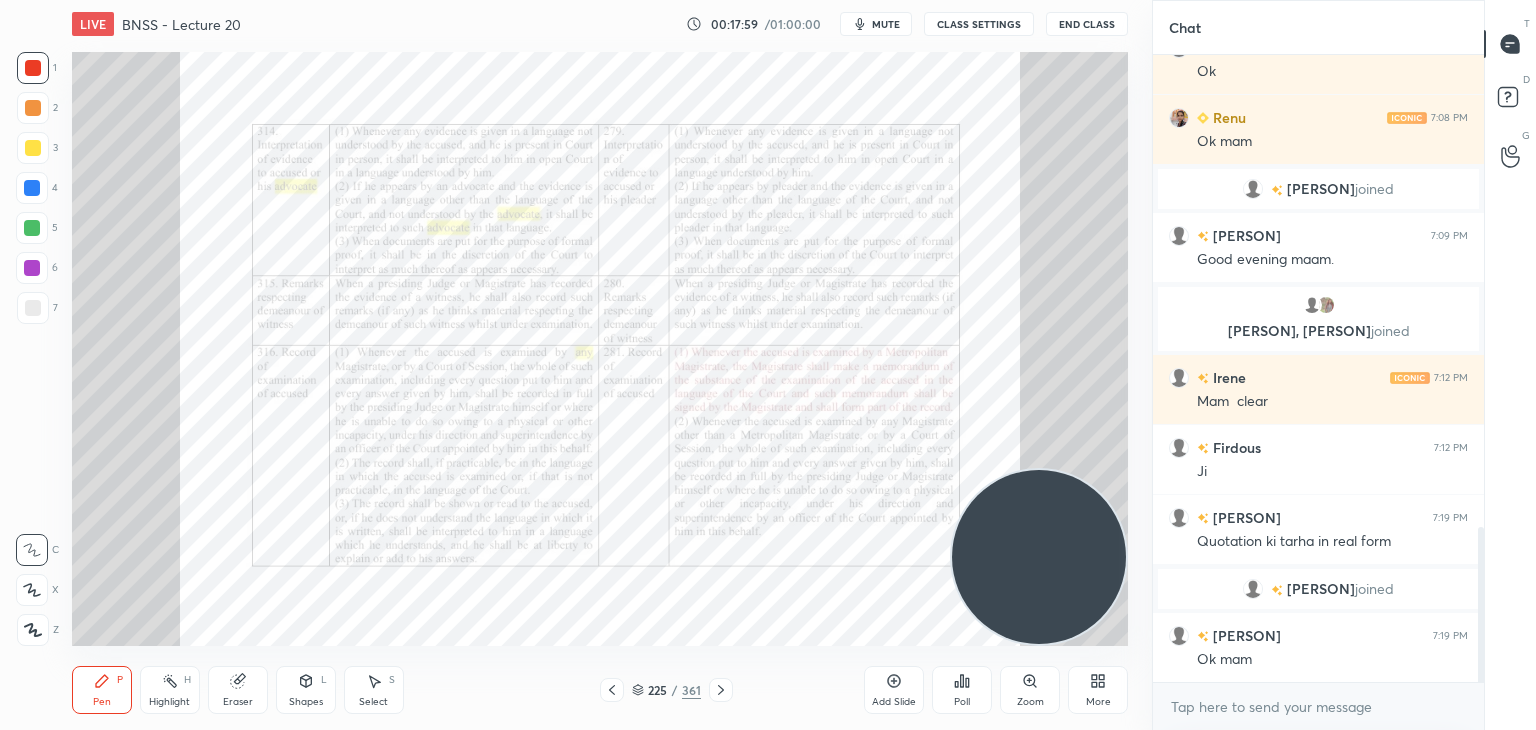 click on "225 / 361" at bounding box center [666, 690] 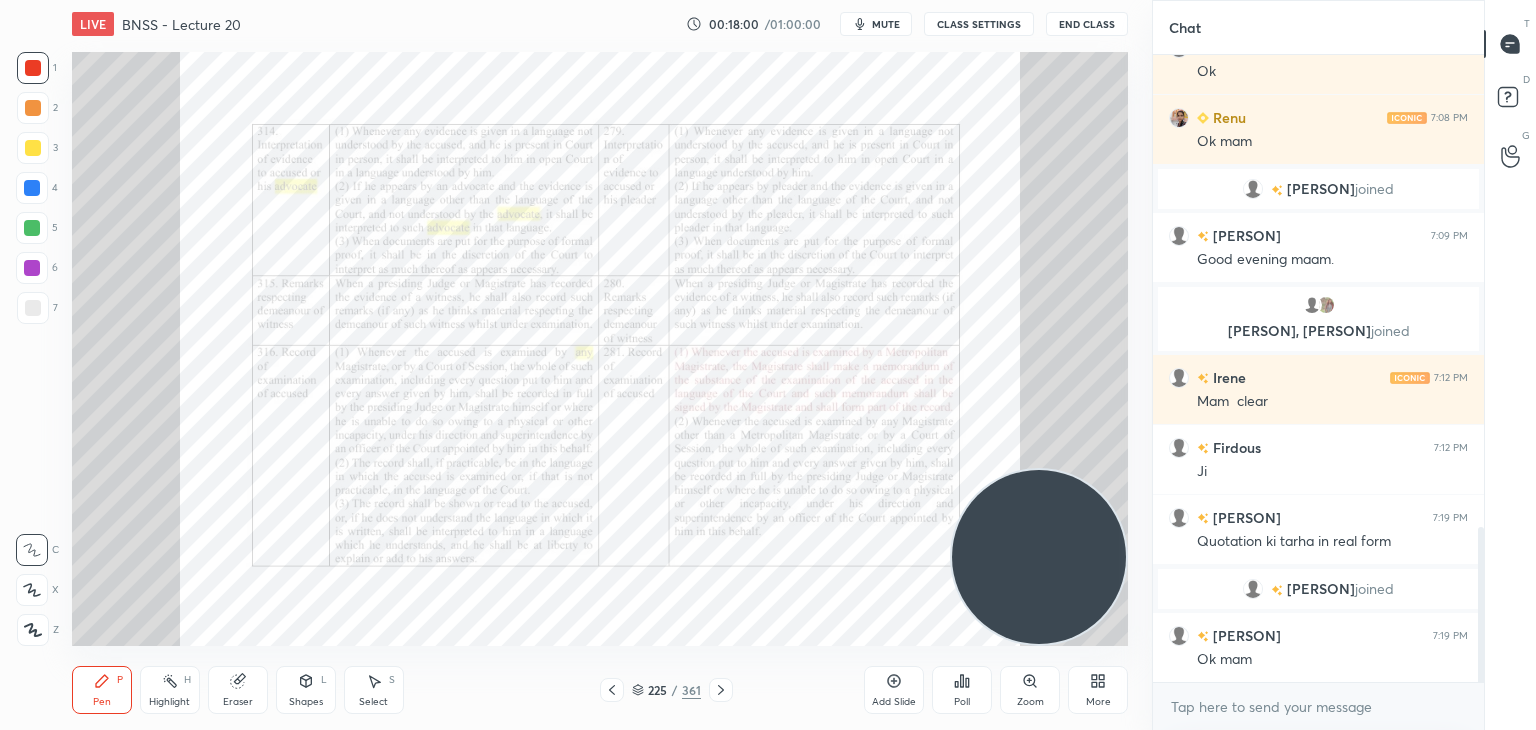 click 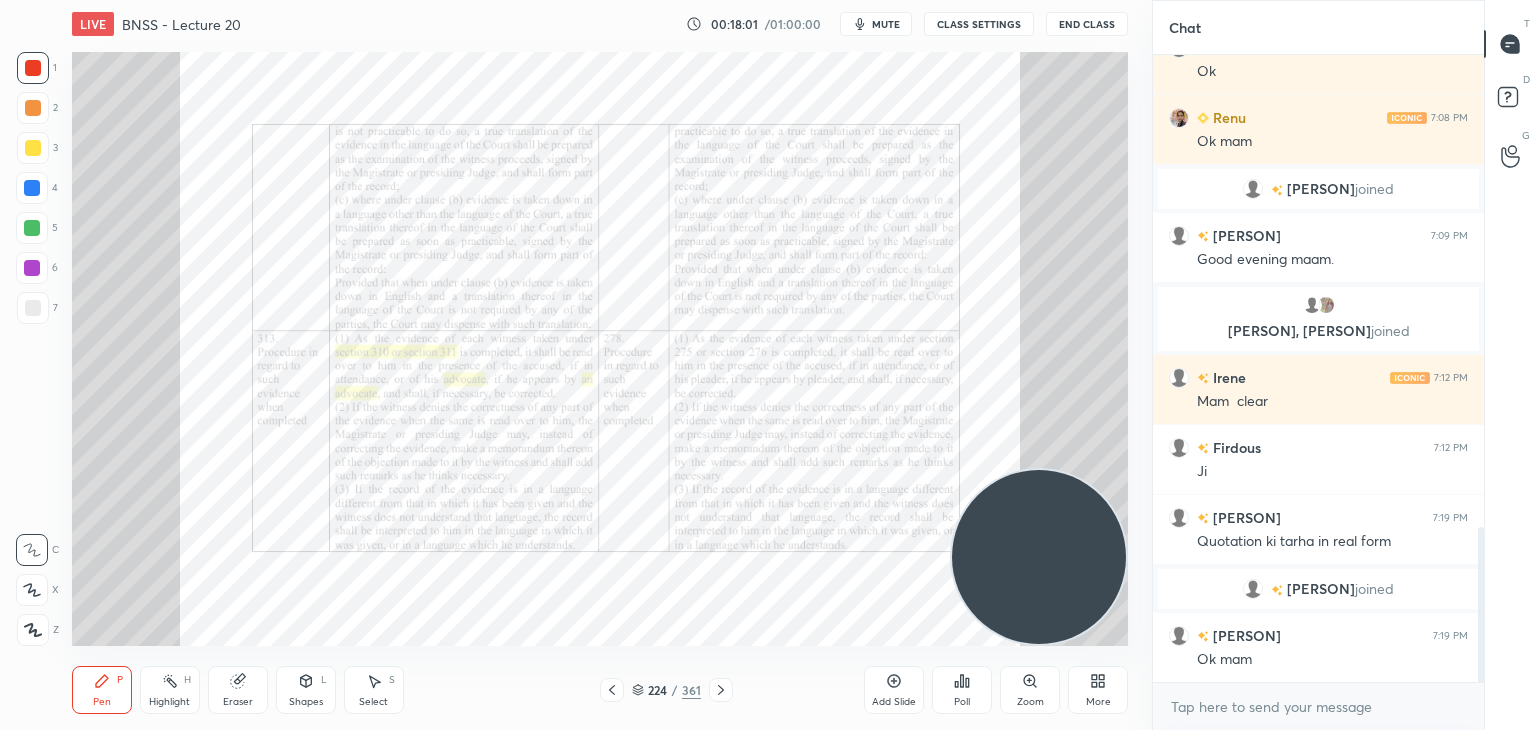 click 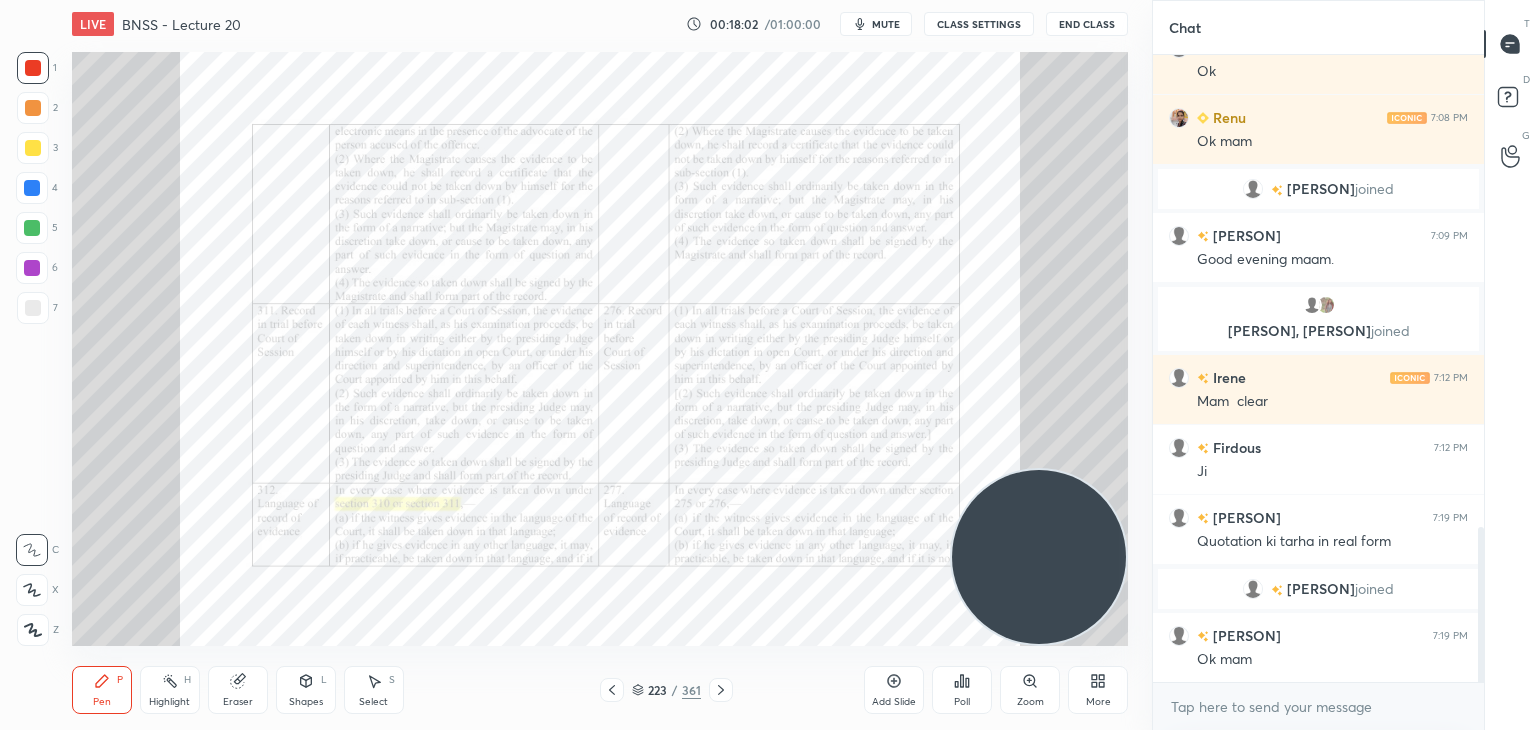 click 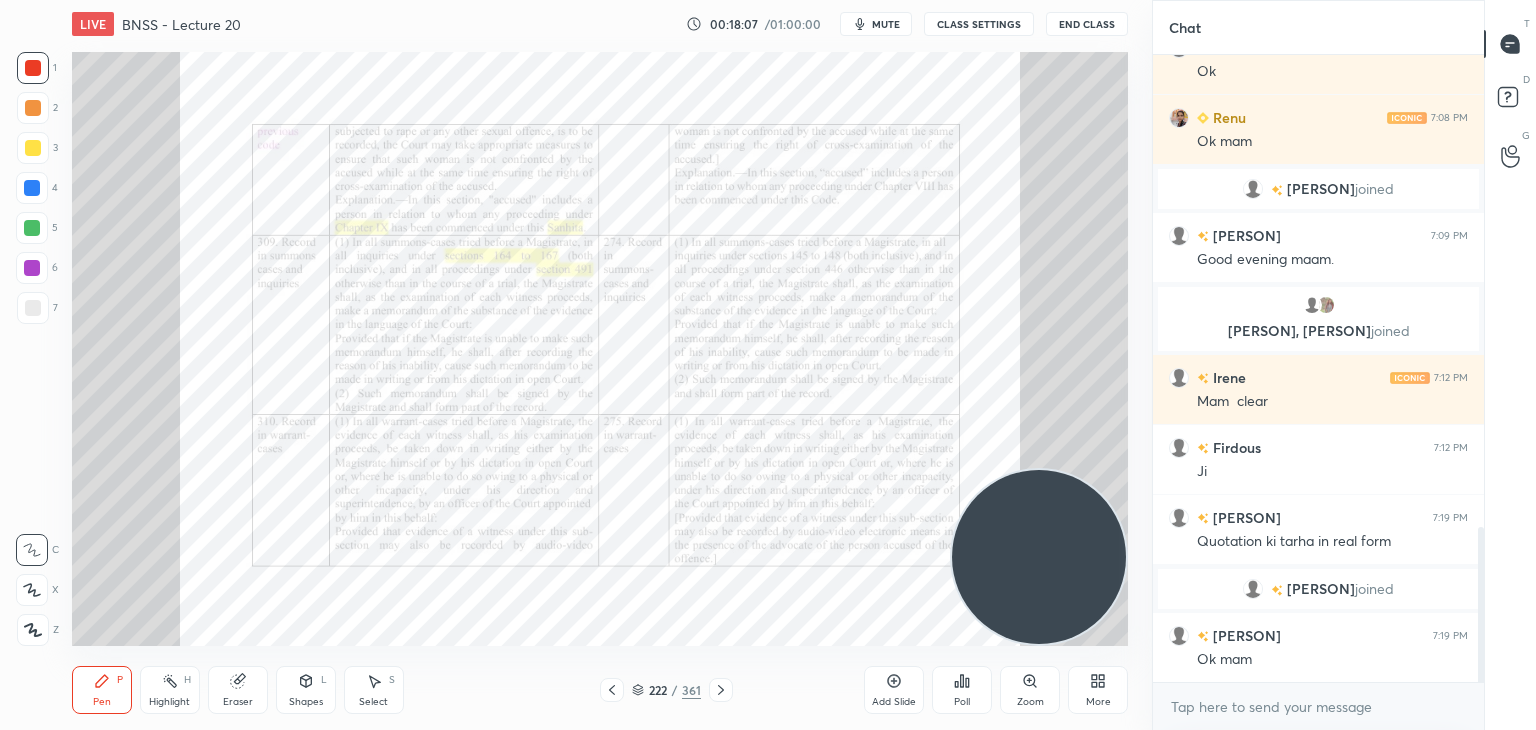 click 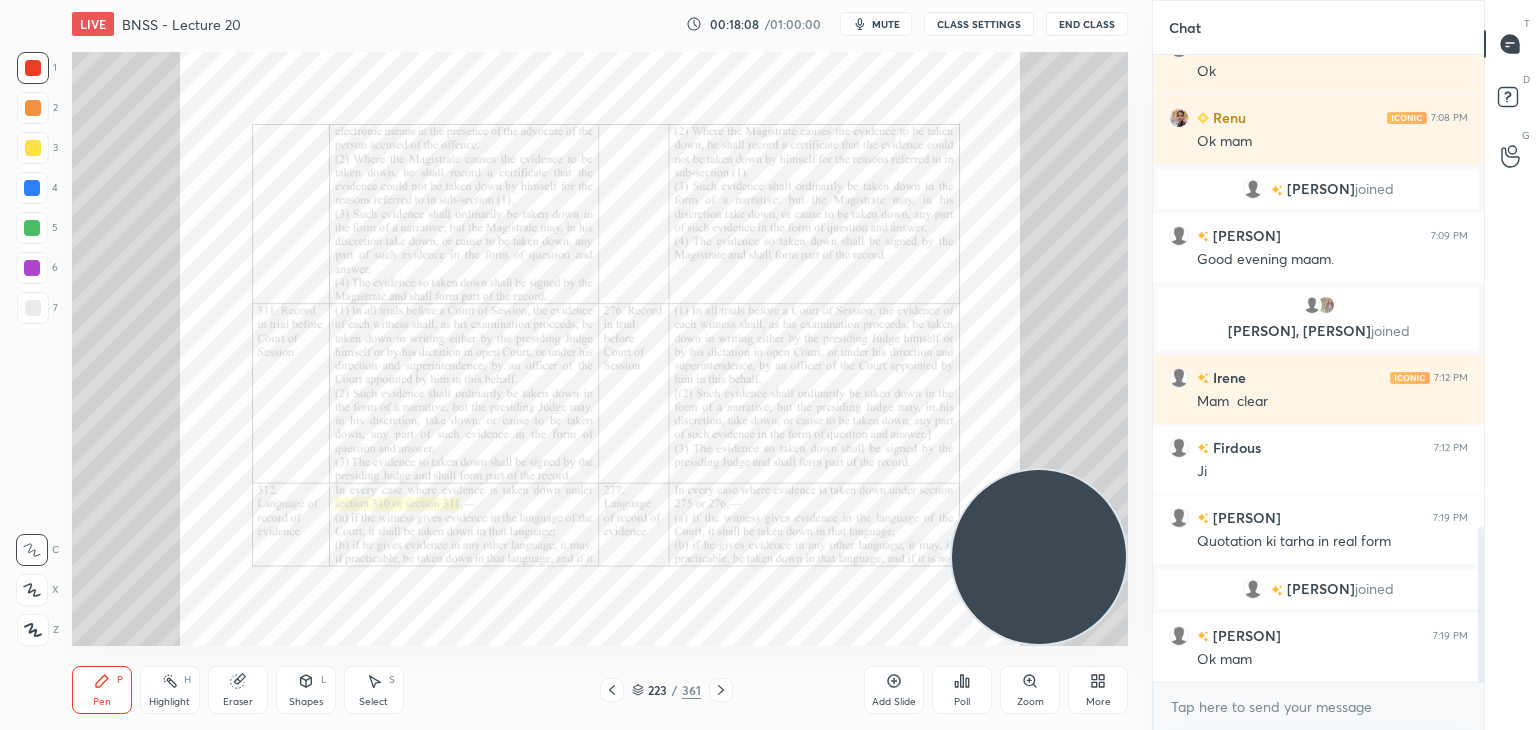 click 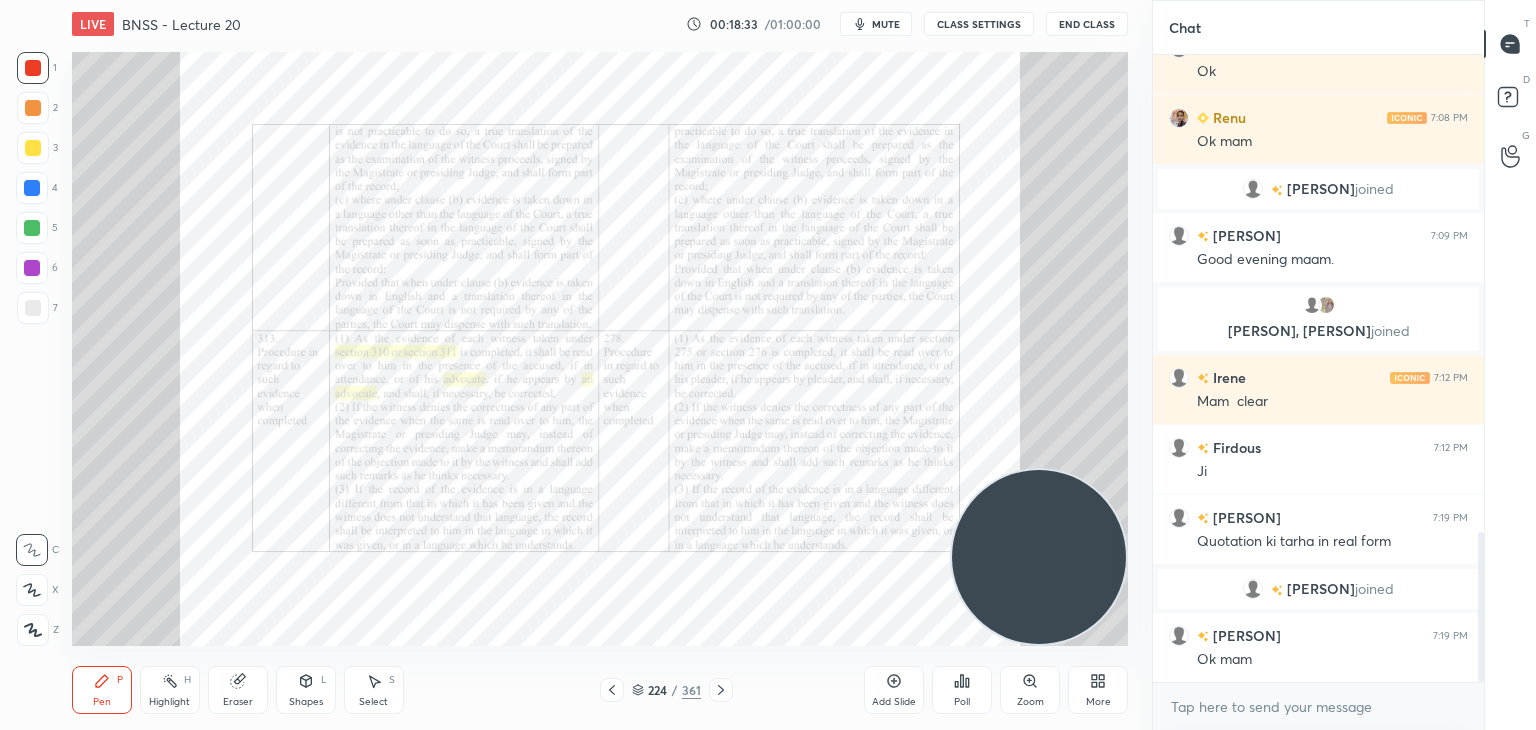 scroll, scrollTop: 1990, scrollLeft: 0, axis: vertical 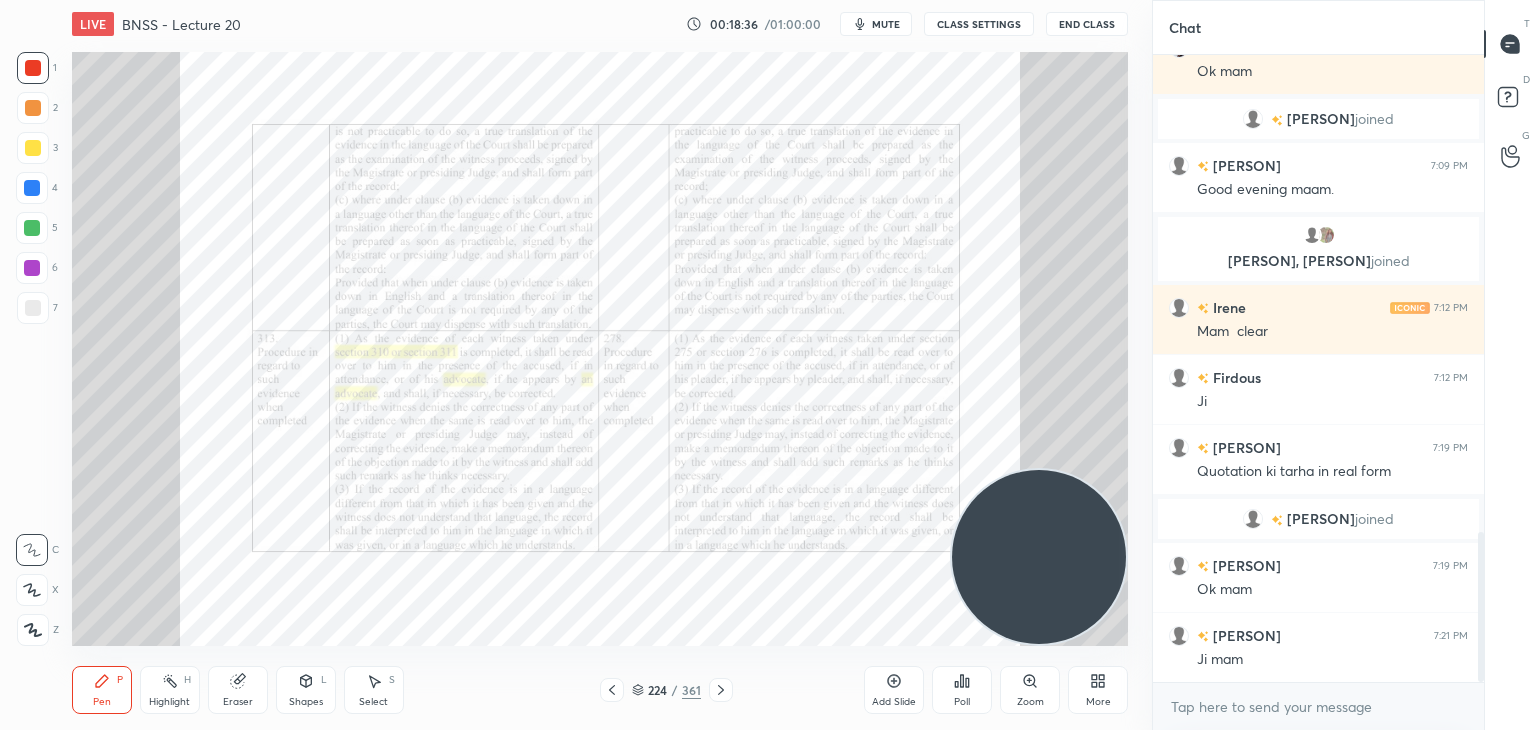 click on "Zoom" at bounding box center (1030, 690) 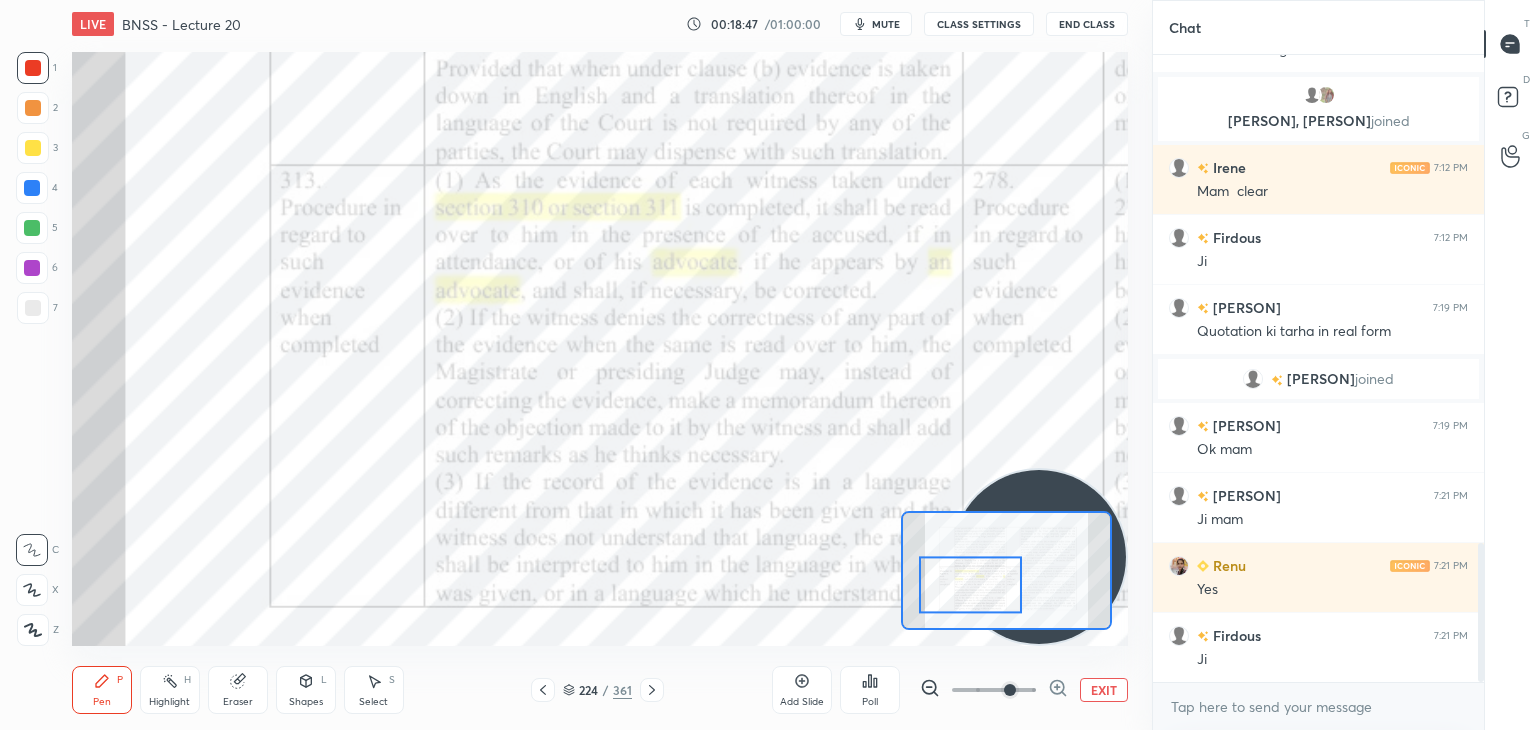 scroll, scrollTop: 2200, scrollLeft: 0, axis: vertical 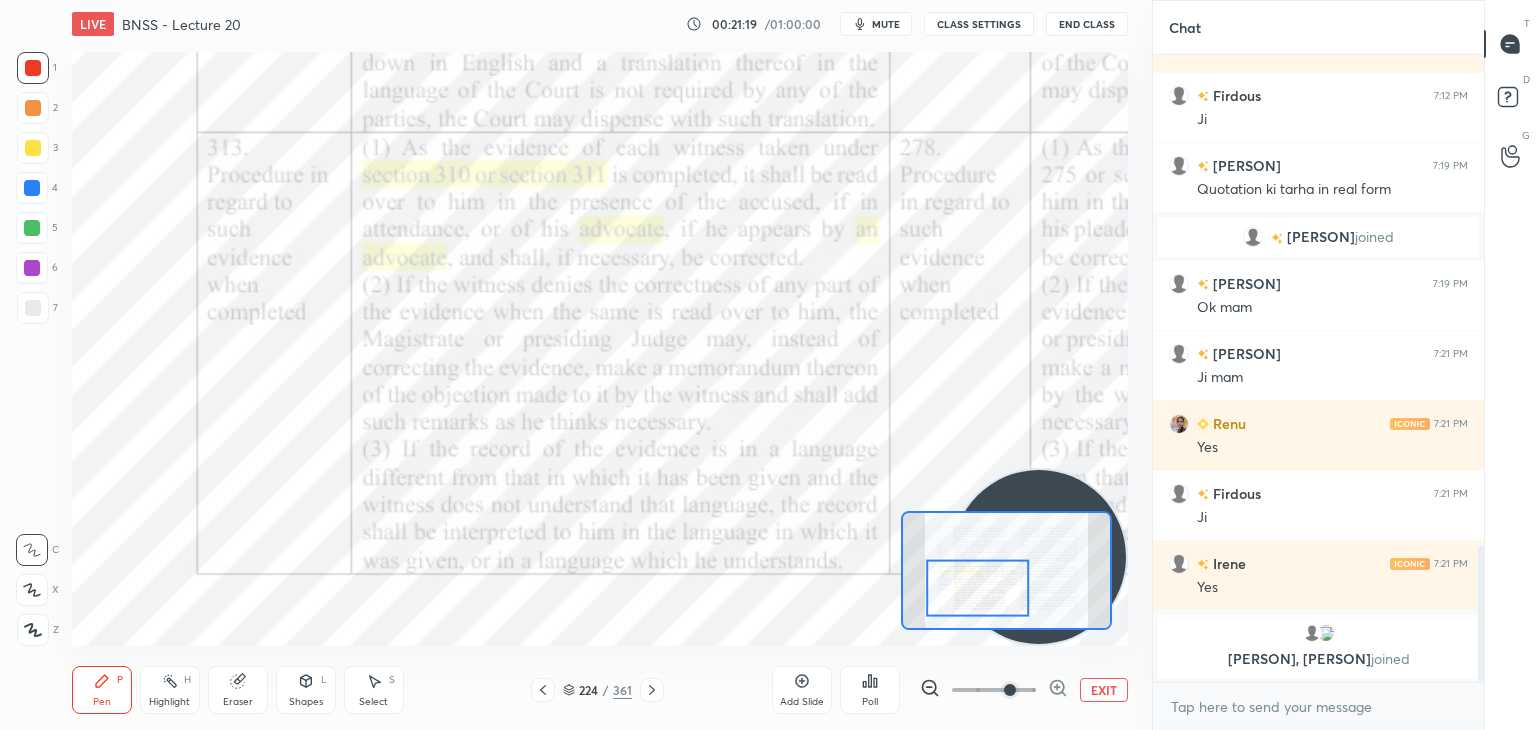 click at bounding box center [1039, 557] 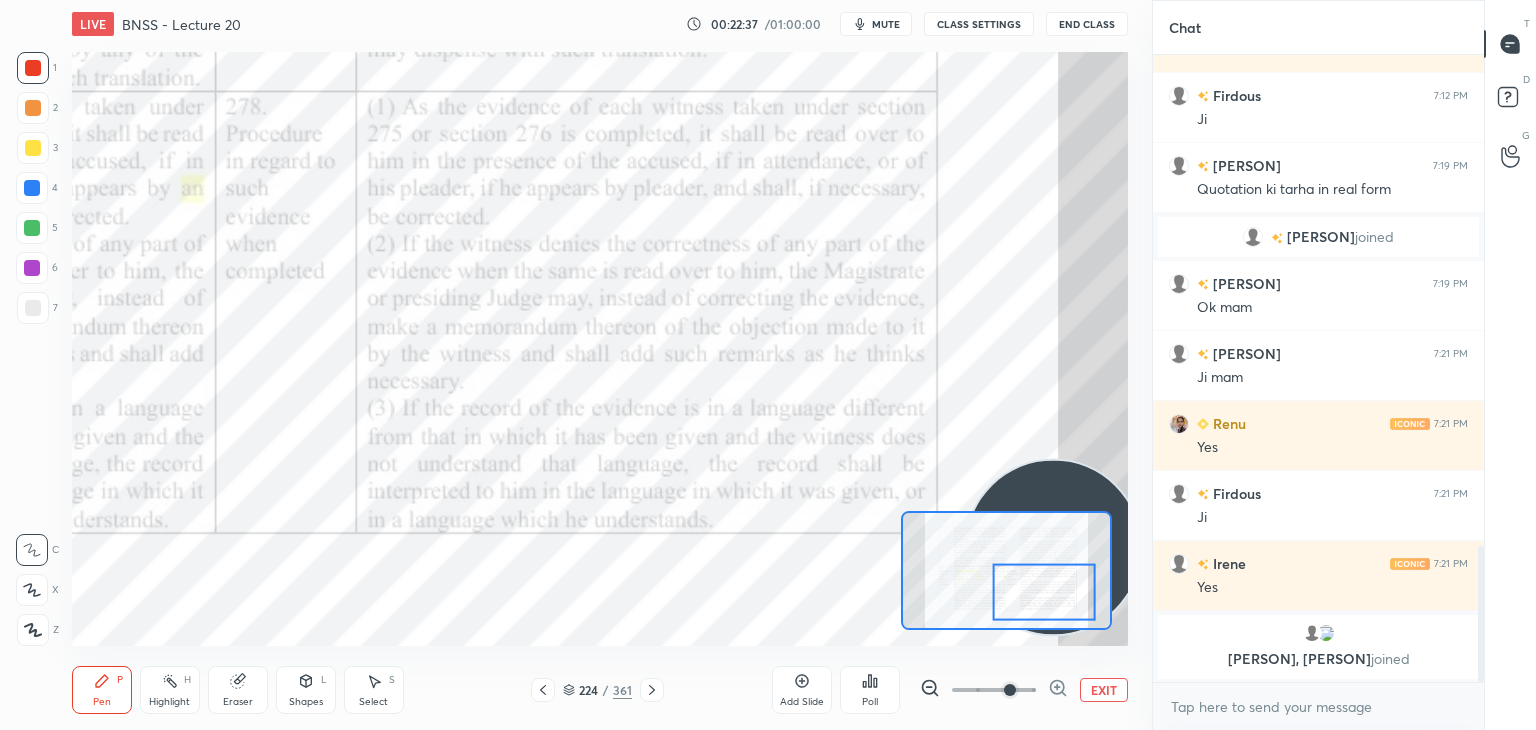 click 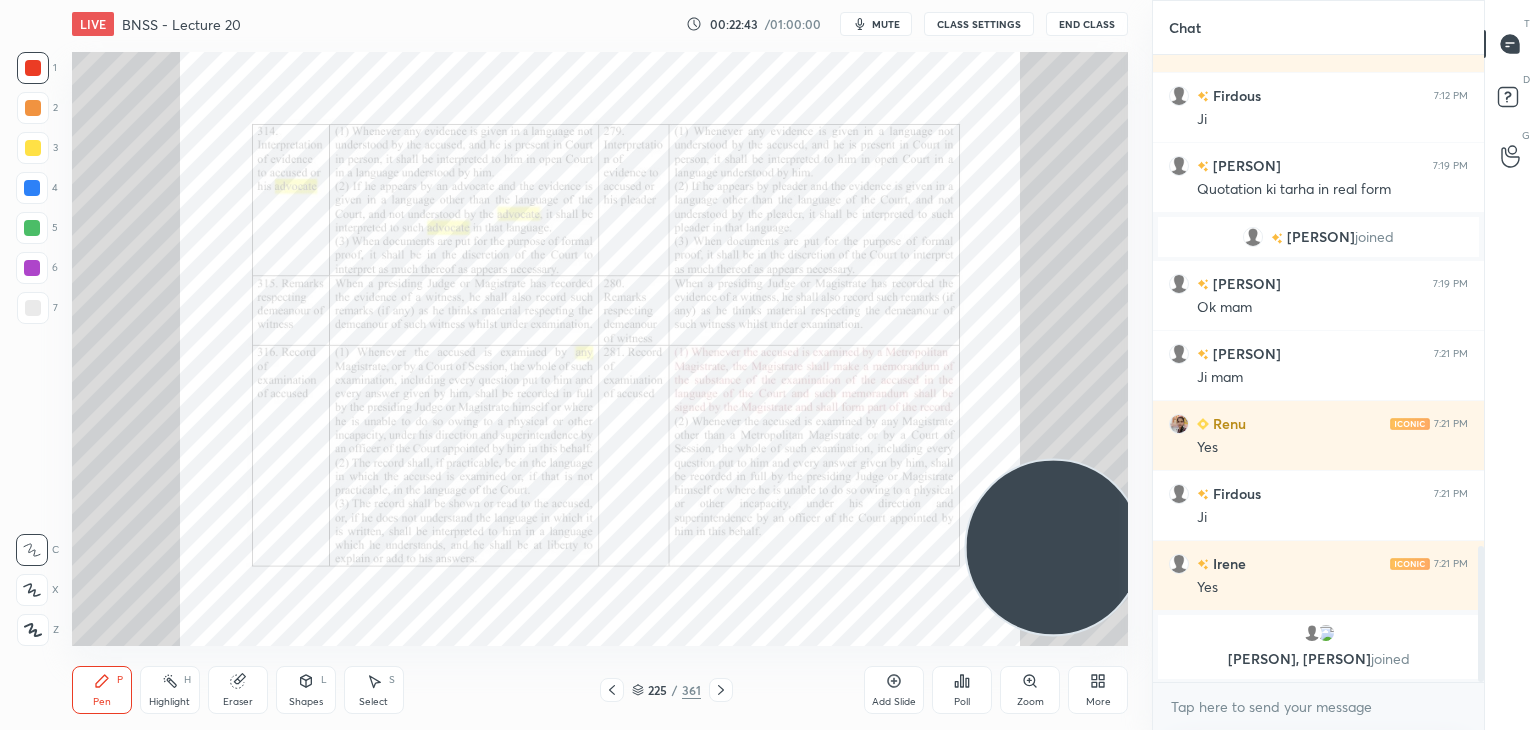 click on "Zoom" at bounding box center [1030, 690] 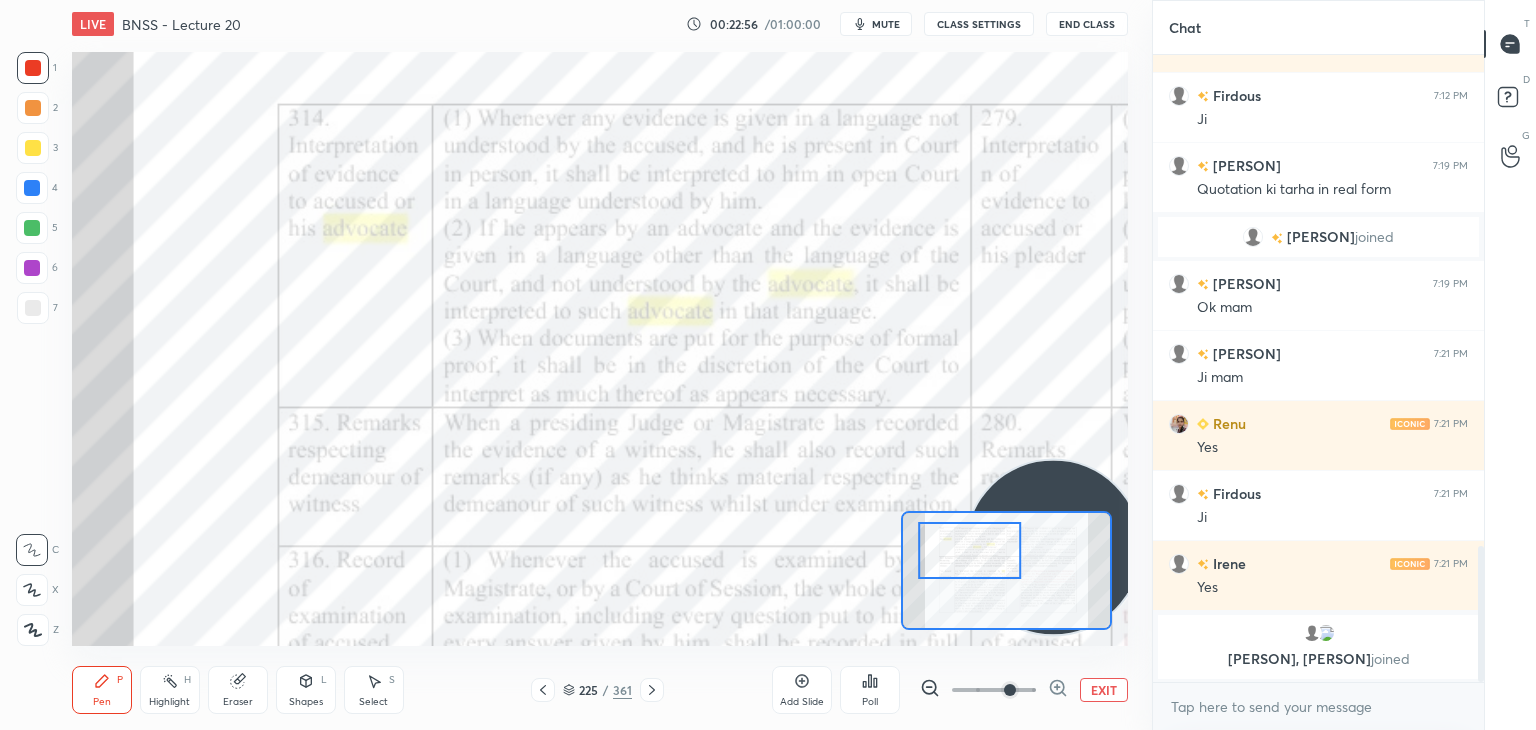click on "mute" at bounding box center [876, 24] 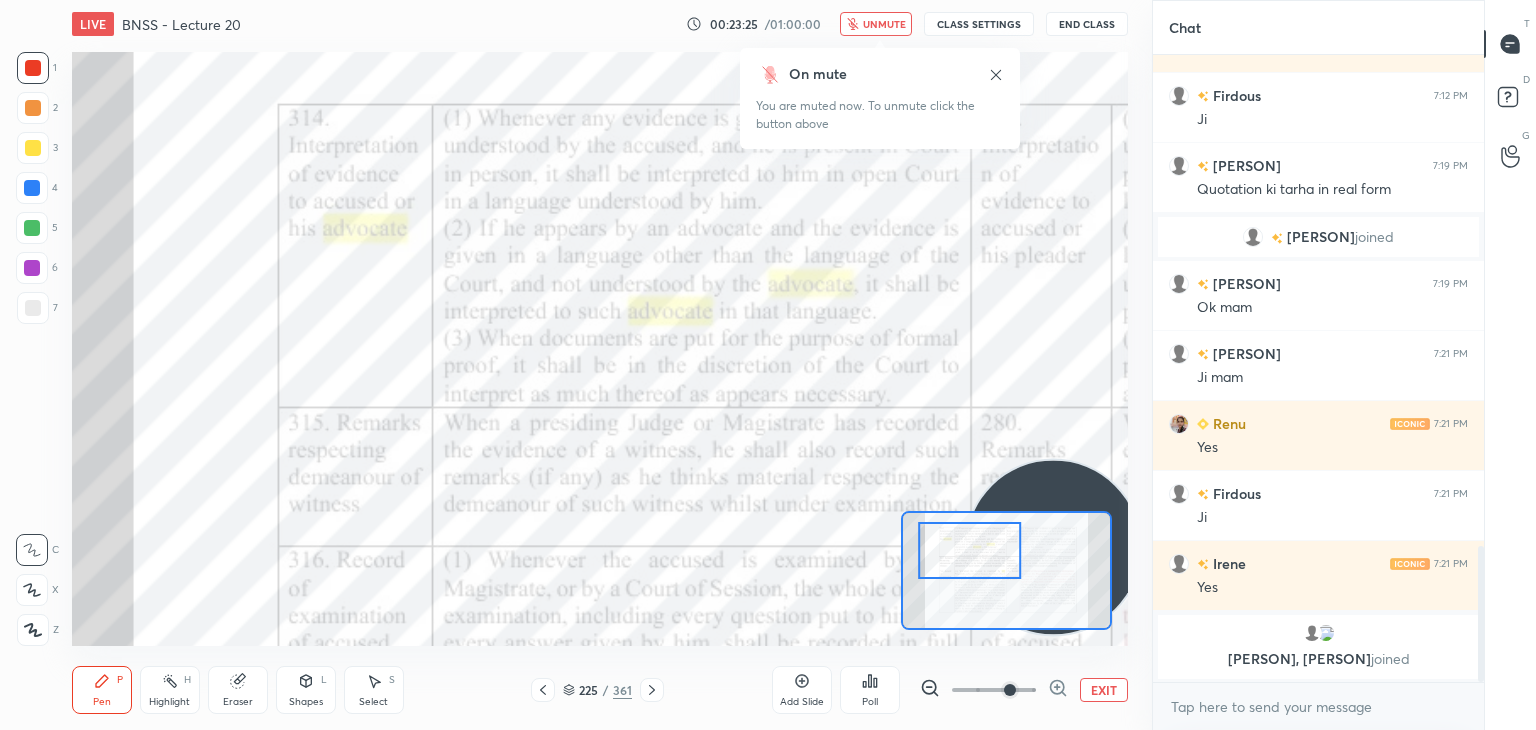 click on "unmute" at bounding box center [884, 24] 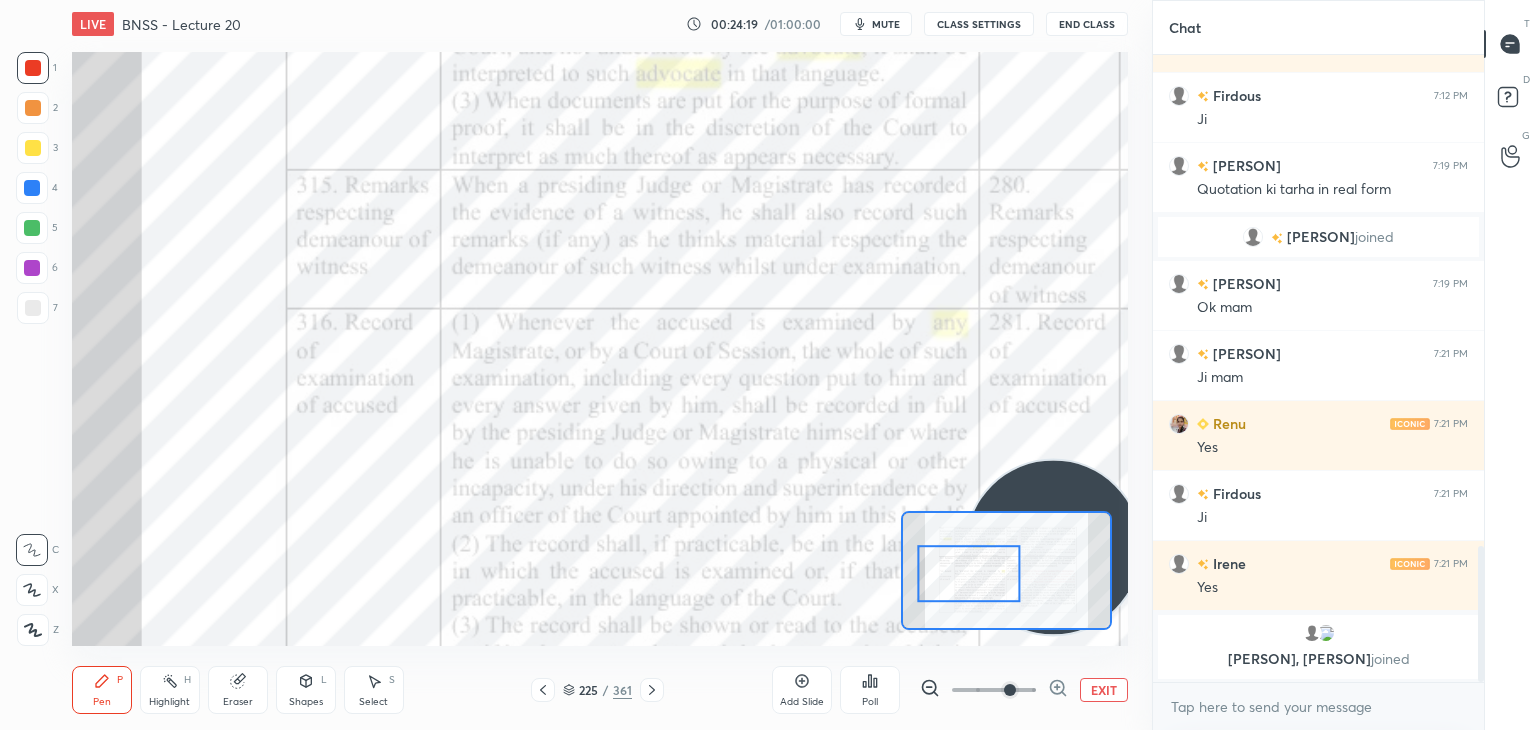 scroll, scrollTop: 2250, scrollLeft: 0, axis: vertical 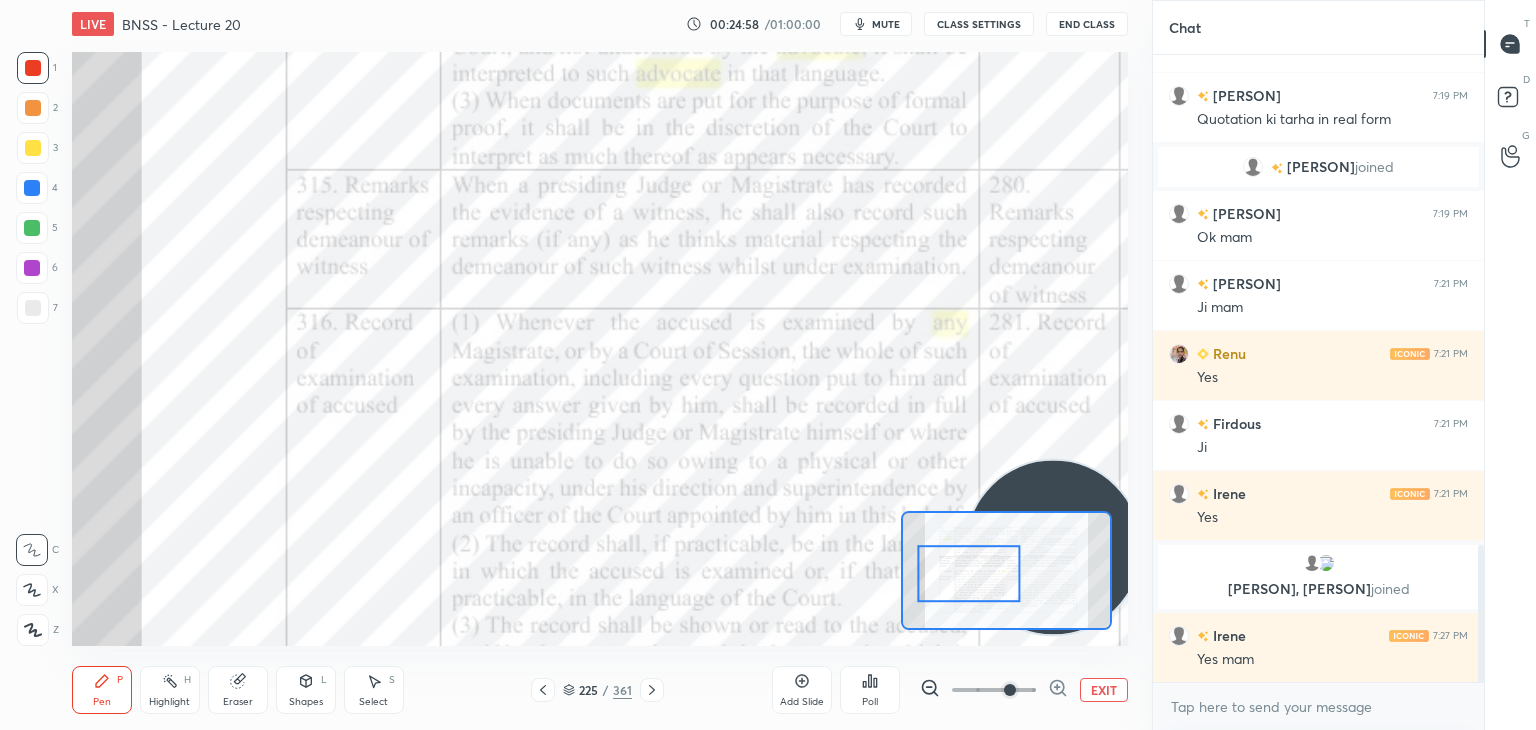 click on "mute" at bounding box center [876, 24] 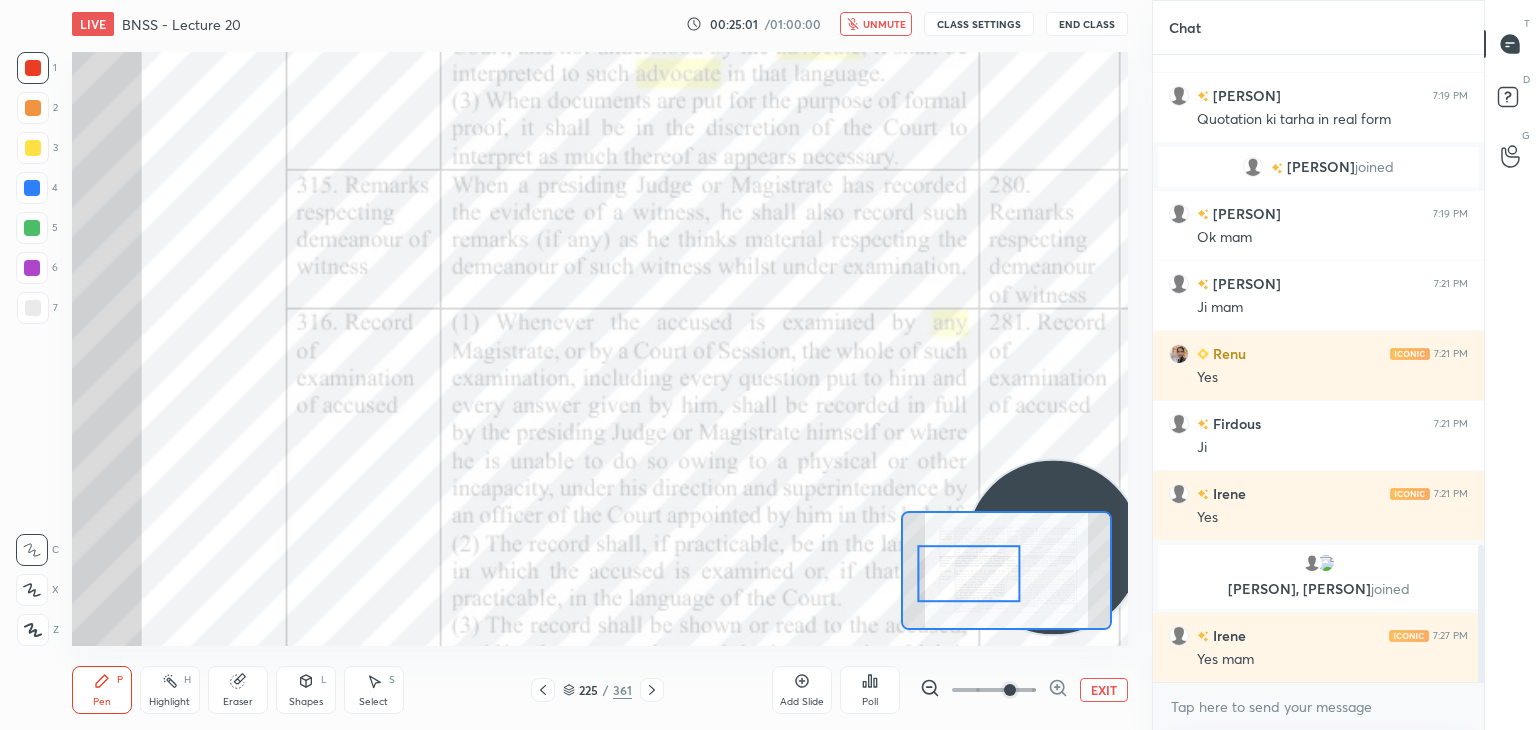 click on "unmute" at bounding box center (884, 24) 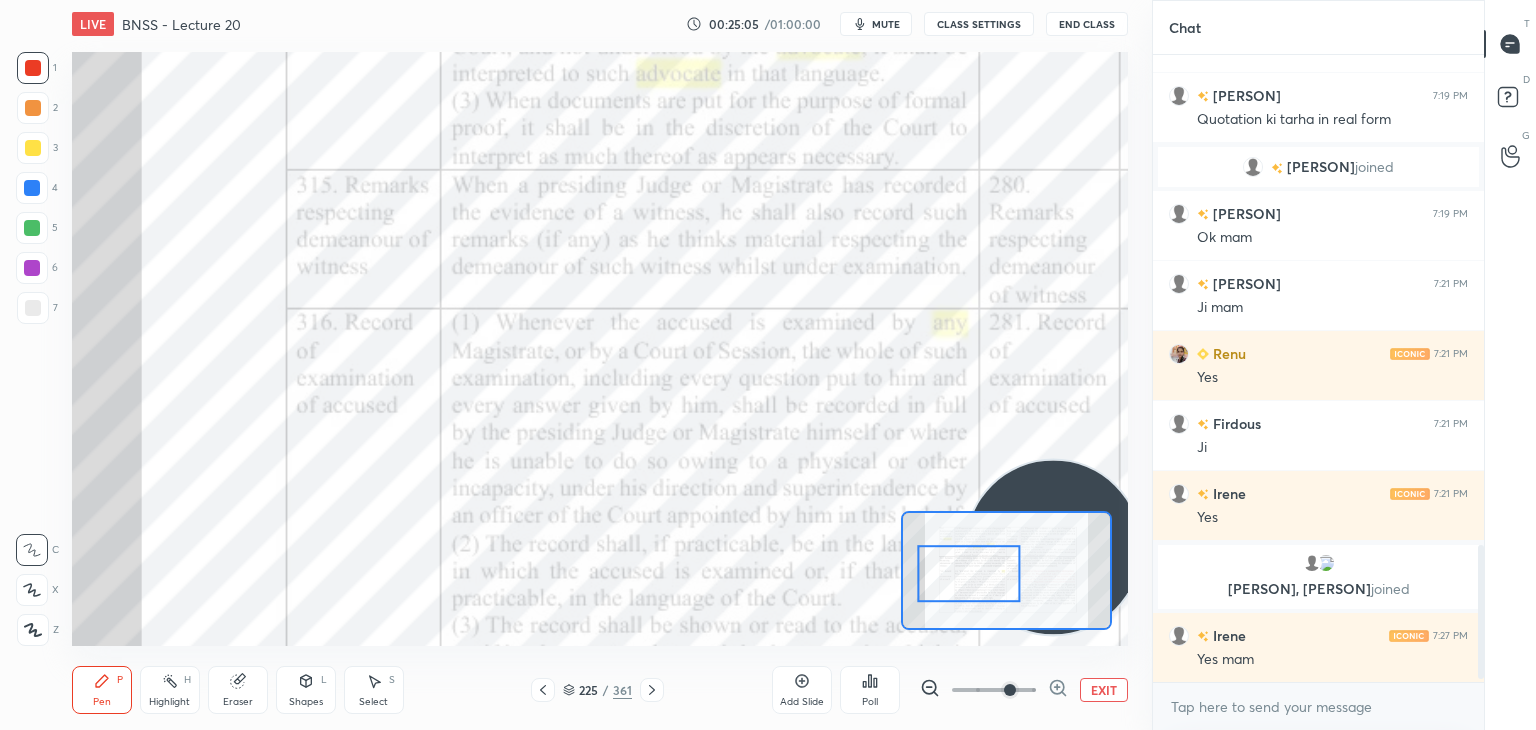 scroll, scrollTop: 2320, scrollLeft: 0, axis: vertical 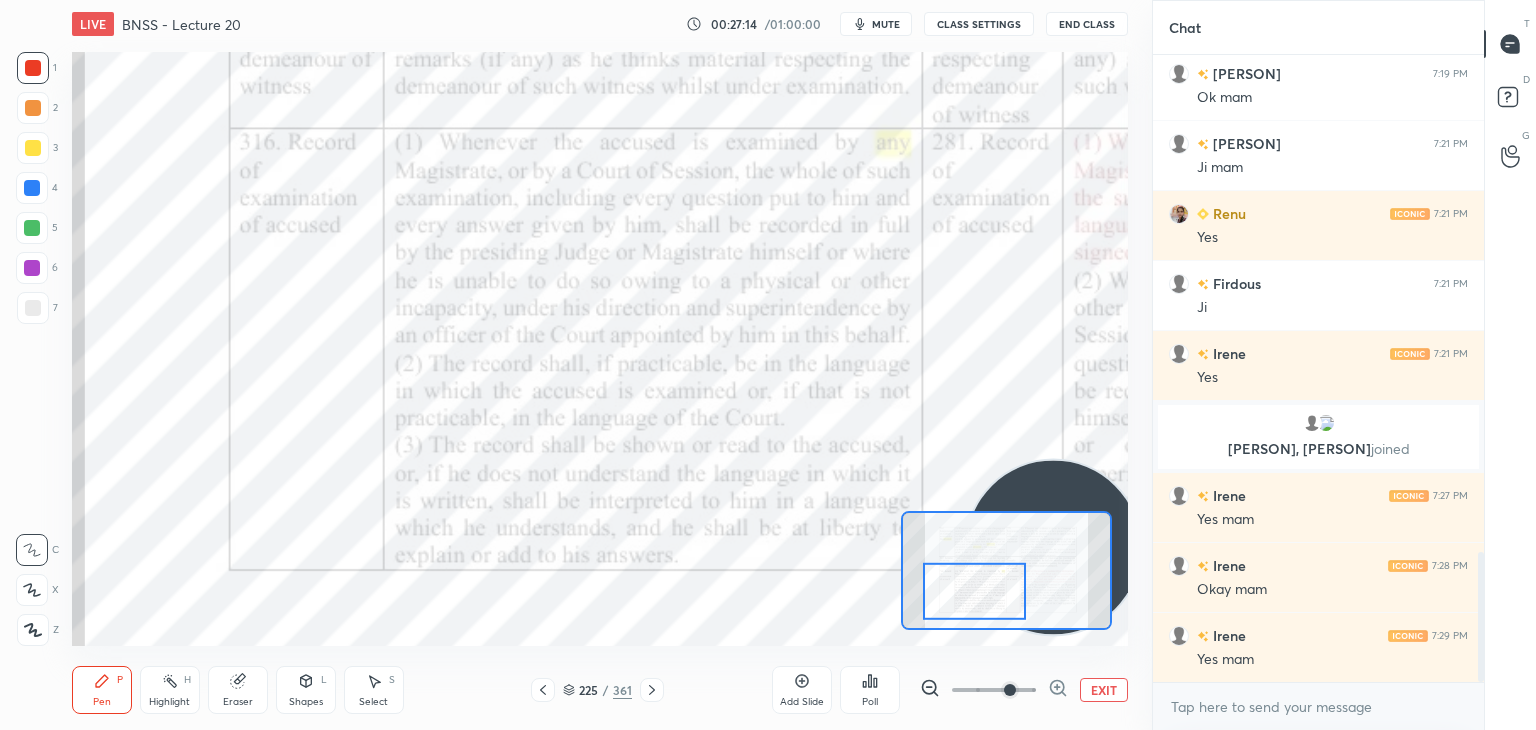 click 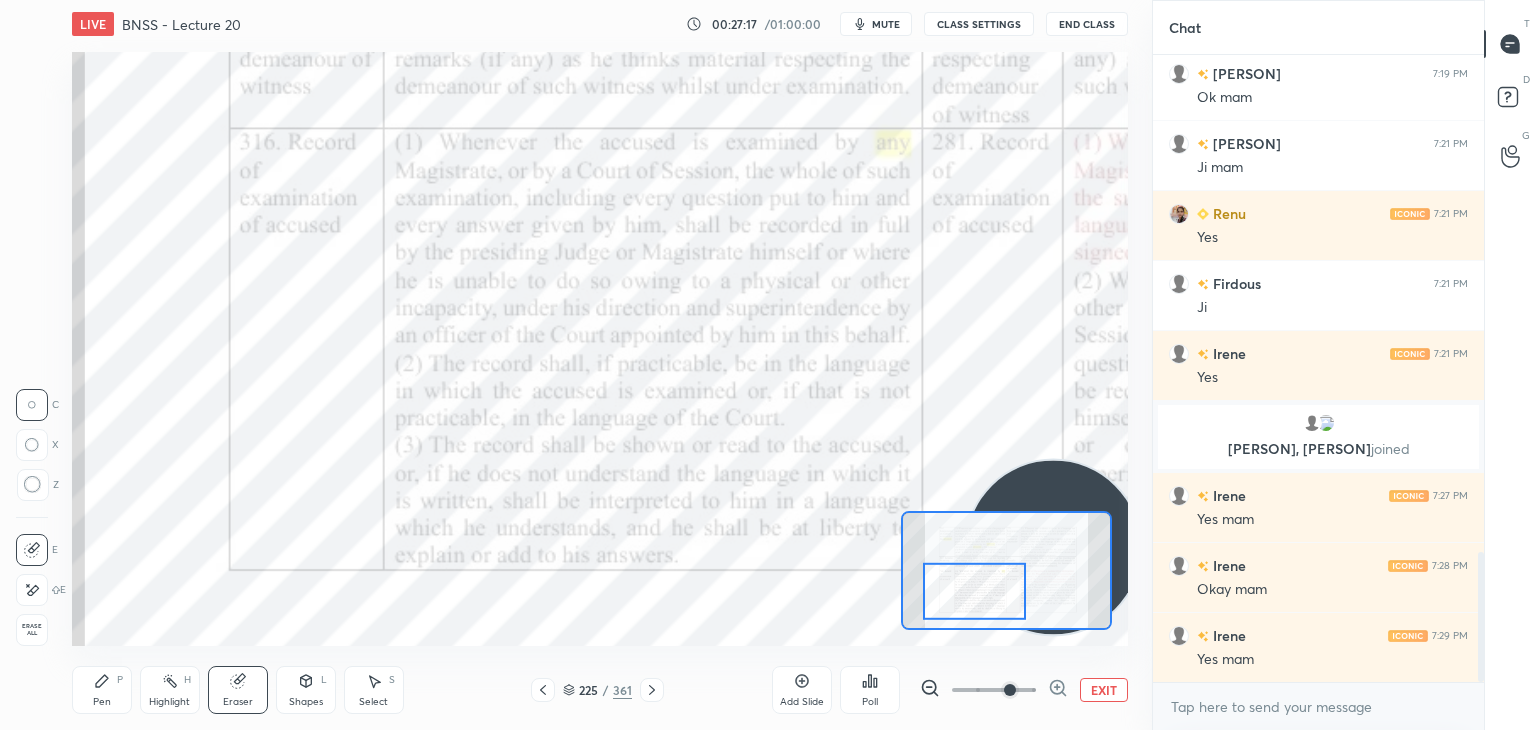 click 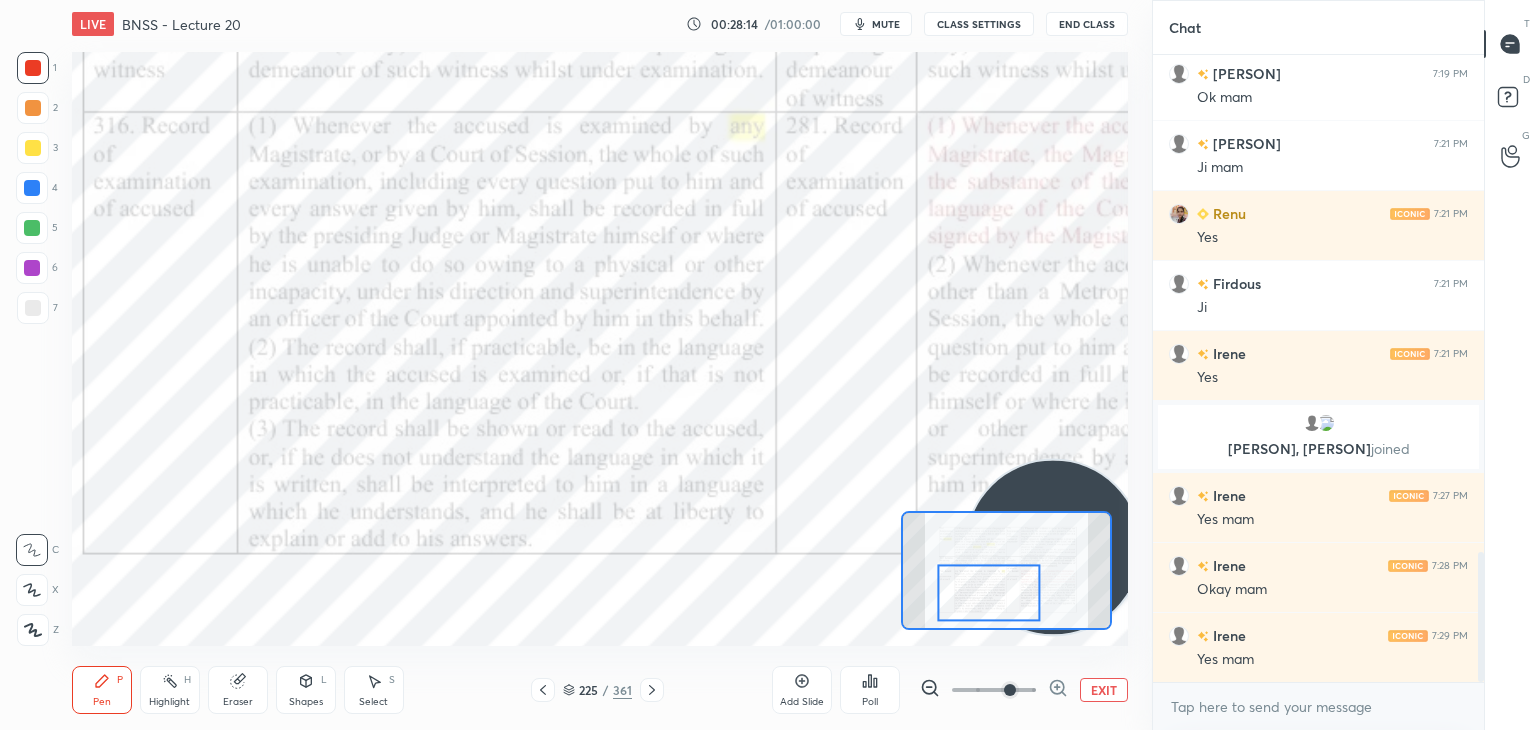 click 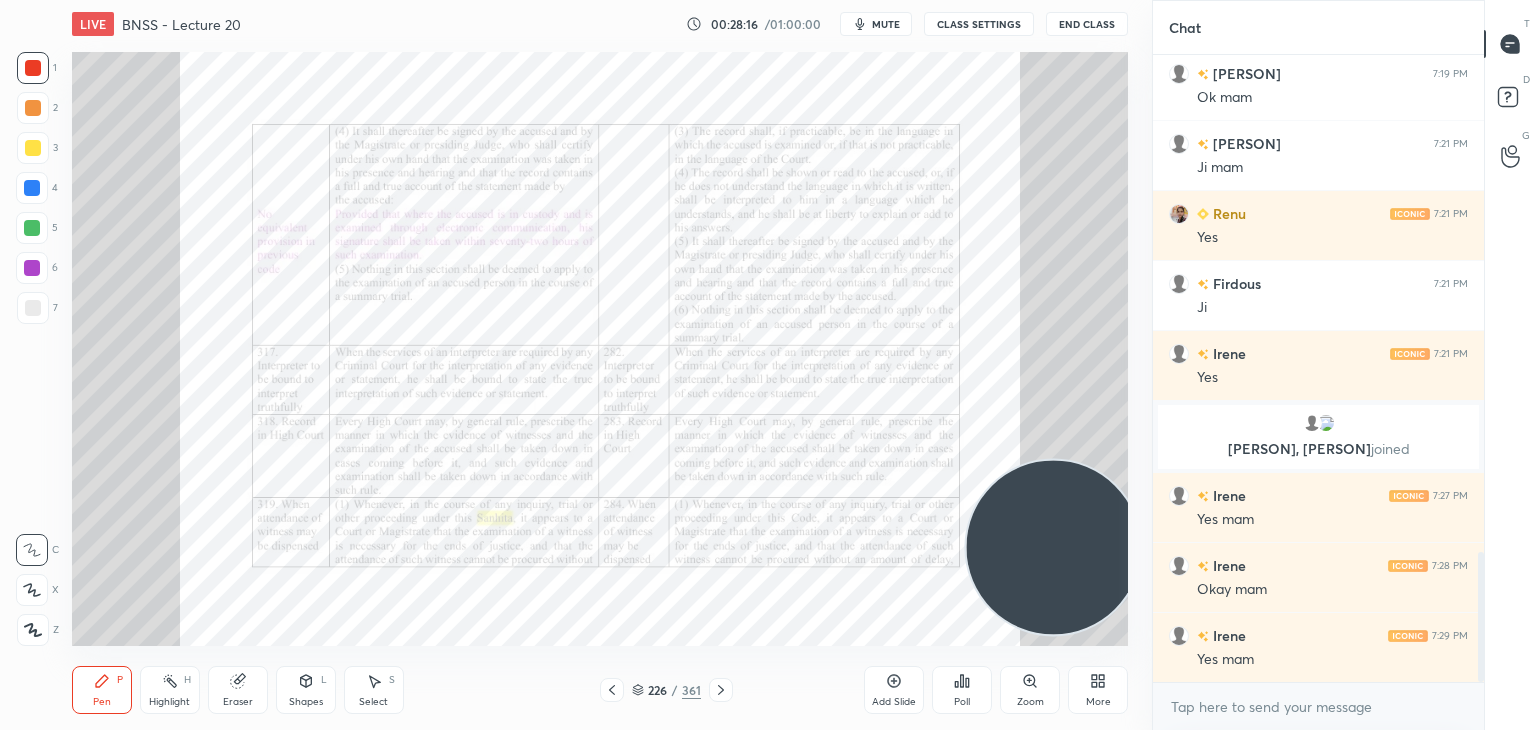 click on "Zoom" at bounding box center [1030, 702] 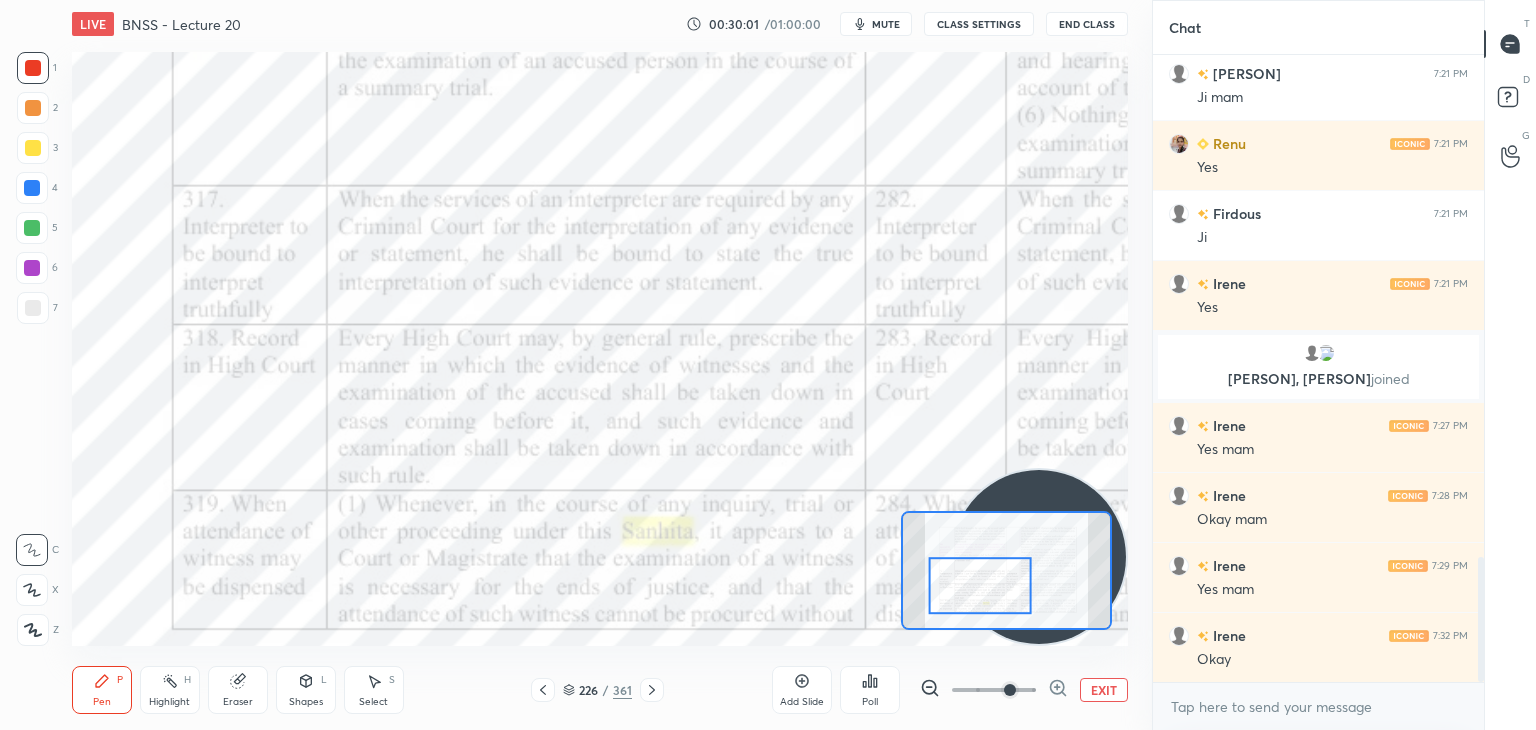 scroll, scrollTop: 2530, scrollLeft: 0, axis: vertical 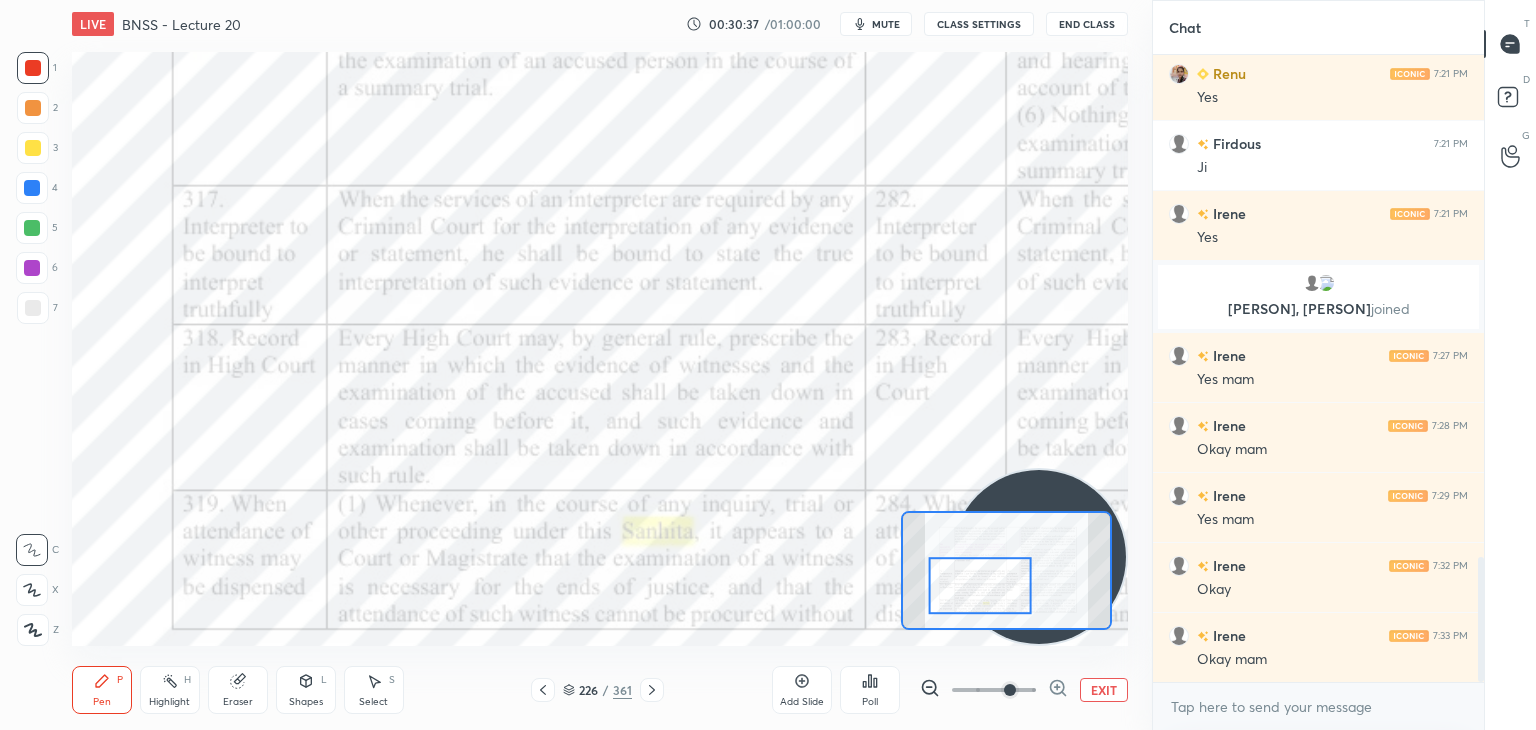 click at bounding box center (980, 585) 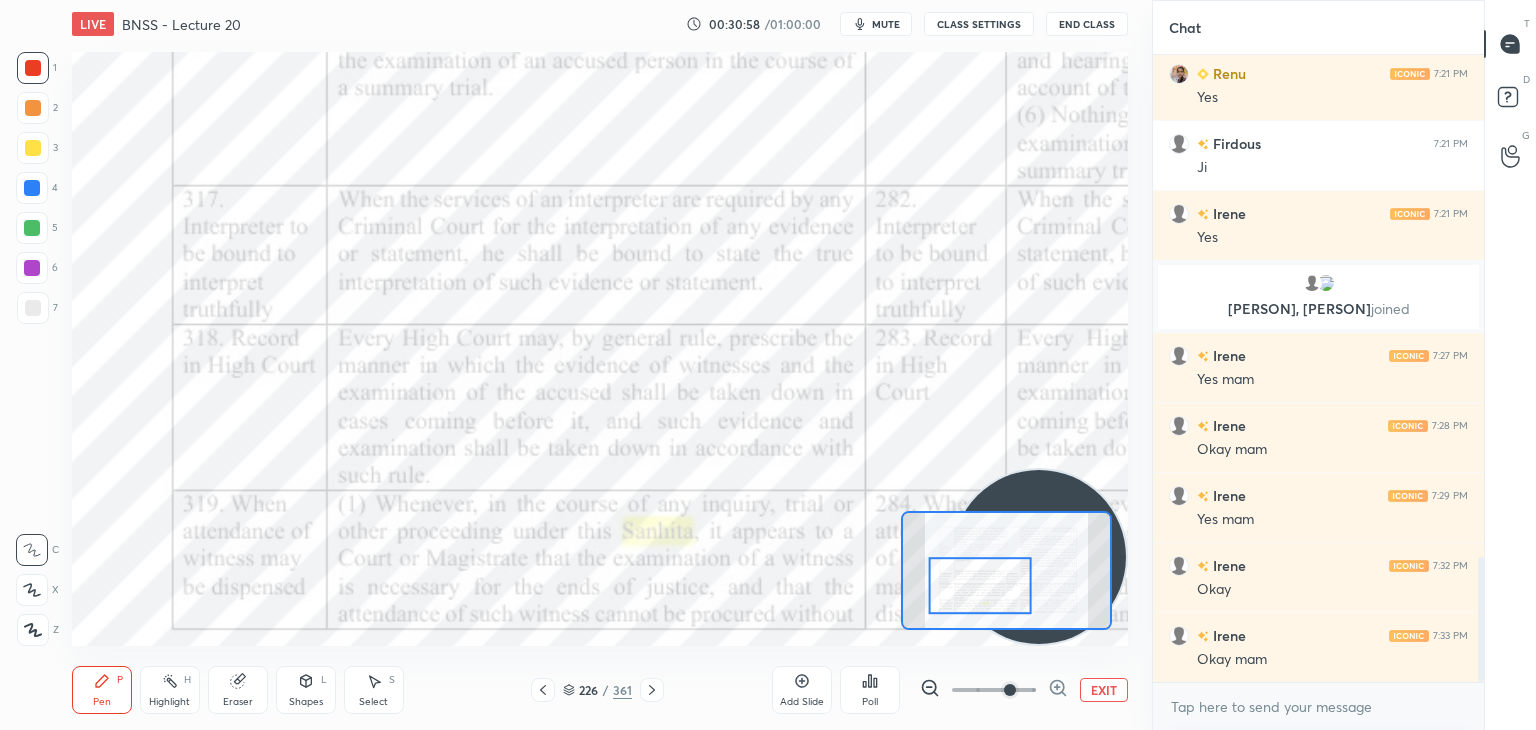 click at bounding box center [980, 585] 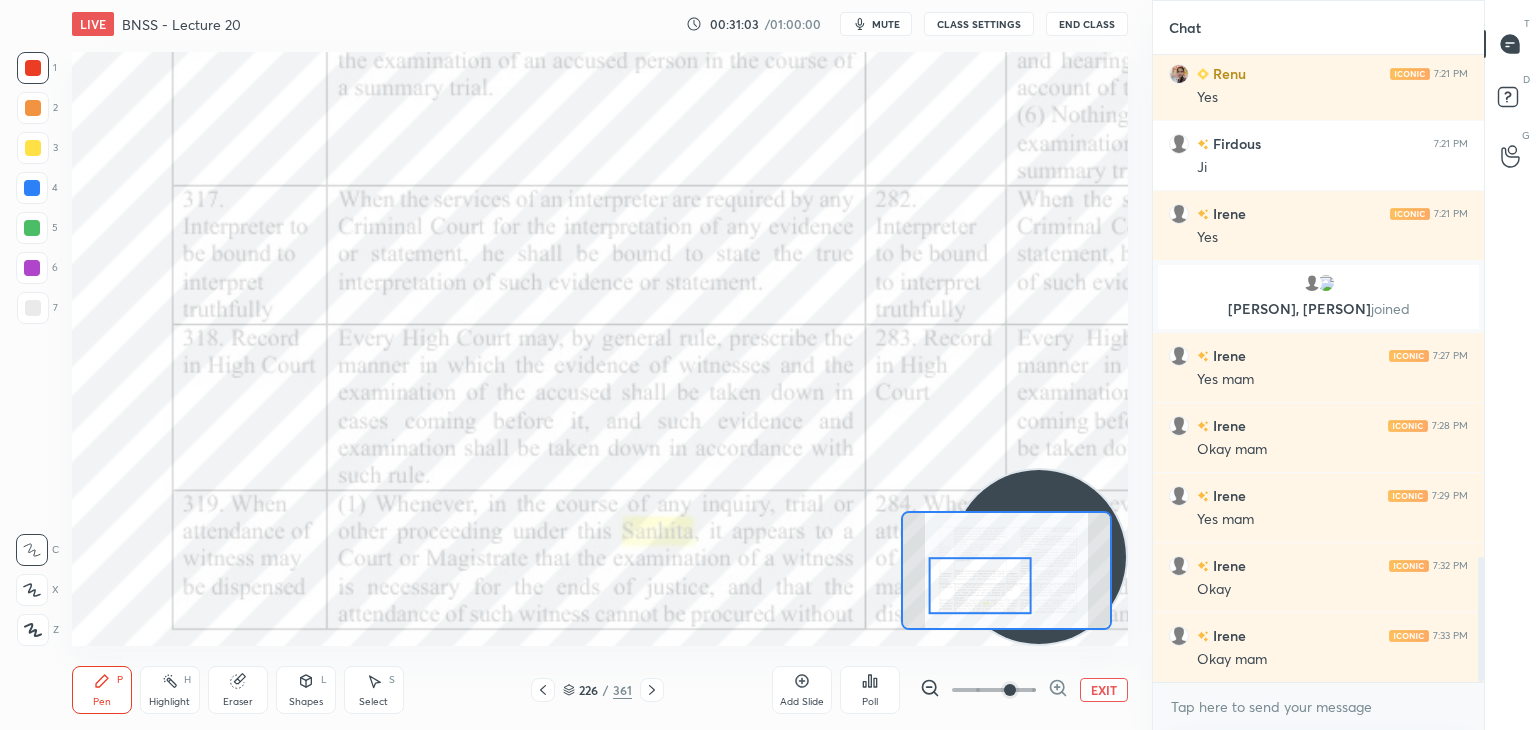 click 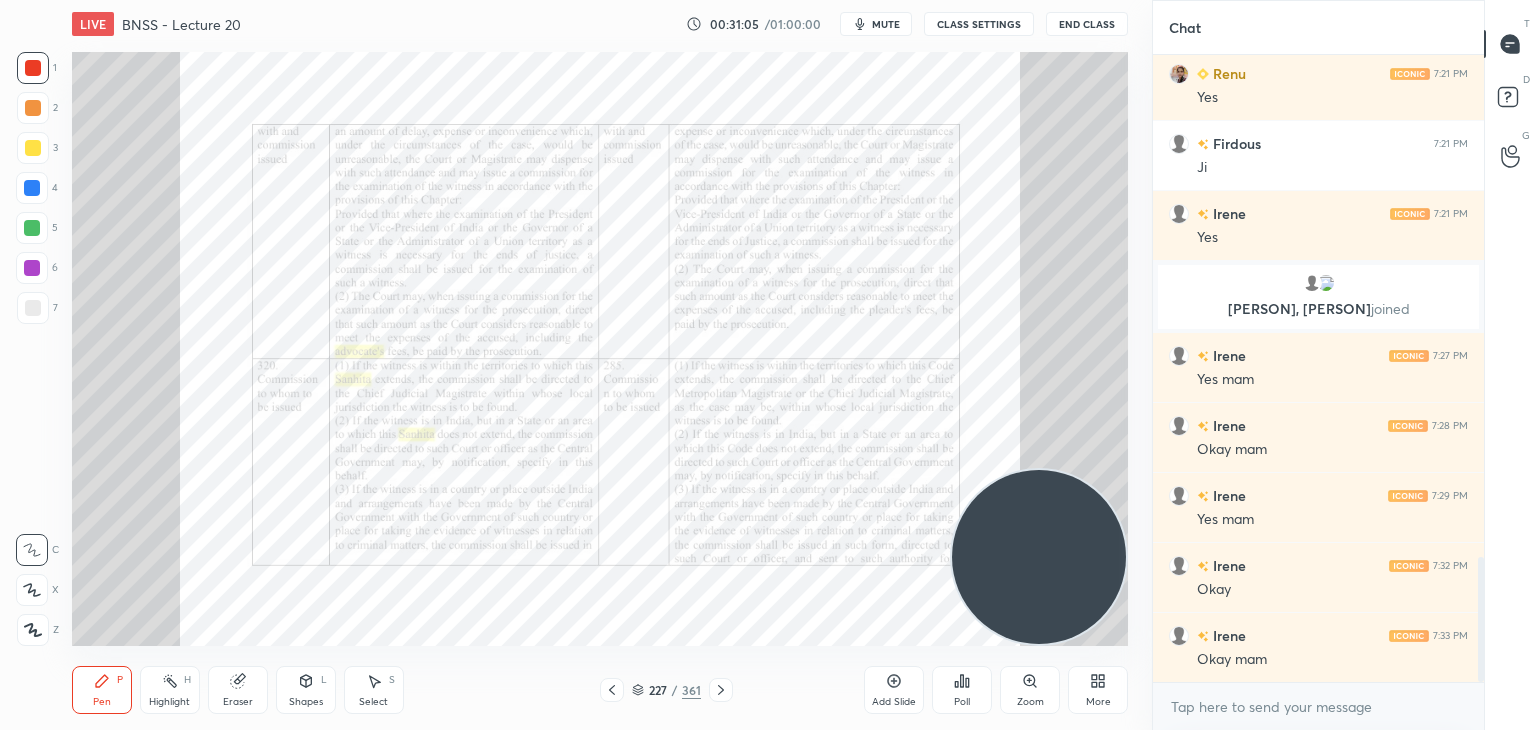 click 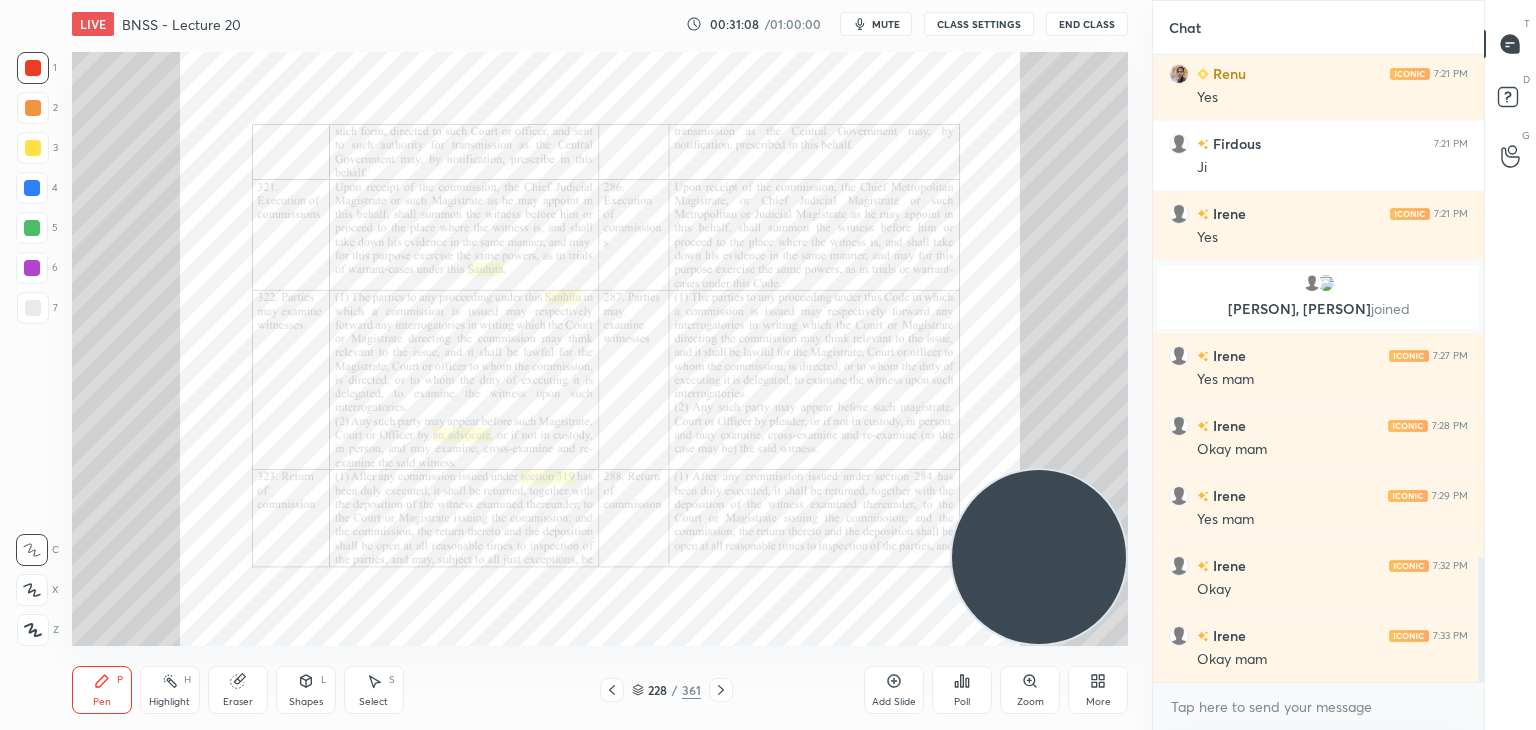 click 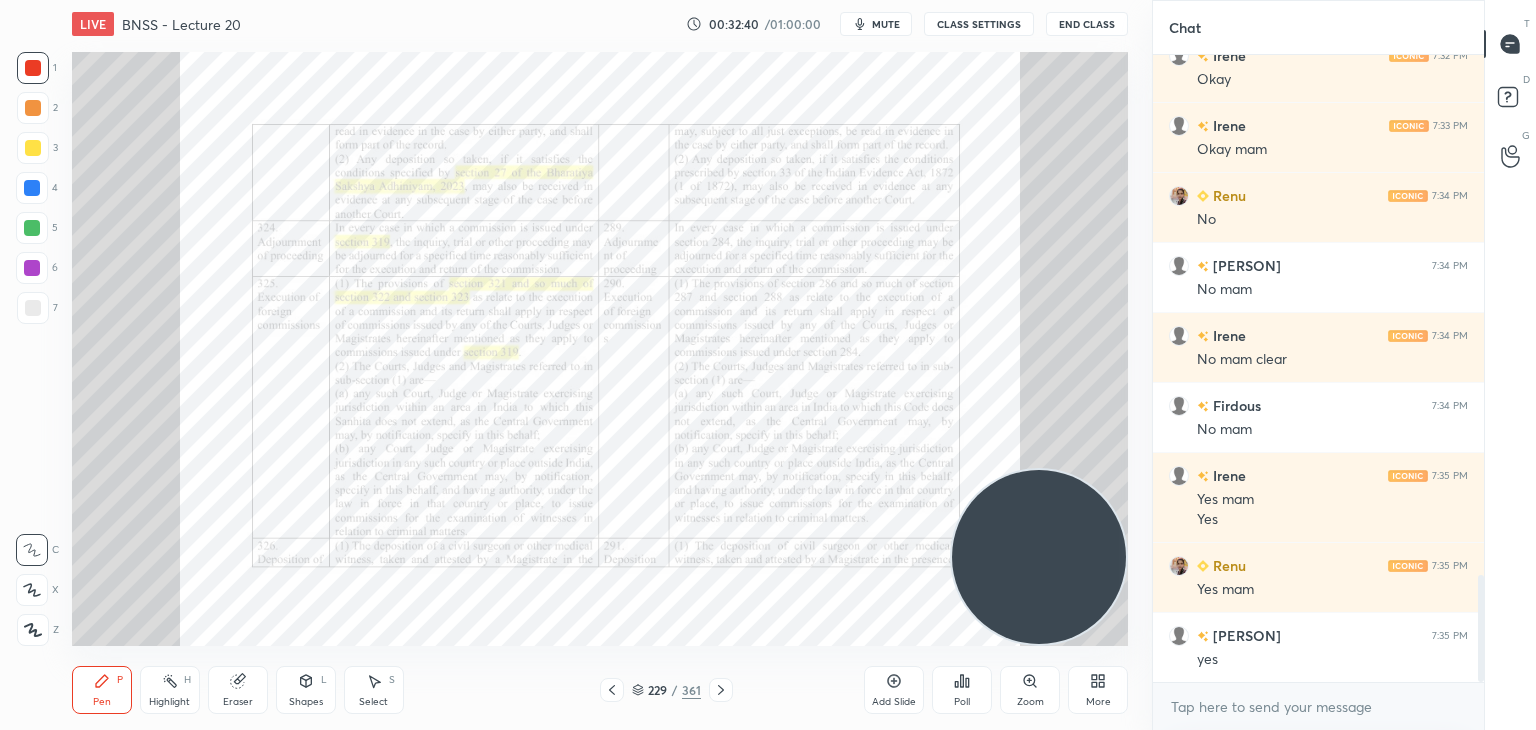 scroll, scrollTop: 3110, scrollLeft: 0, axis: vertical 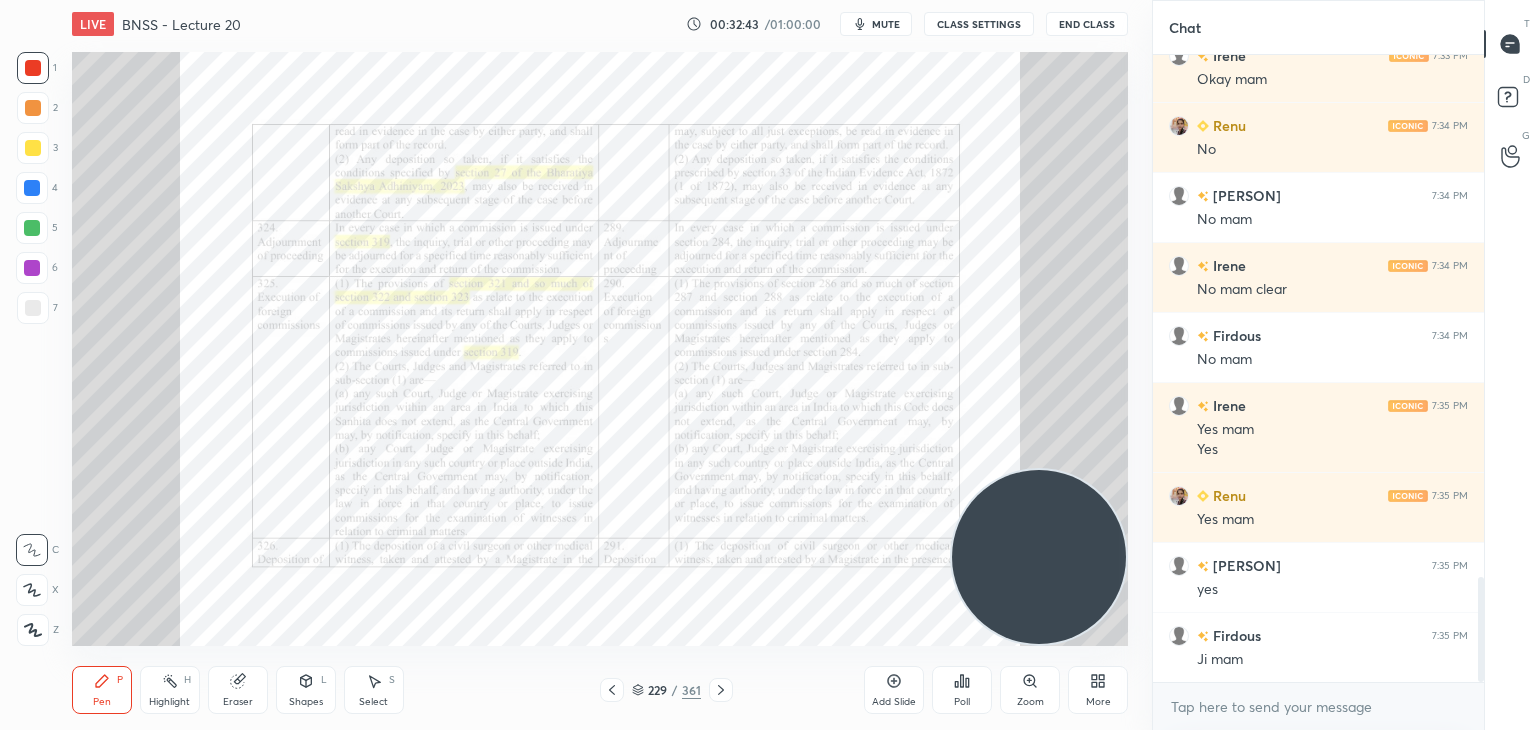 click 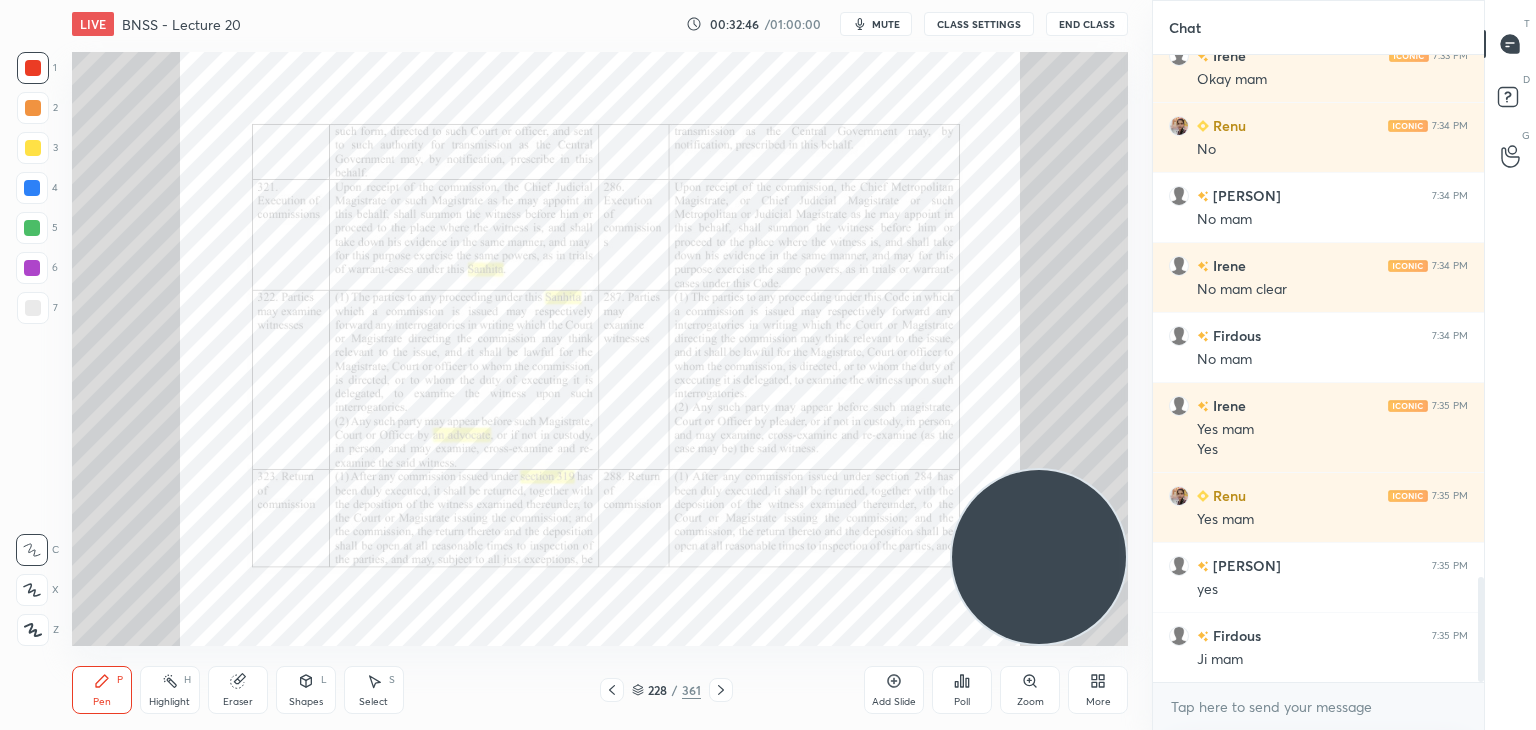 click at bounding box center [612, 690] 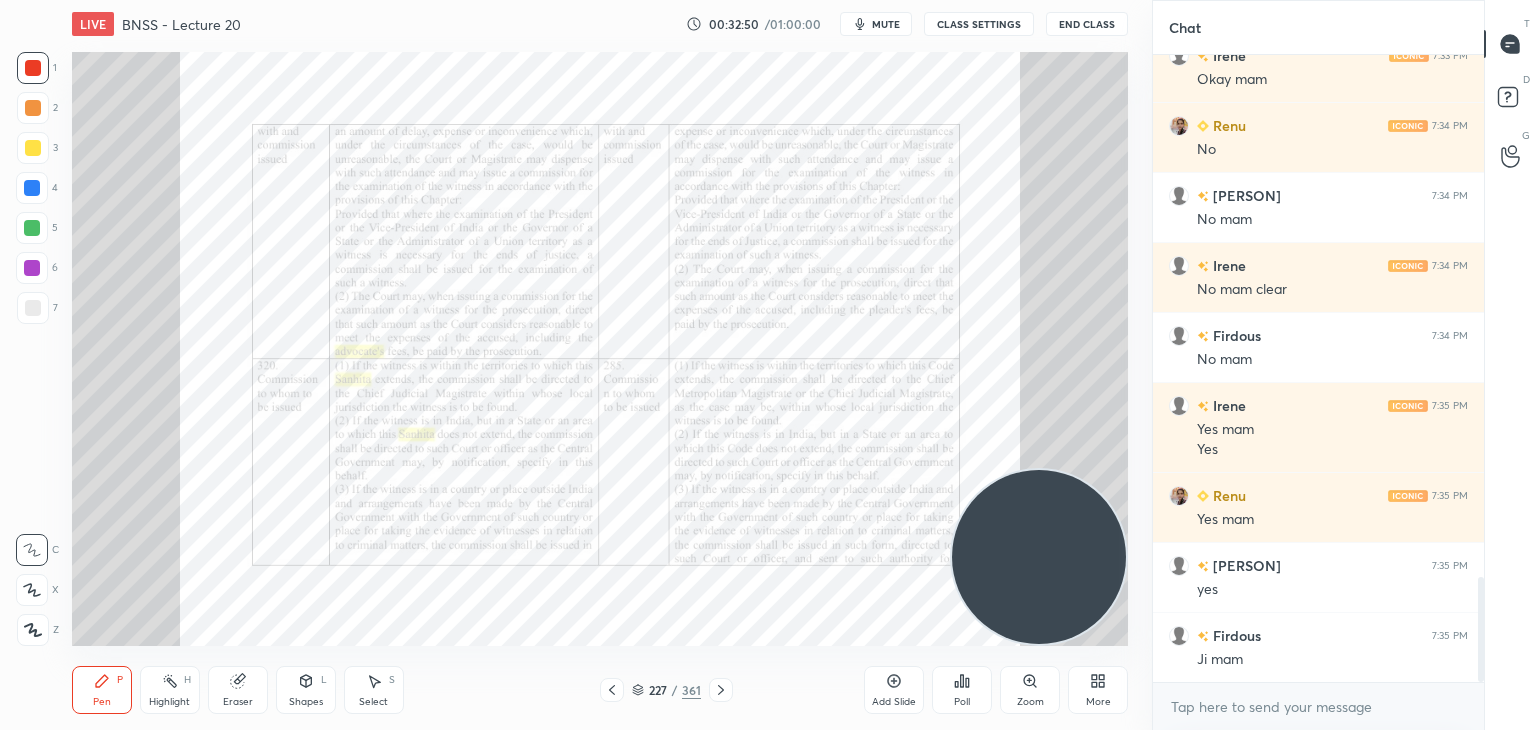 click 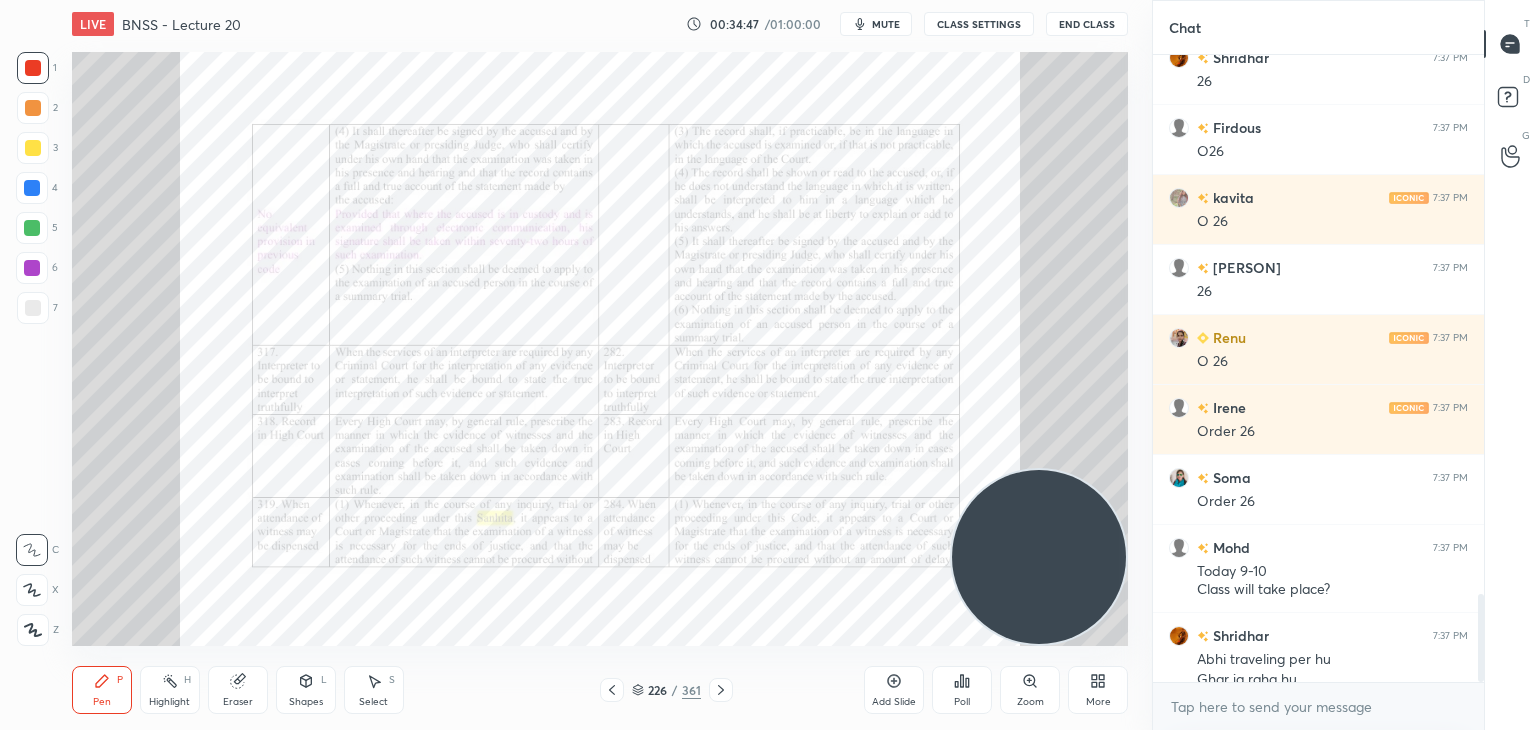 scroll, scrollTop: 3848, scrollLeft: 0, axis: vertical 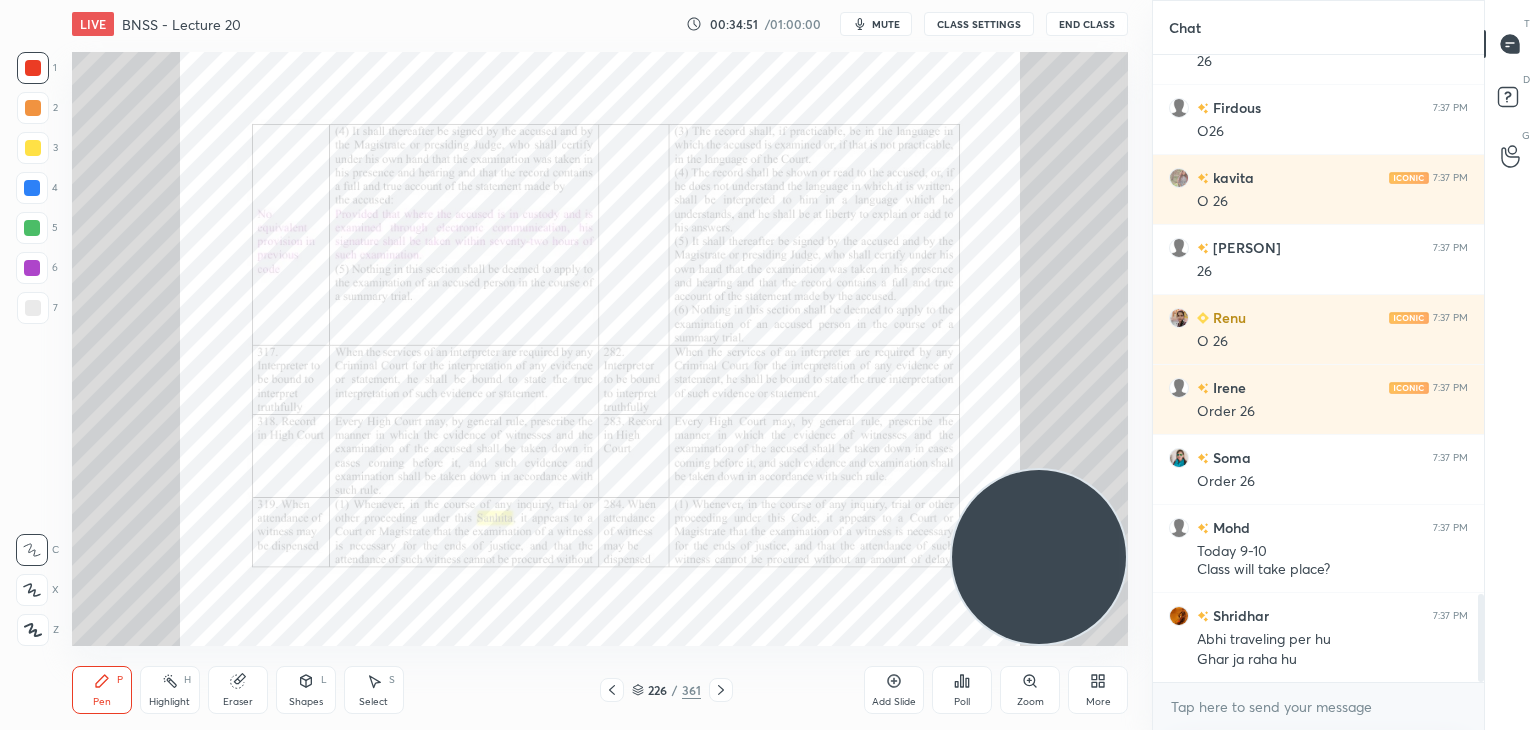 click at bounding box center [32, 228] 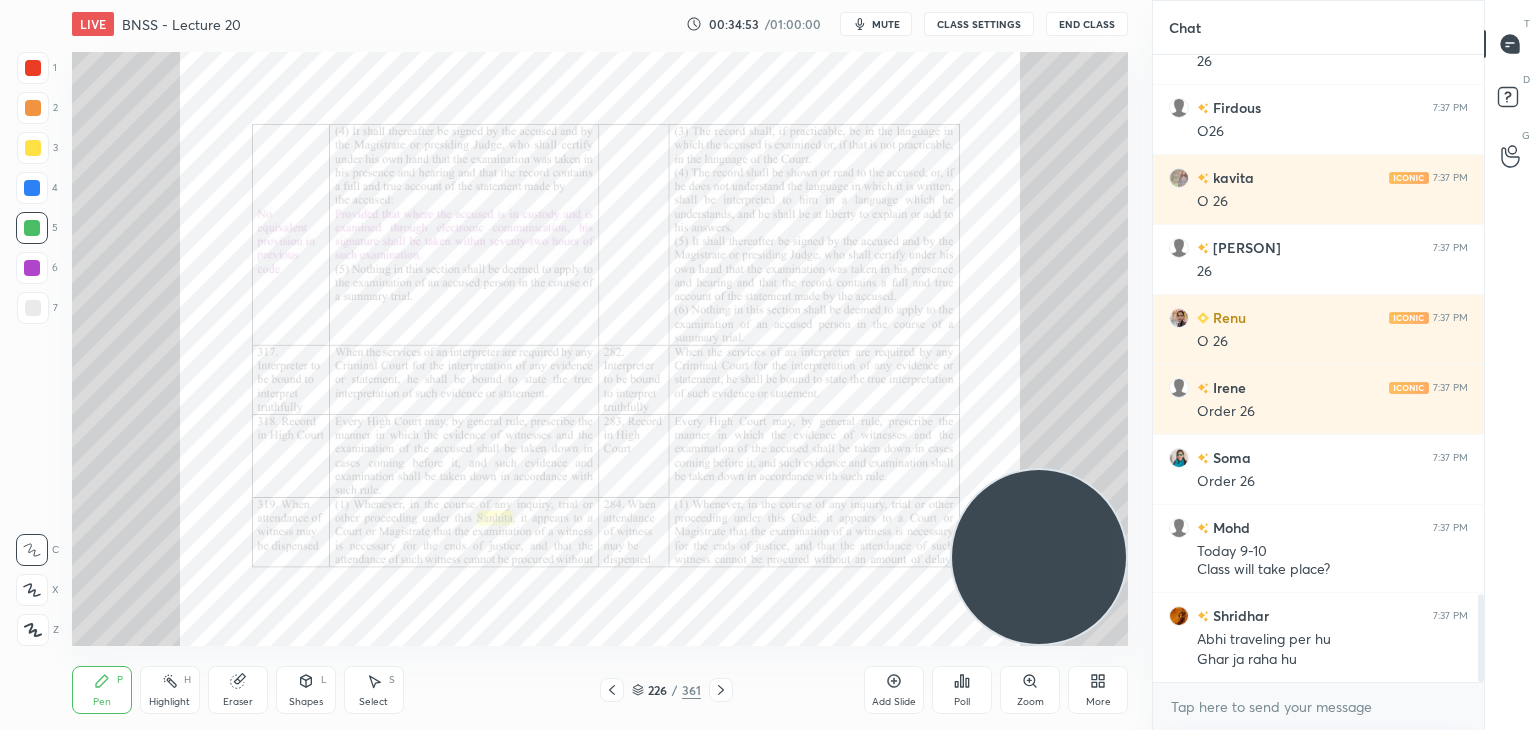 click on "Zoom" at bounding box center (1030, 702) 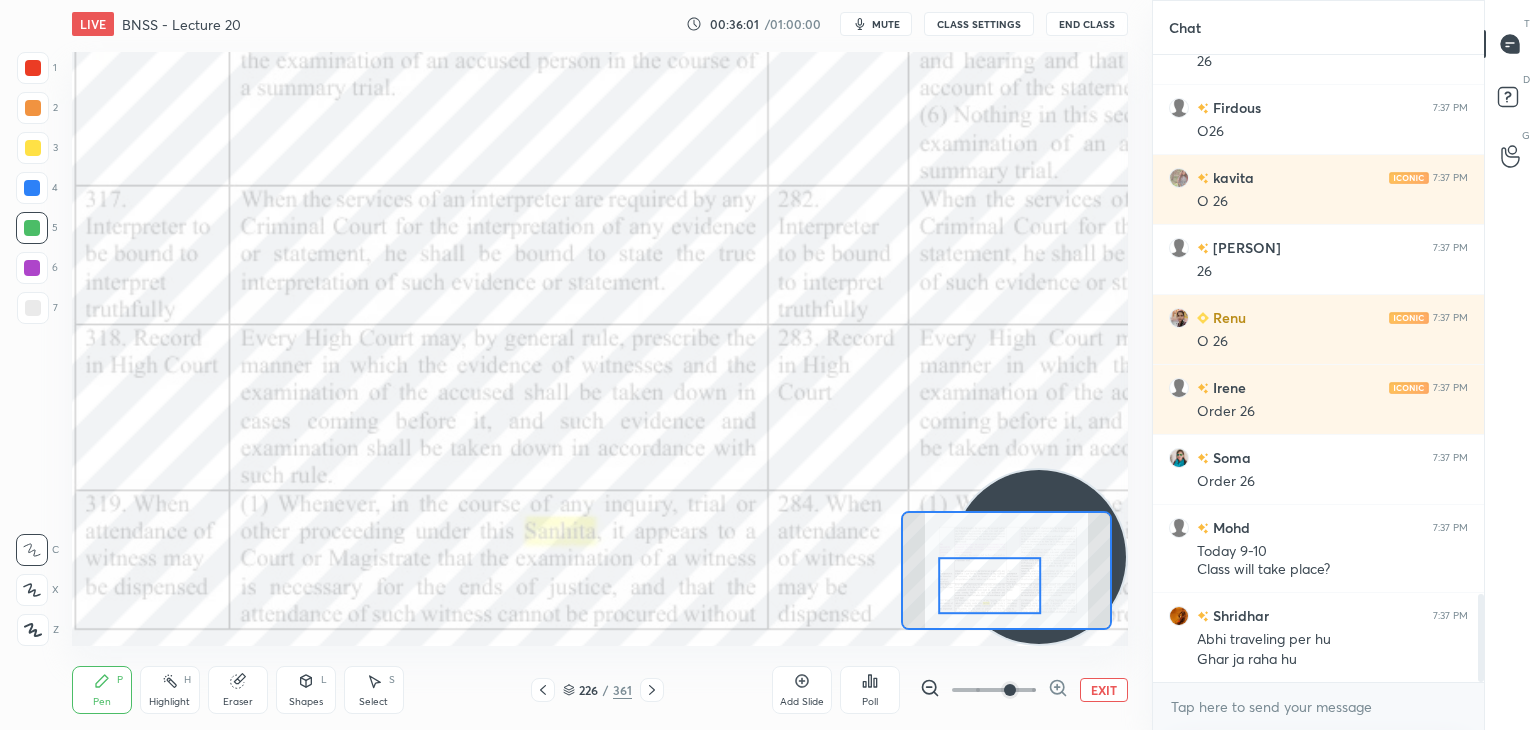 click 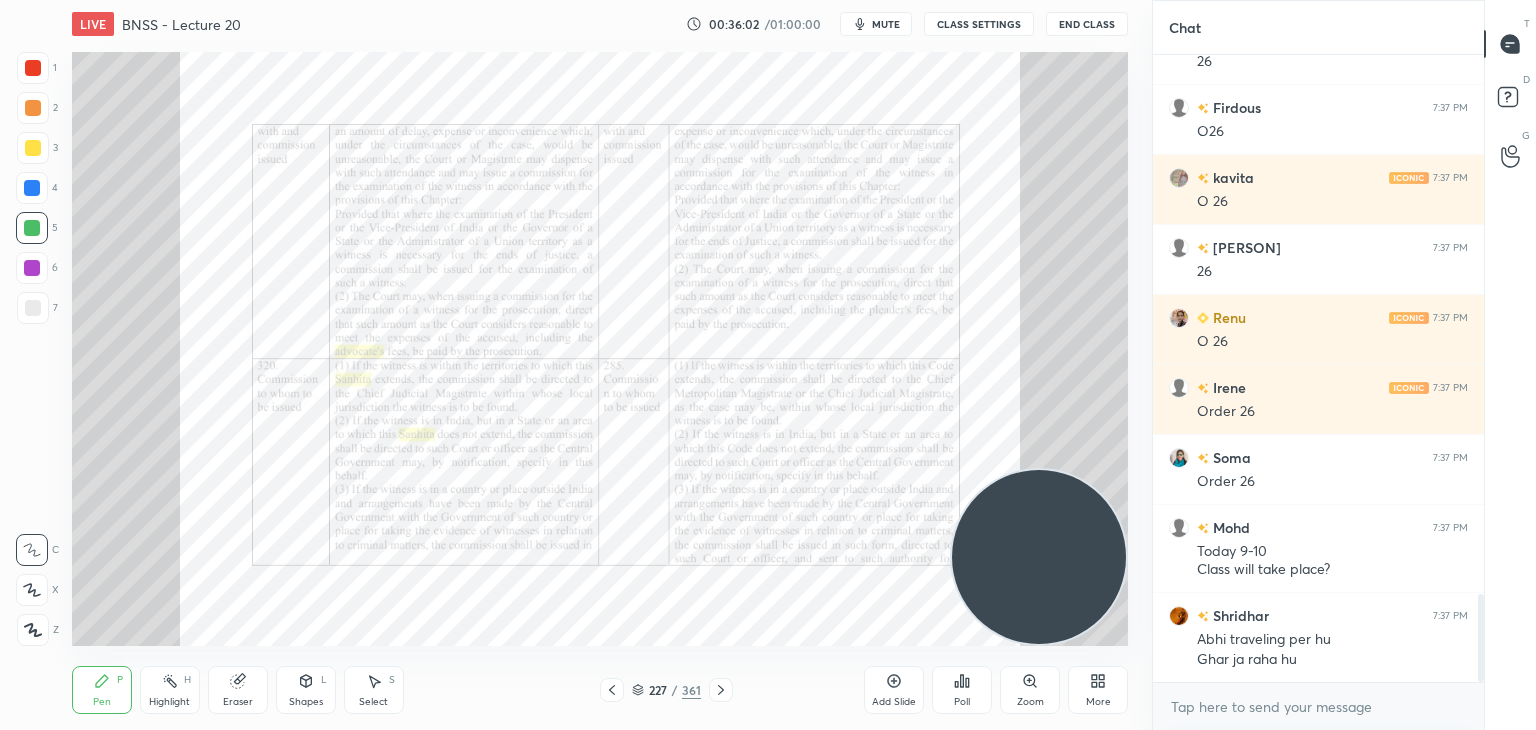 click on "Poll" at bounding box center (962, 690) 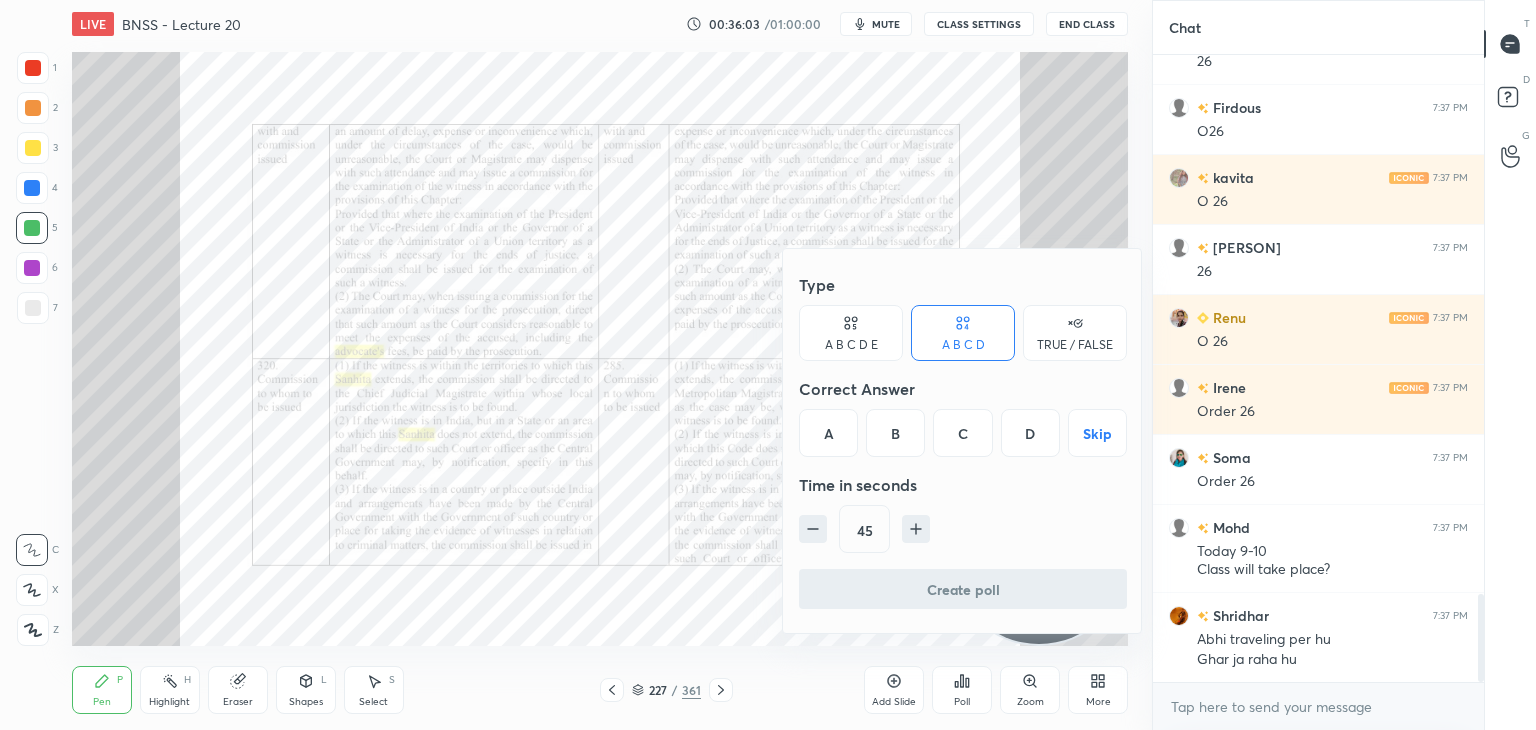 click at bounding box center [768, 365] 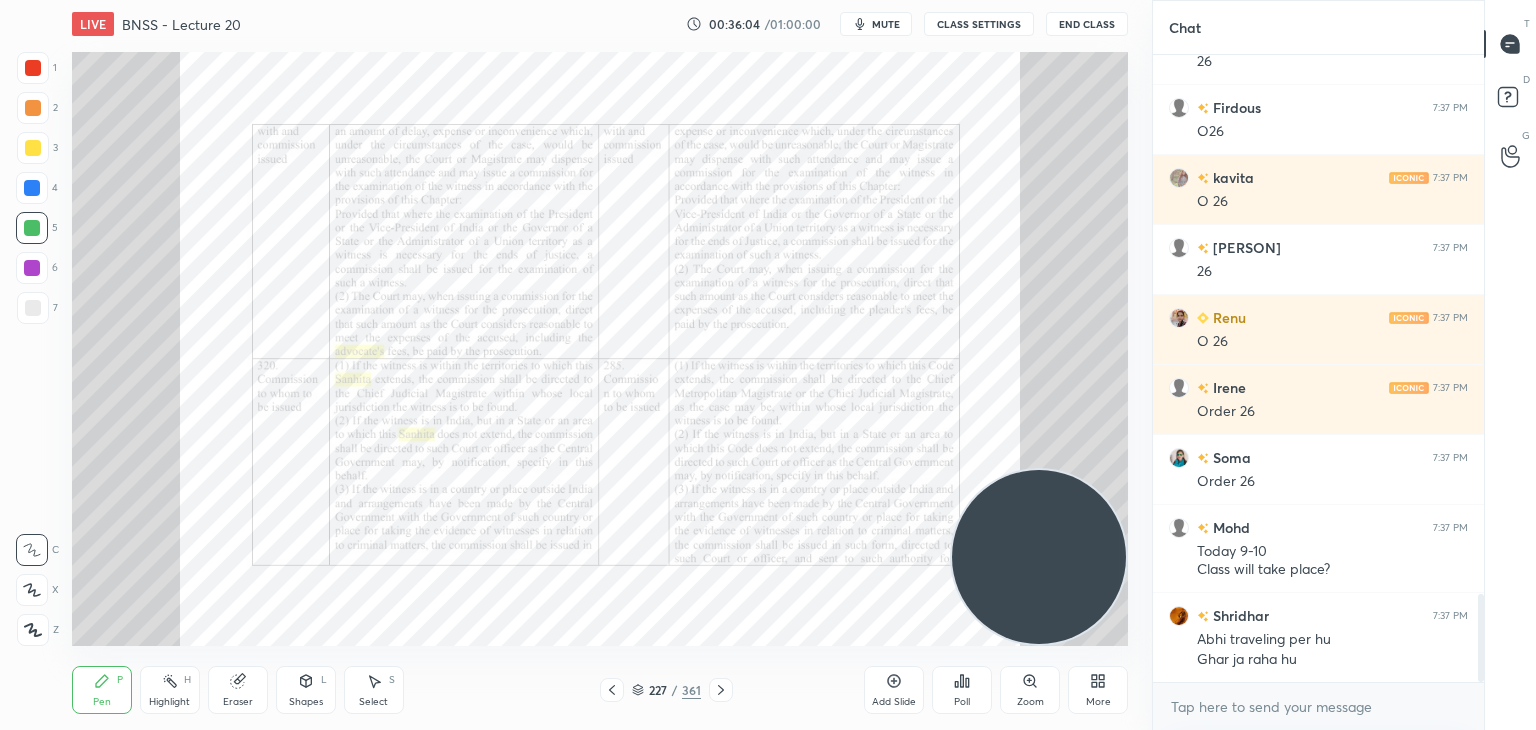 click on "Zoom" at bounding box center (1030, 690) 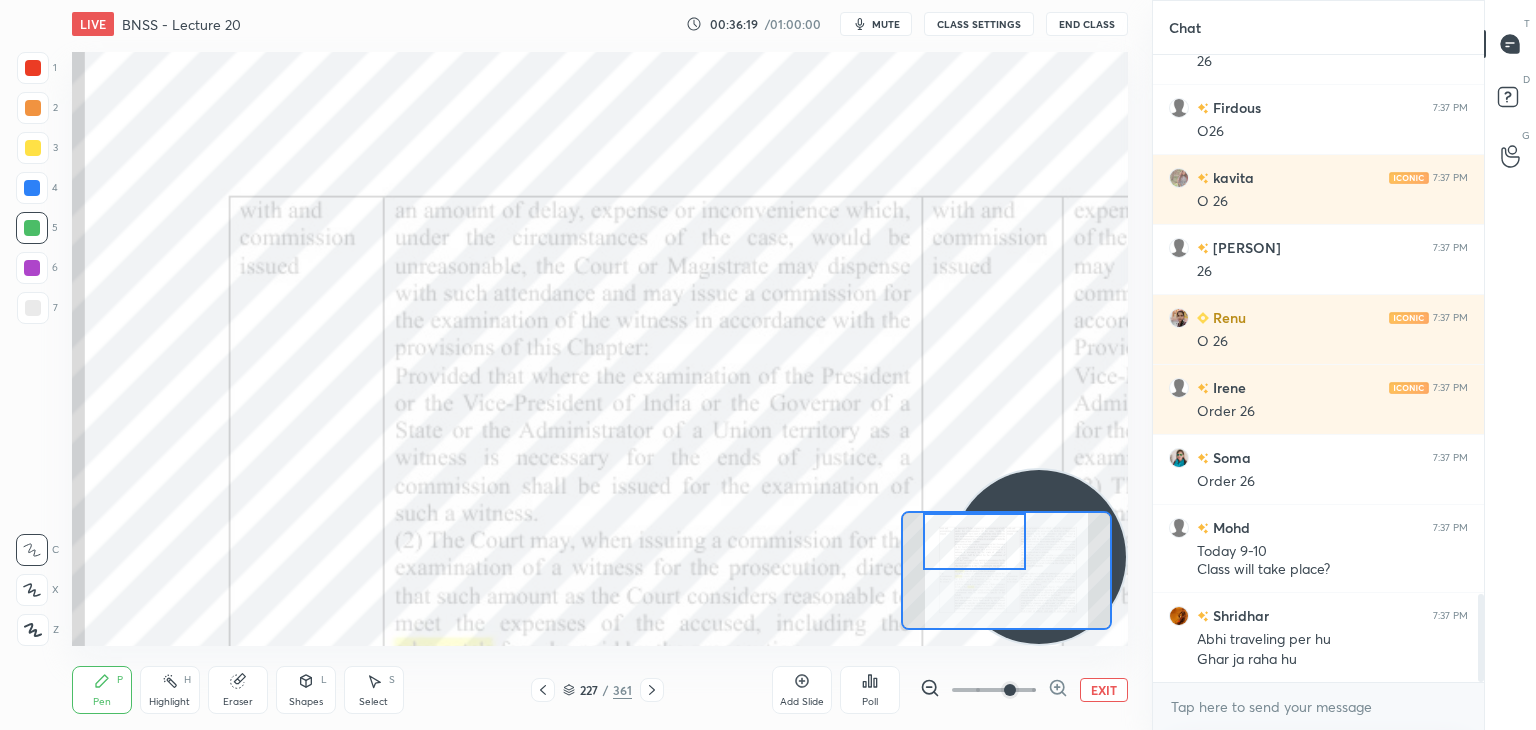scroll, scrollTop: 3936, scrollLeft: 0, axis: vertical 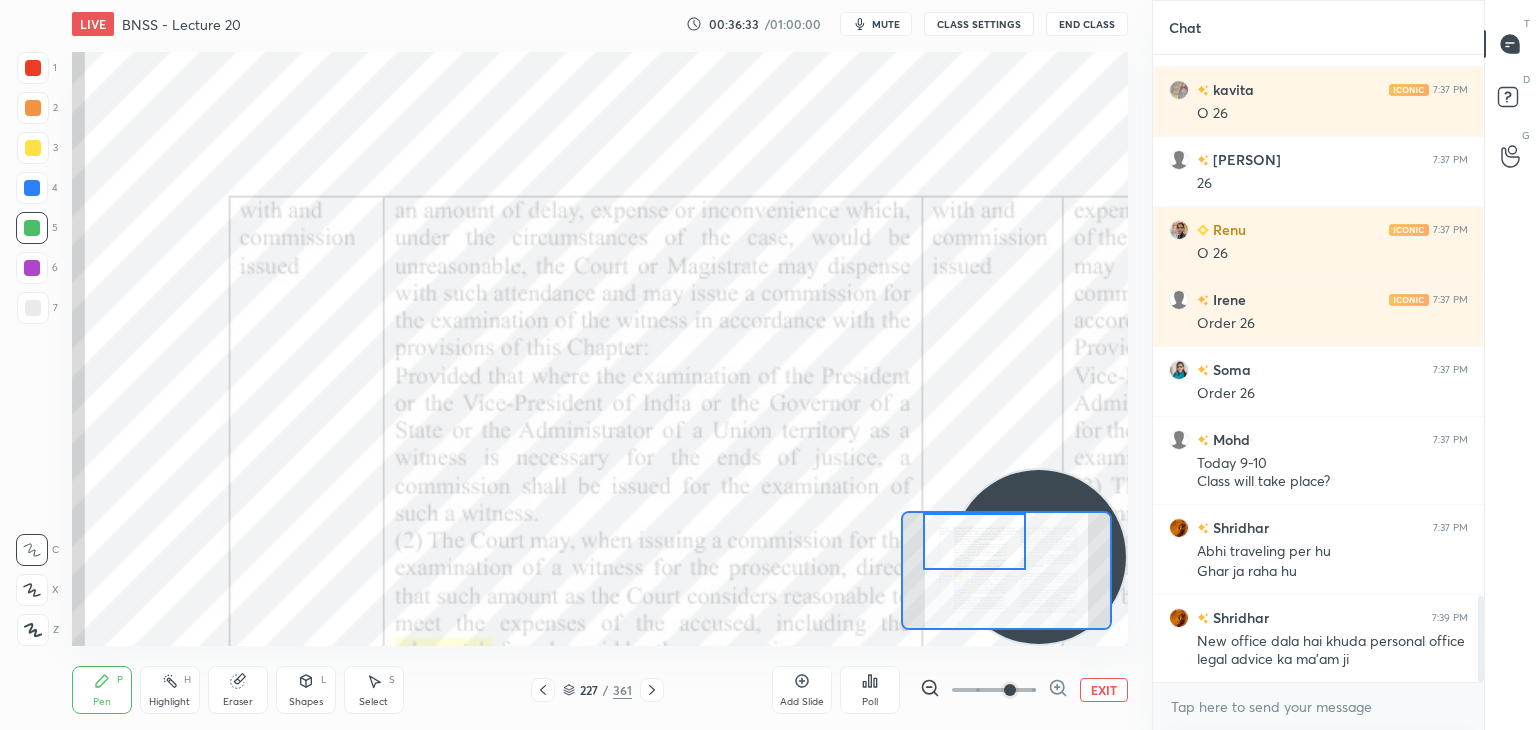 click 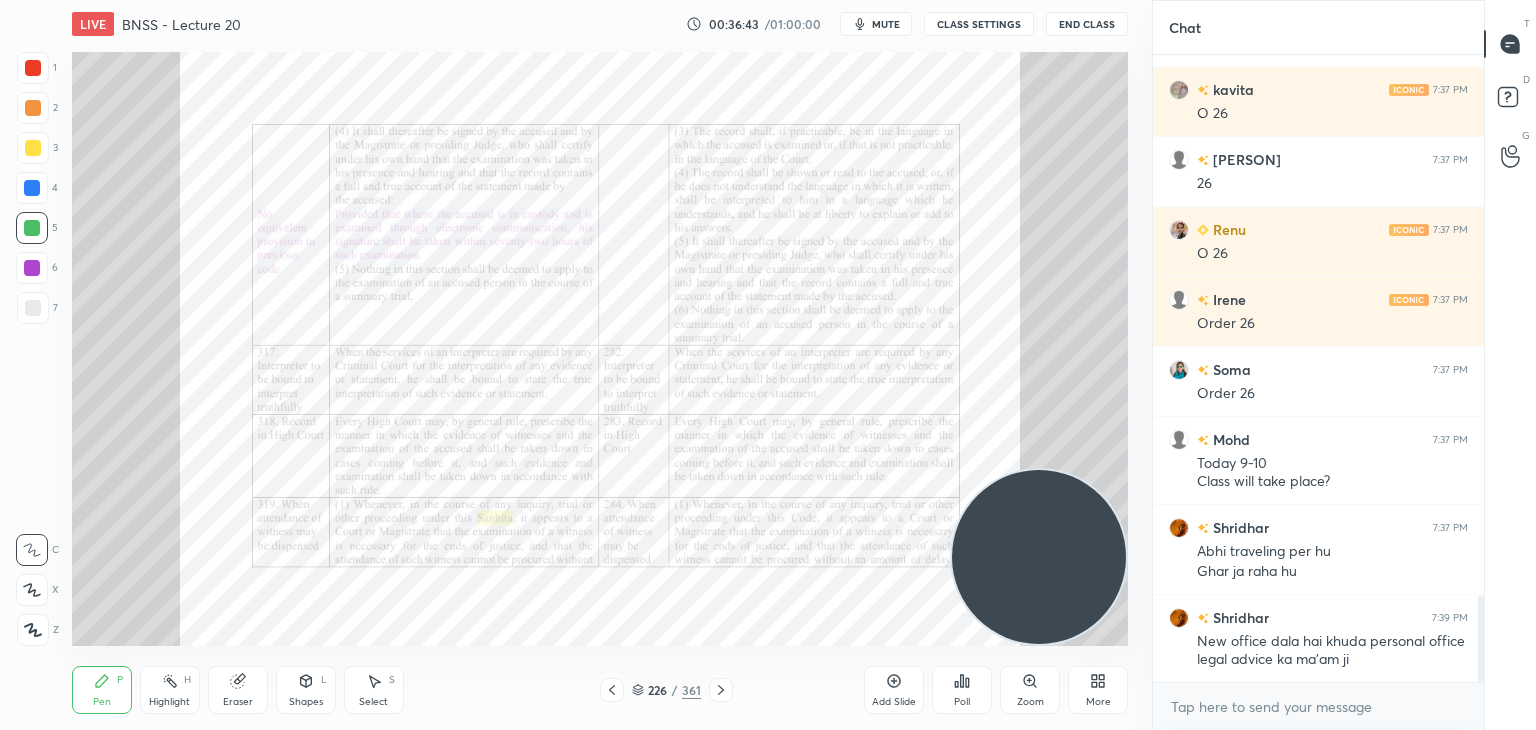 click 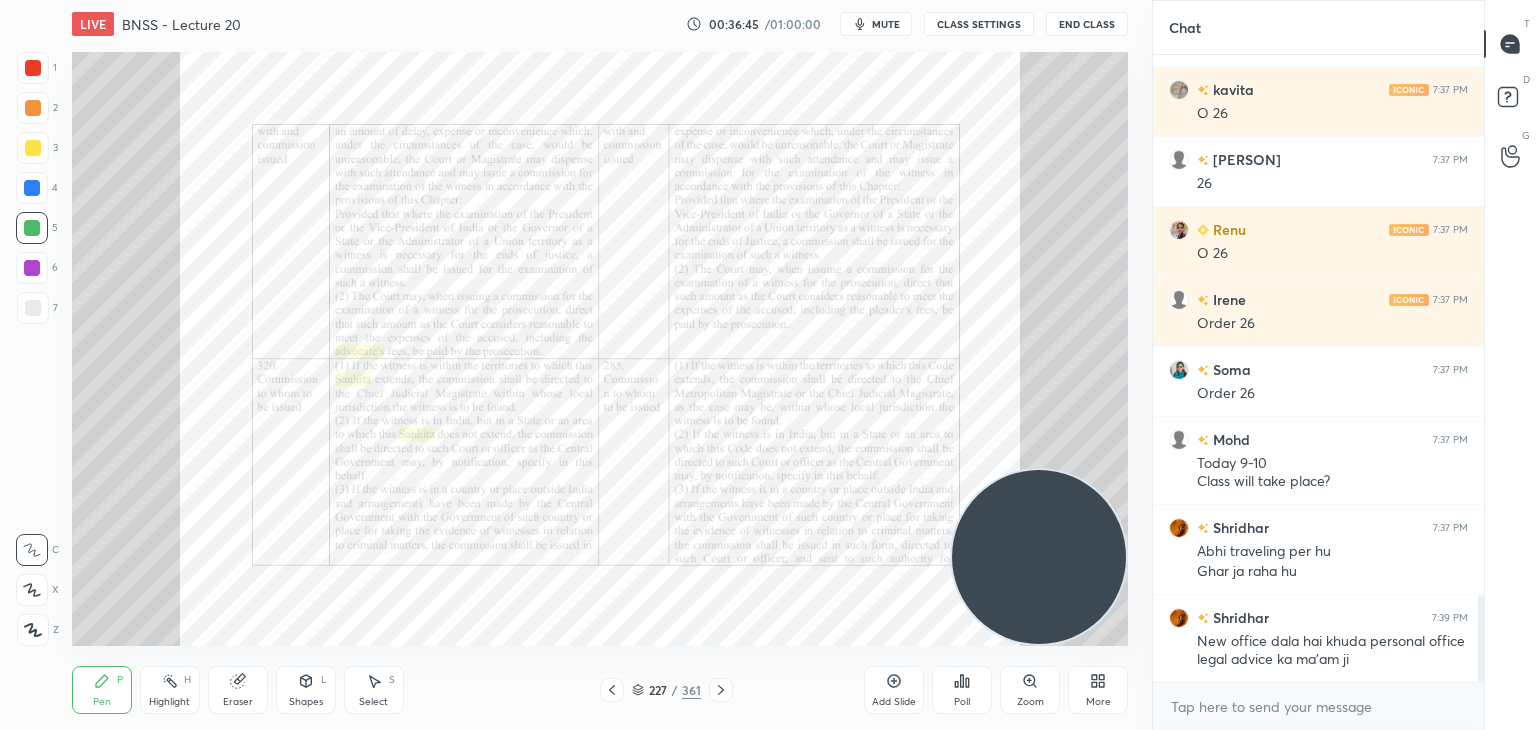 click 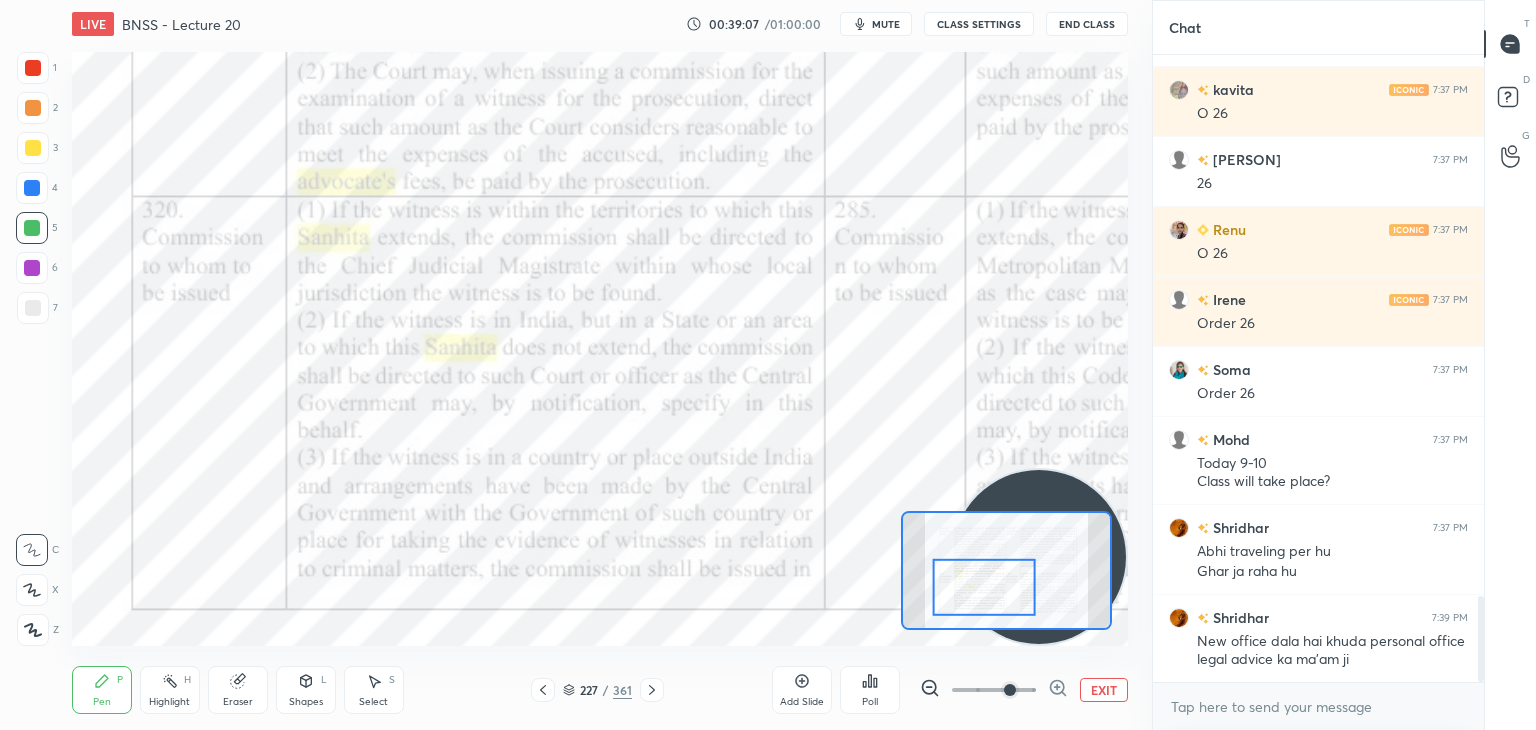 click on "mute" at bounding box center [886, 24] 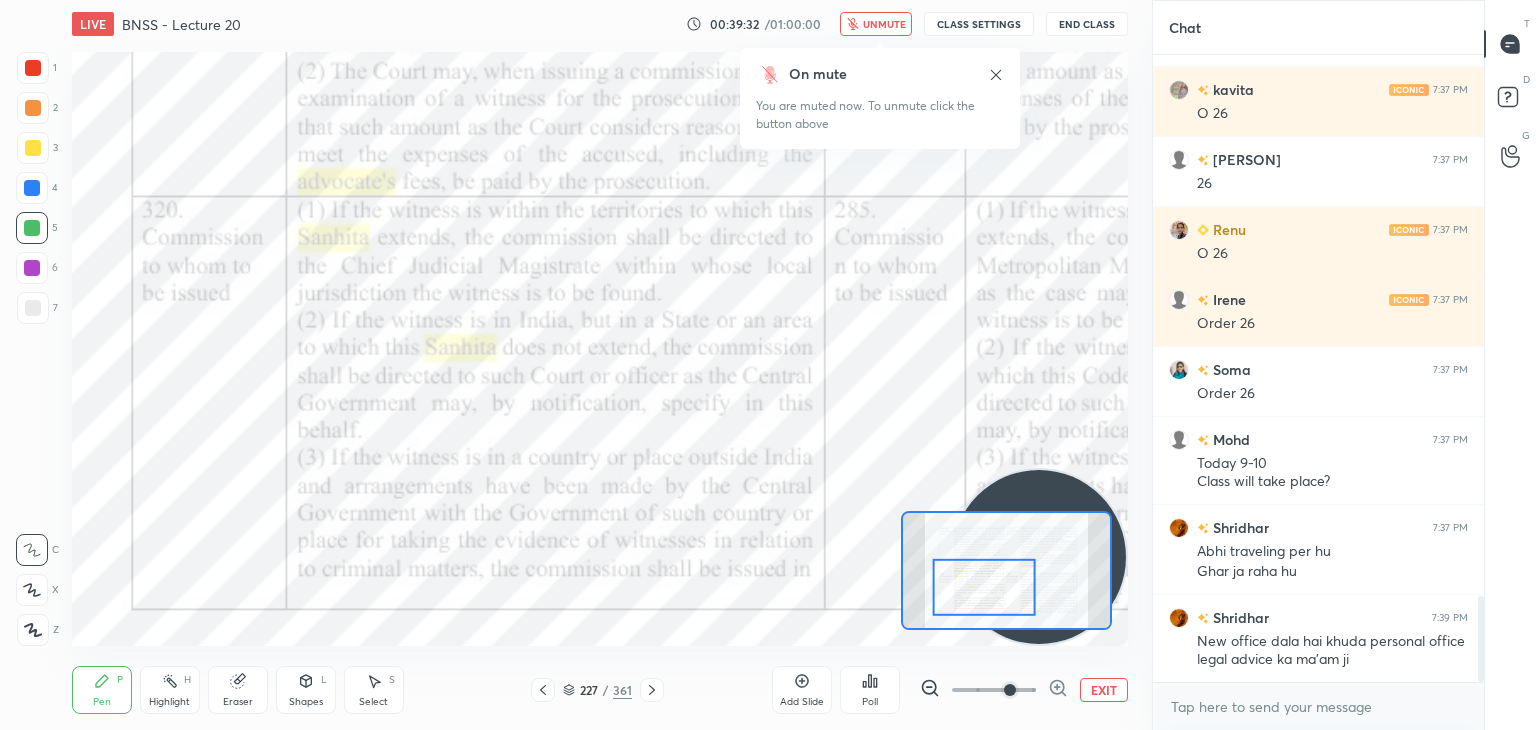 click on "unmute" at bounding box center (884, 24) 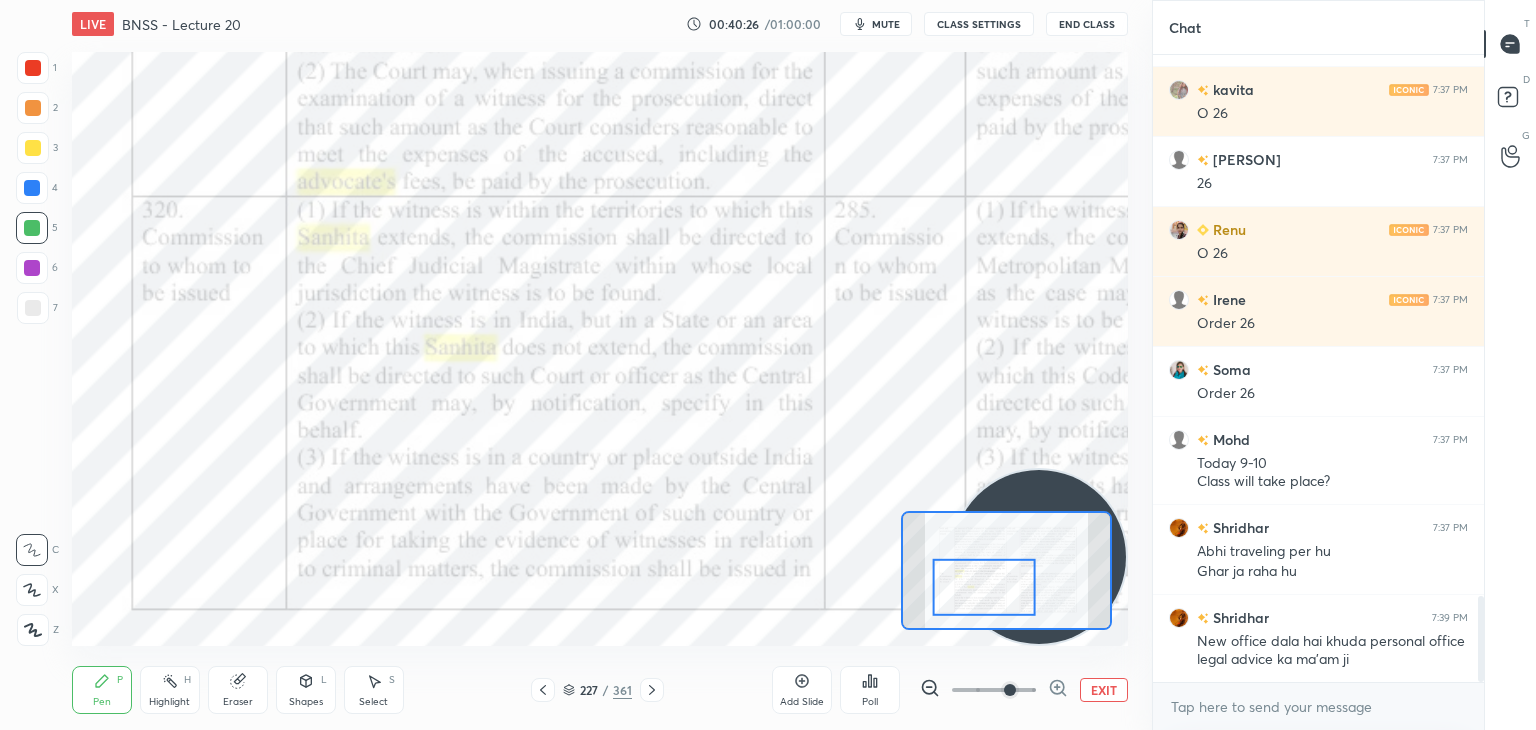 click 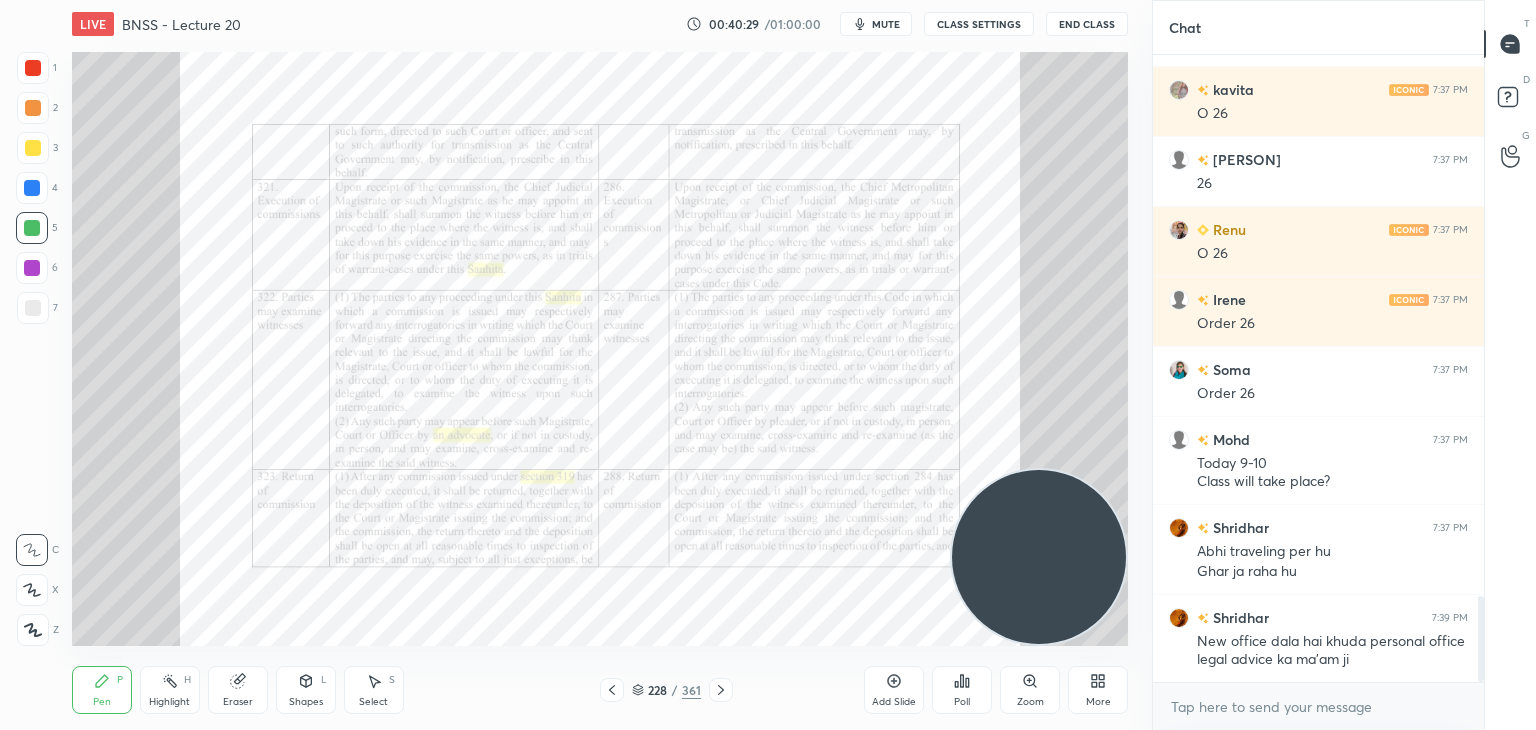 click 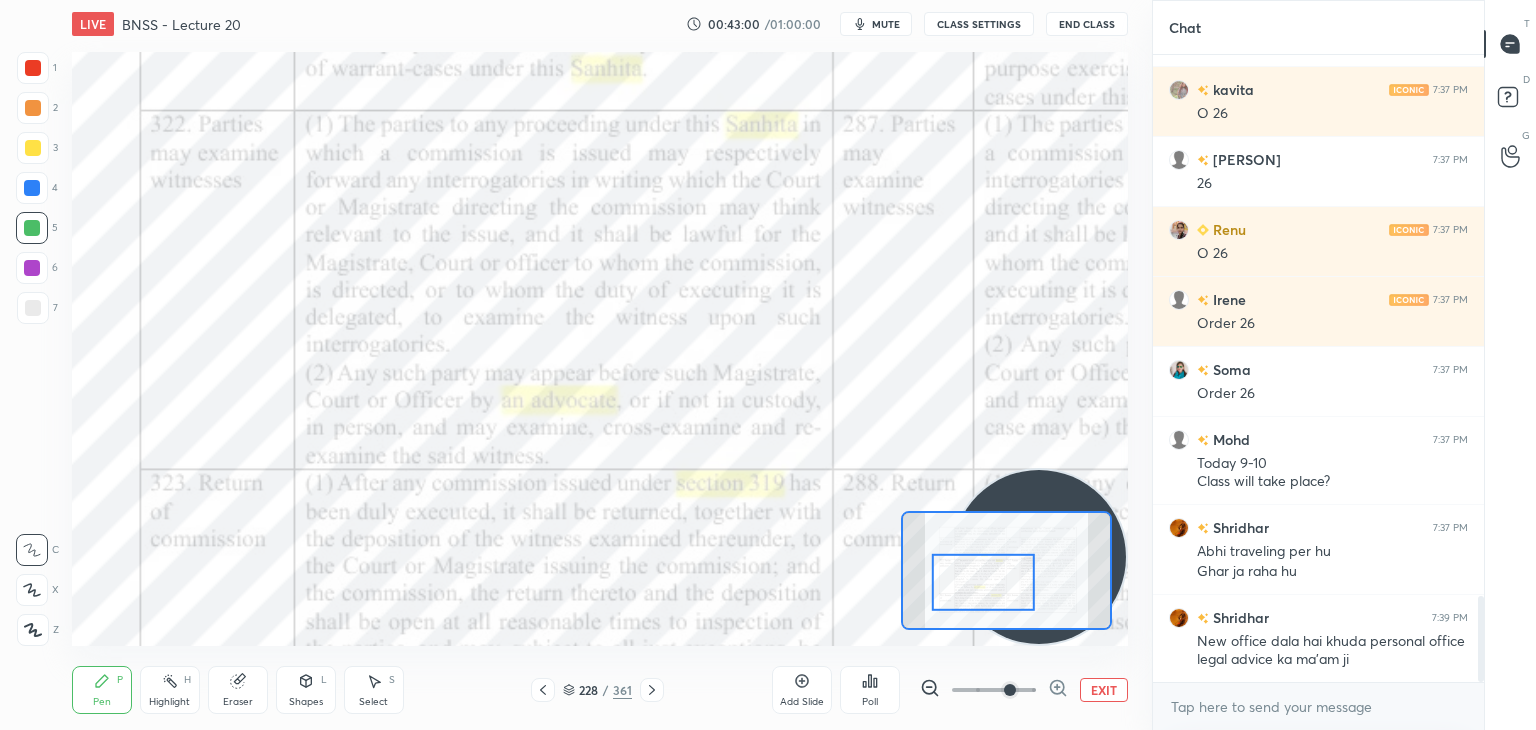 click on "mute" at bounding box center [886, 24] 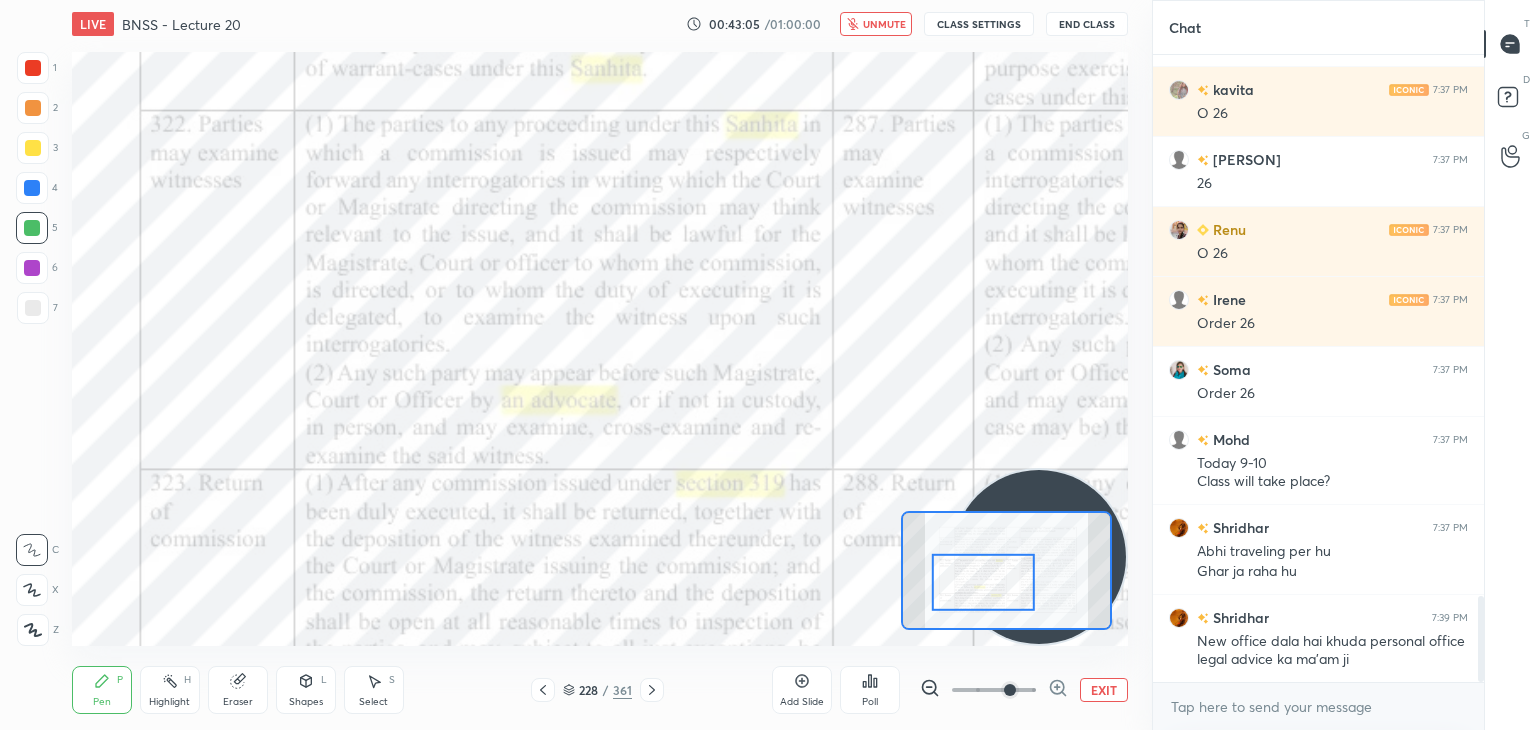 scroll, scrollTop: 3984, scrollLeft: 0, axis: vertical 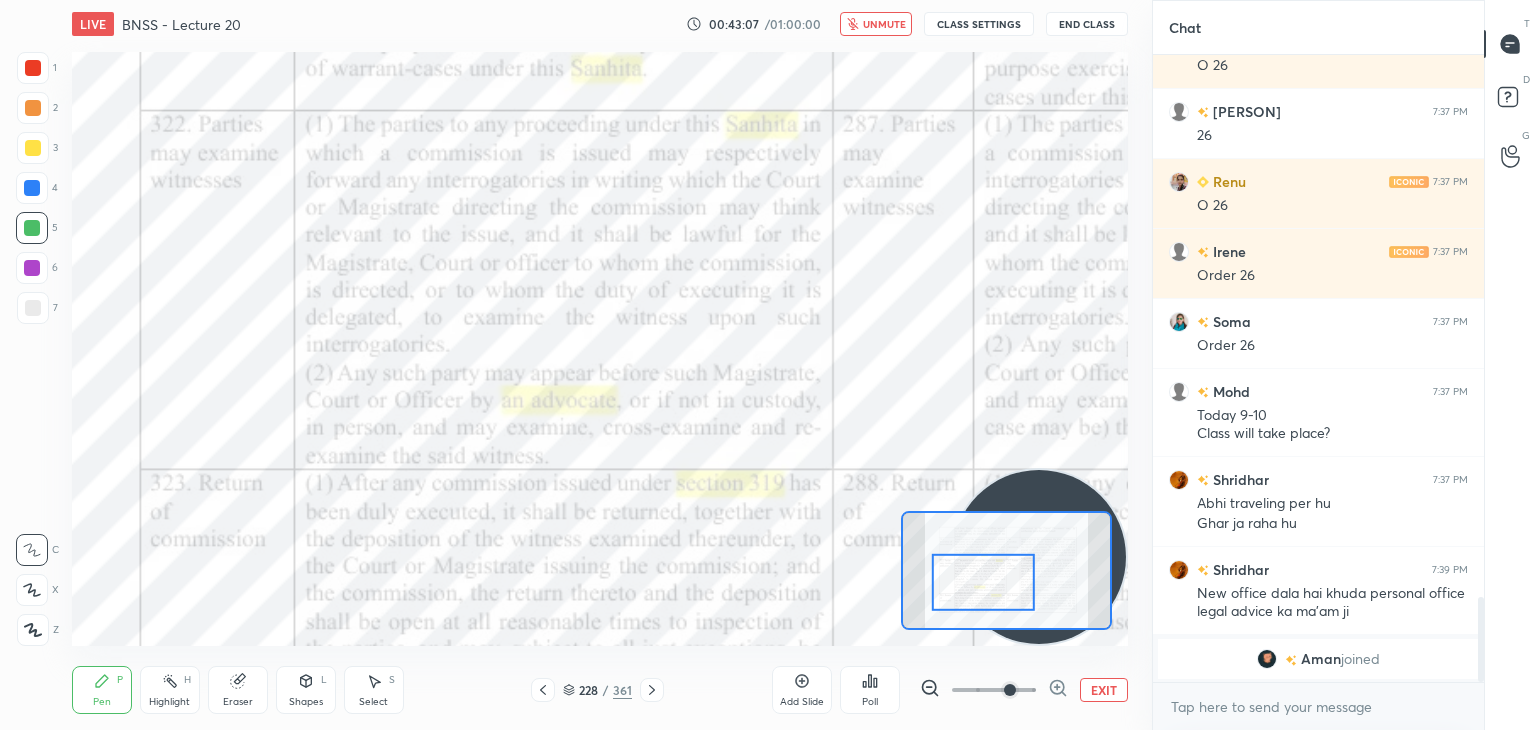 click on "unmute" at bounding box center [884, 24] 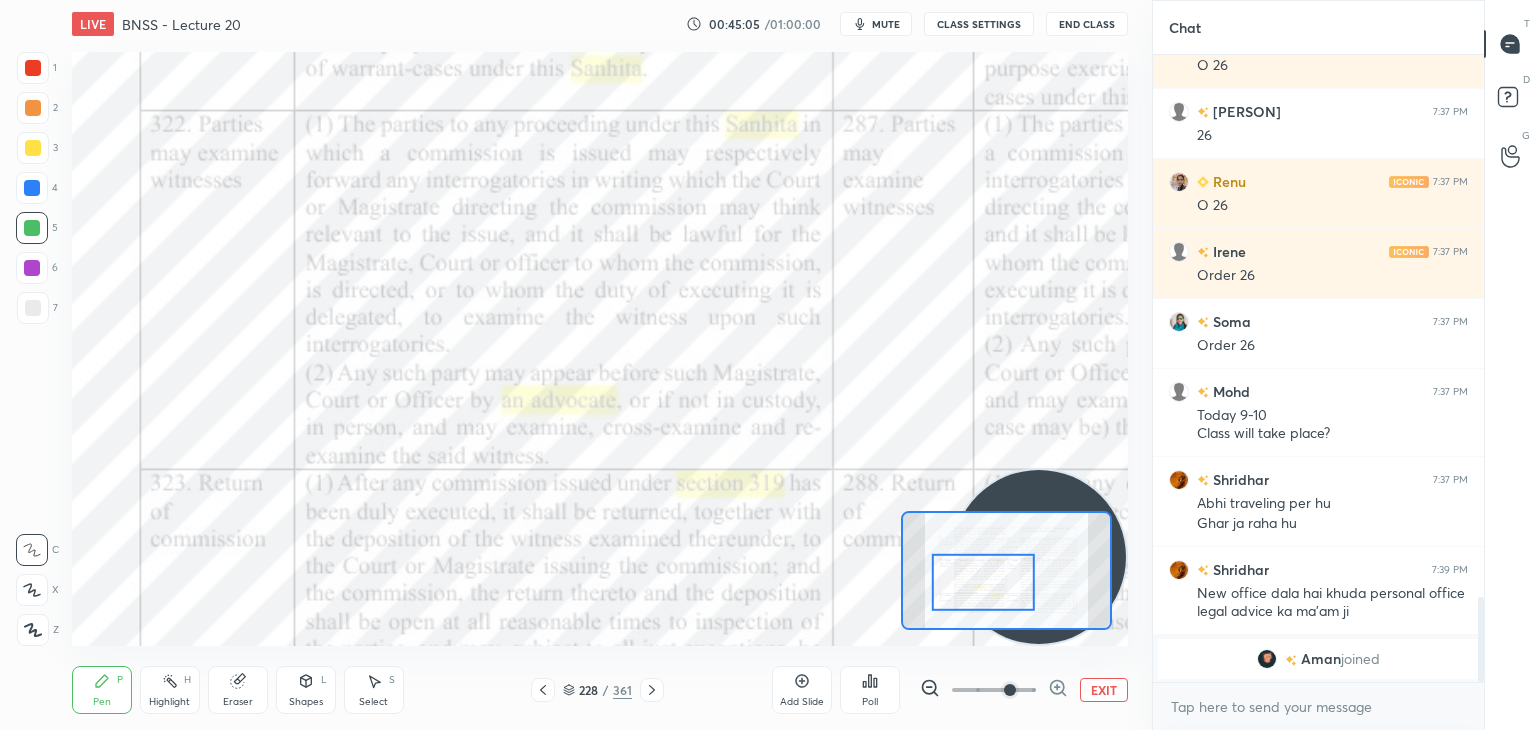 click on "Eraser" at bounding box center [238, 690] 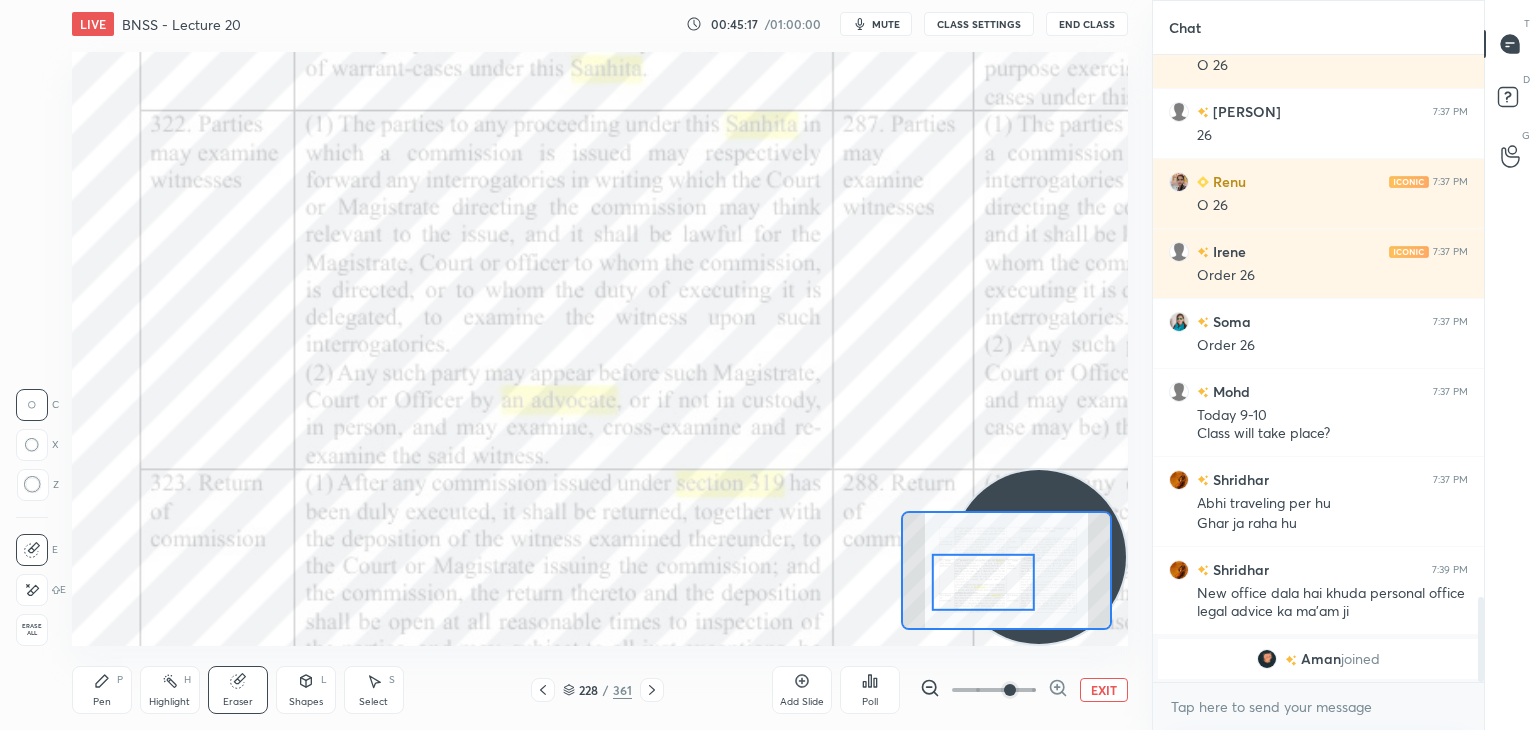 click on "Pen P" at bounding box center (102, 690) 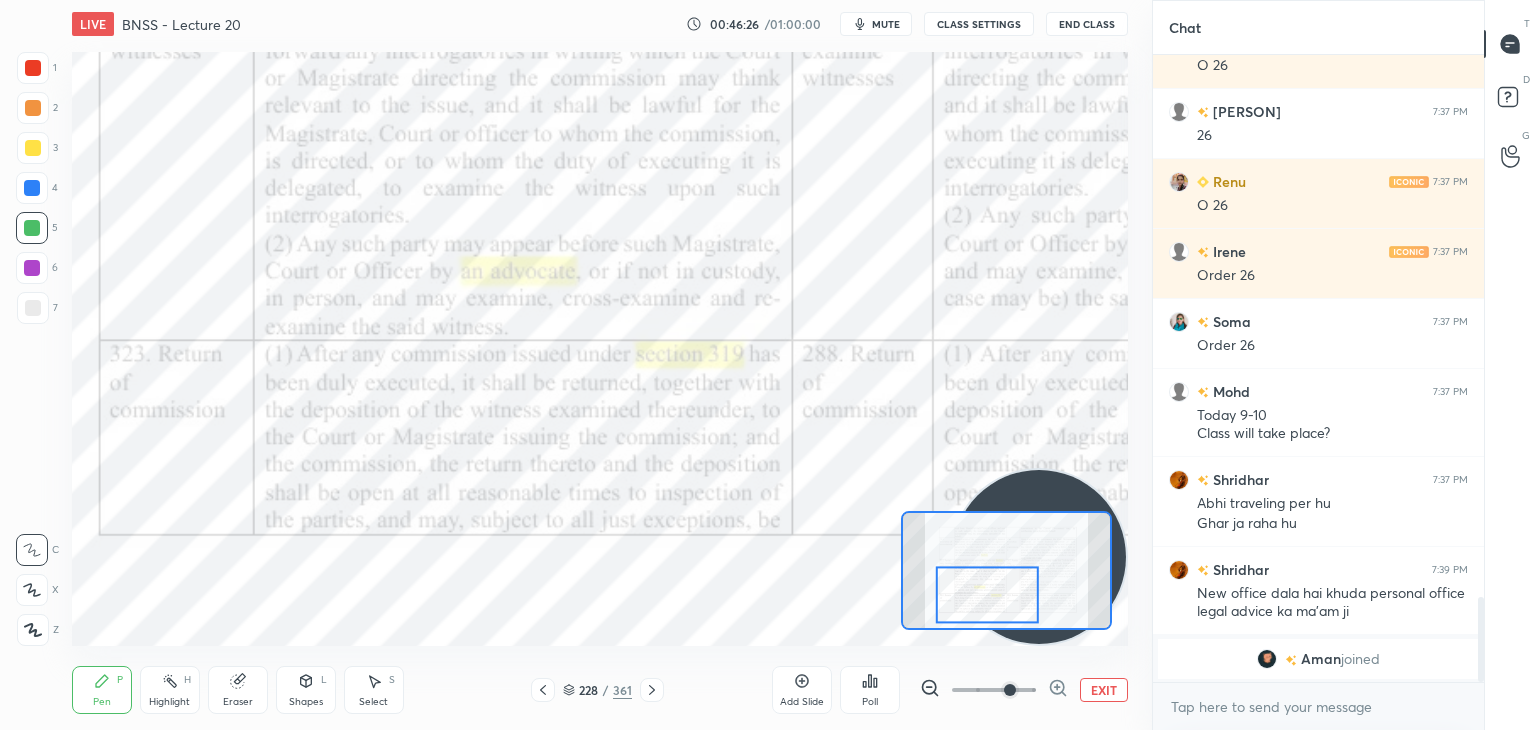 click 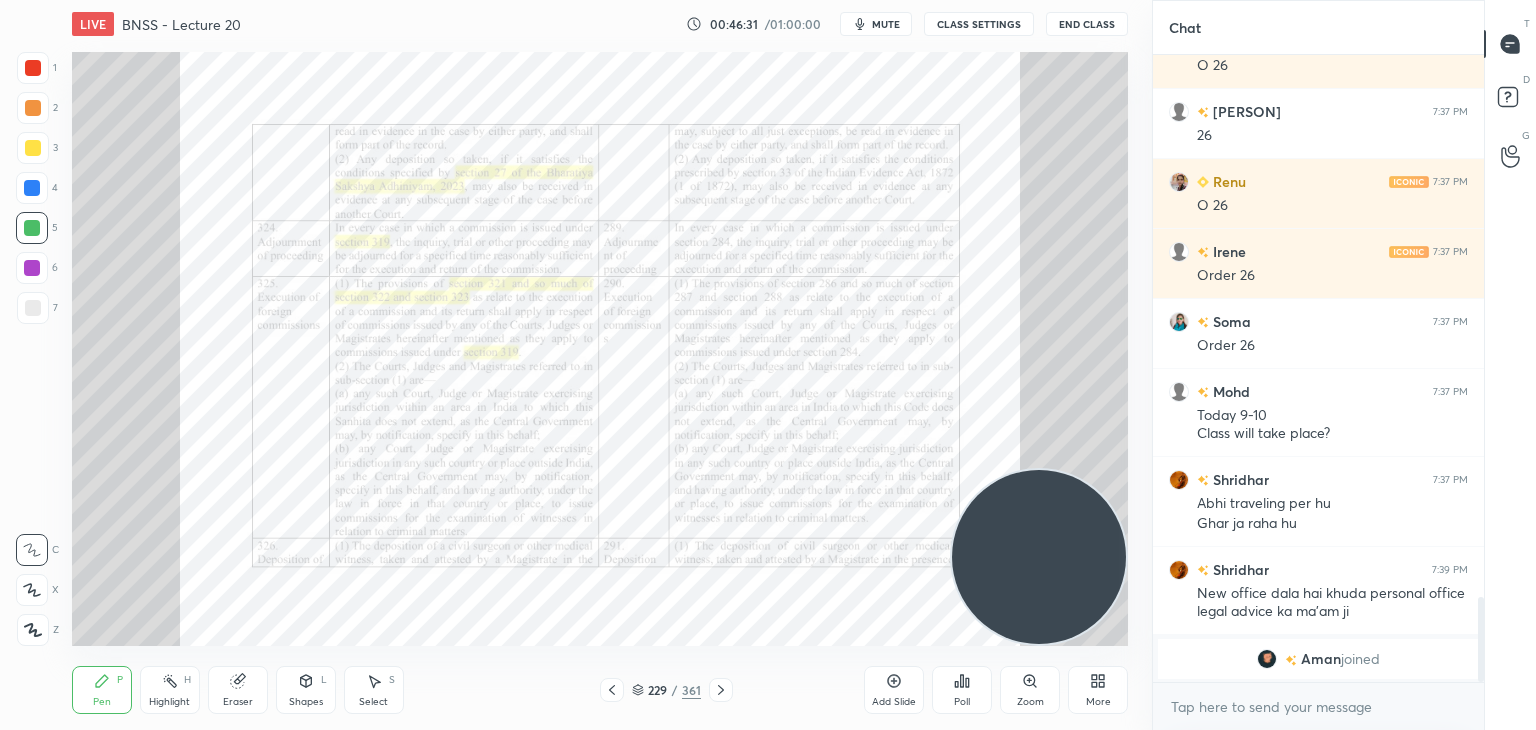 click on "Zoom" at bounding box center (1030, 702) 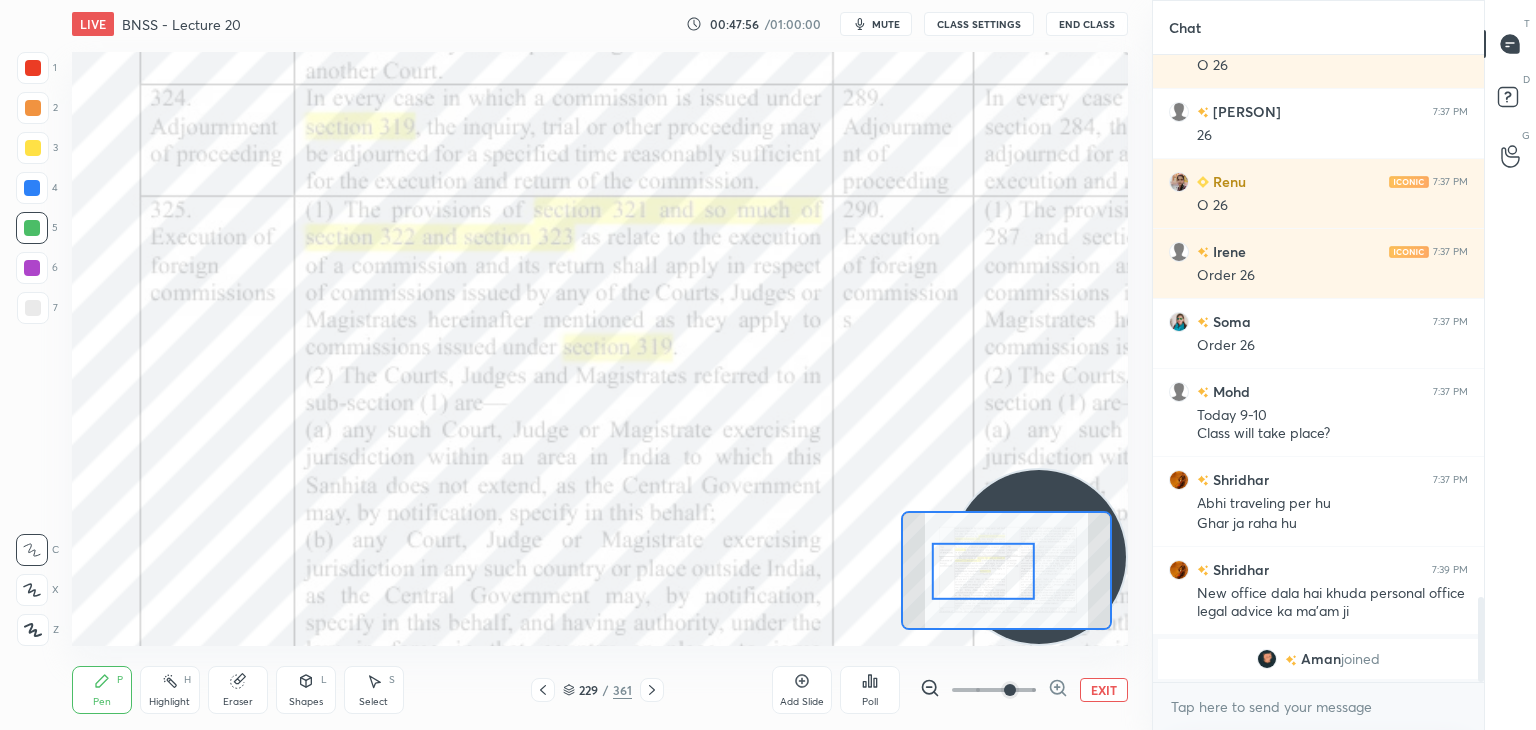 click 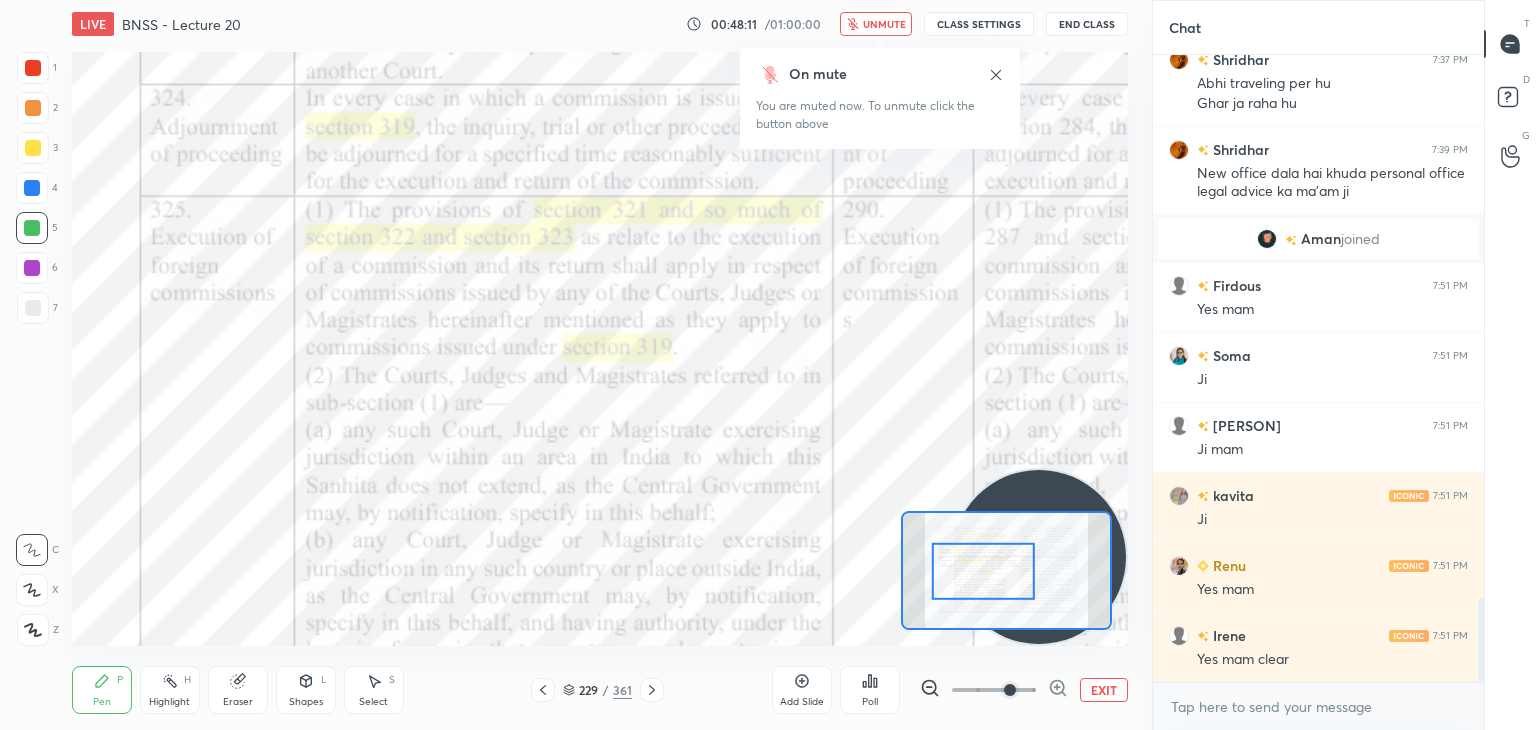 scroll, scrollTop: 4072, scrollLeft: 0, axis: vertical 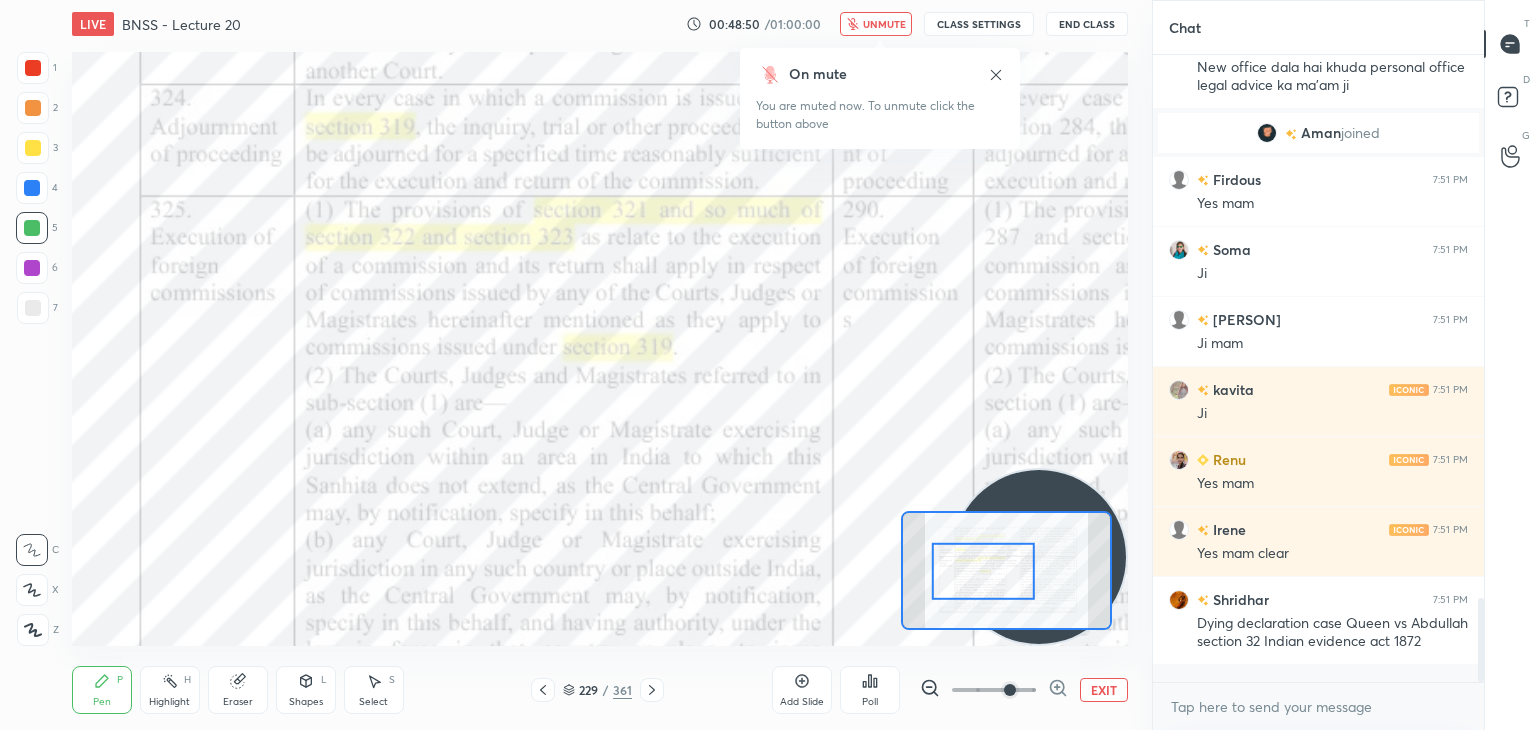 click on "unmute" at bounding box center (884, 24) 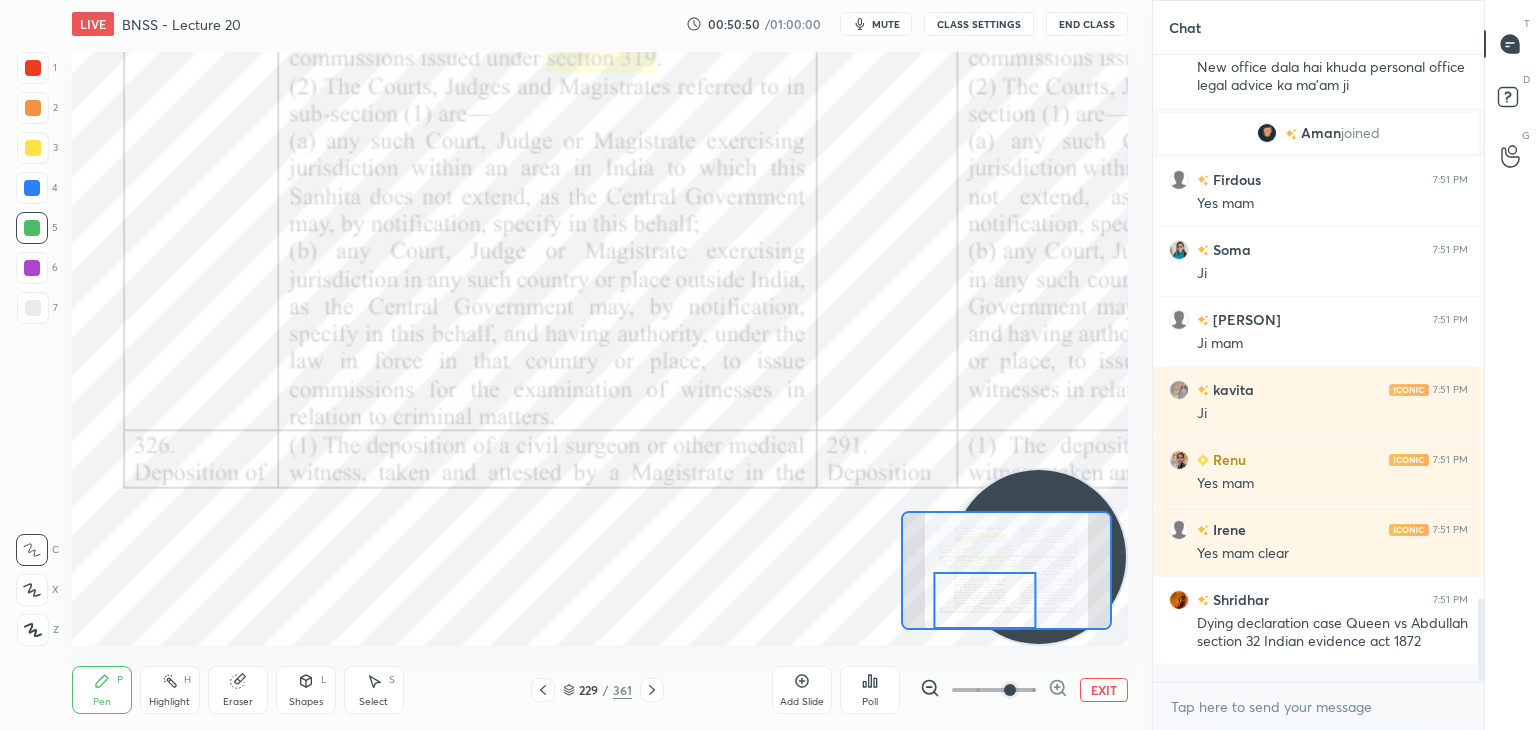 click 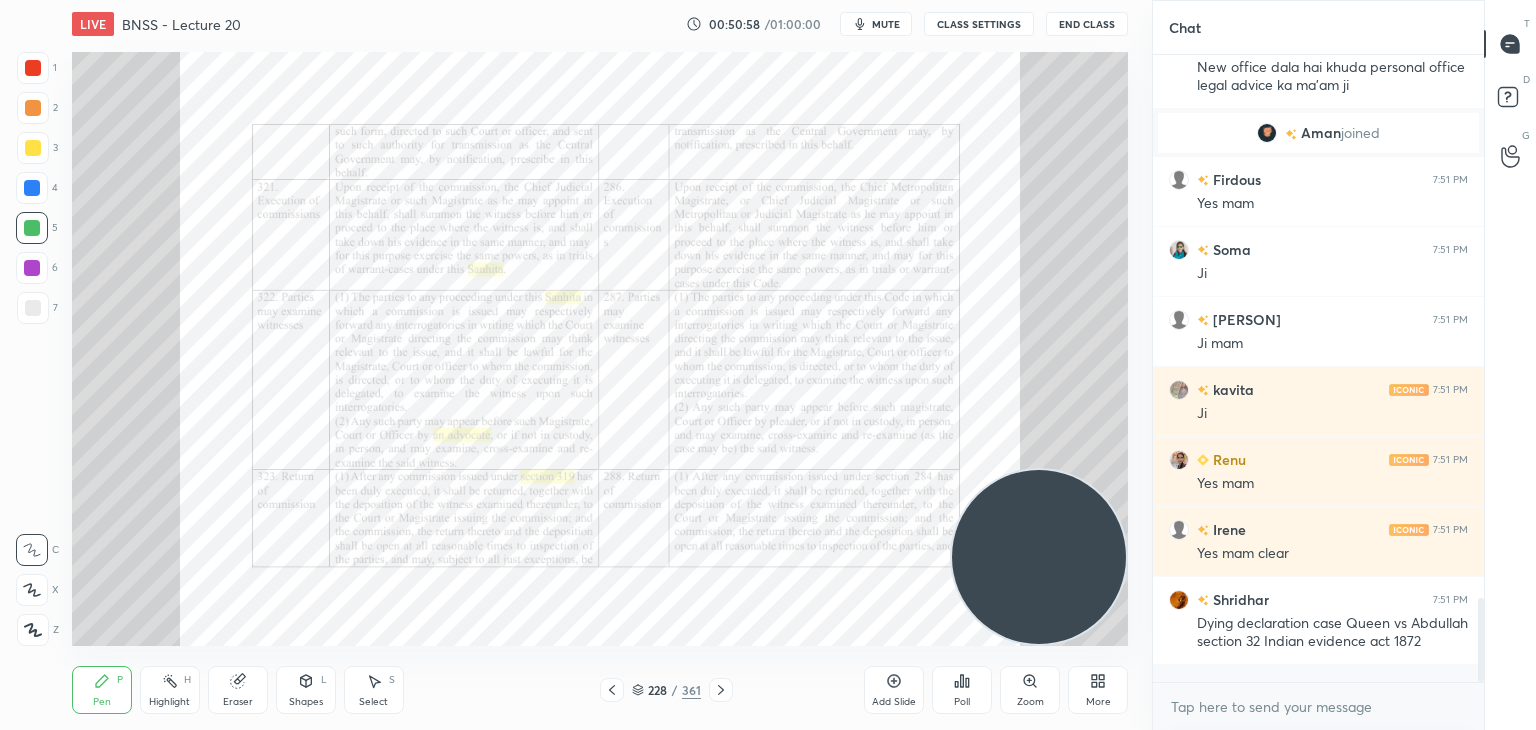click 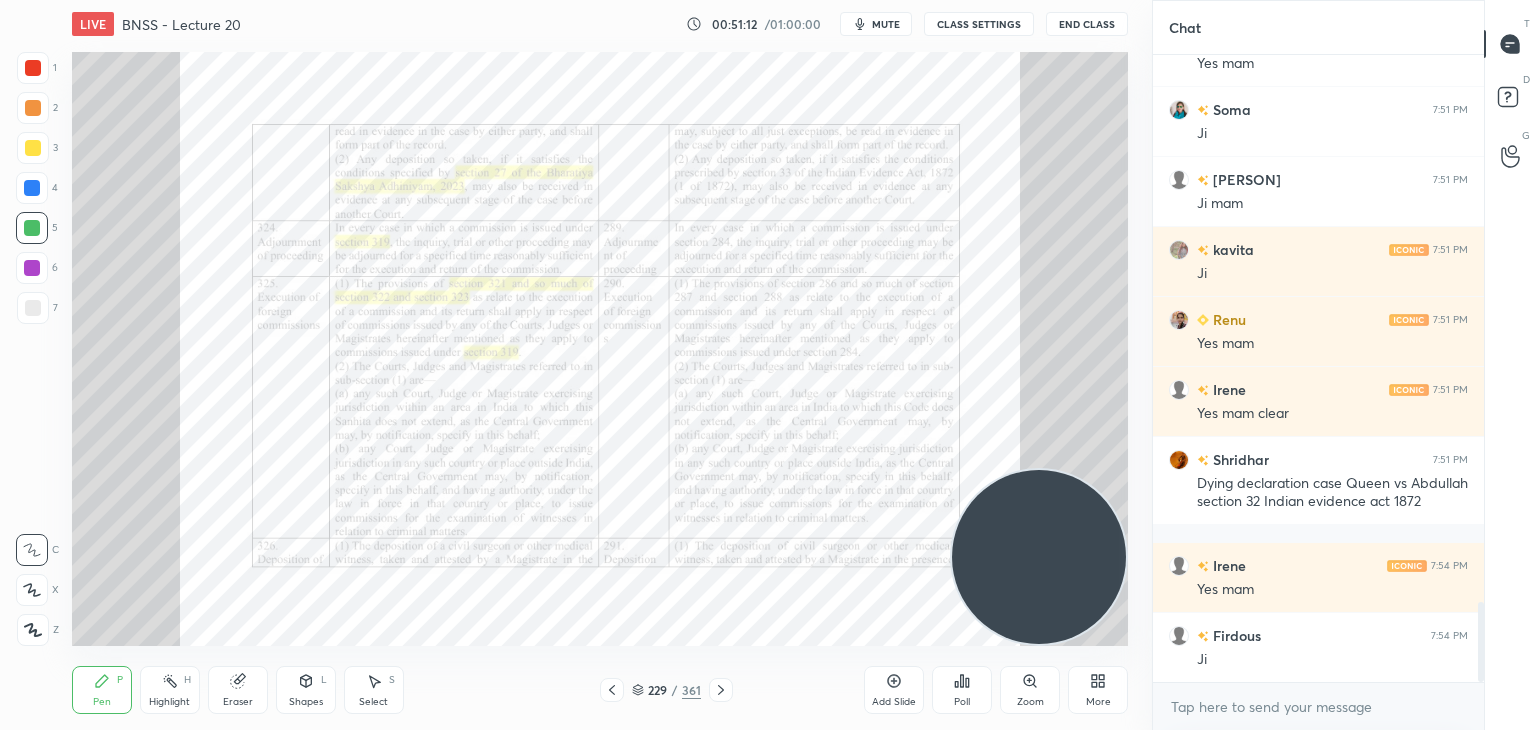 scroll, scrollTop: 4282, scrollLeft: 0, axis: vertical 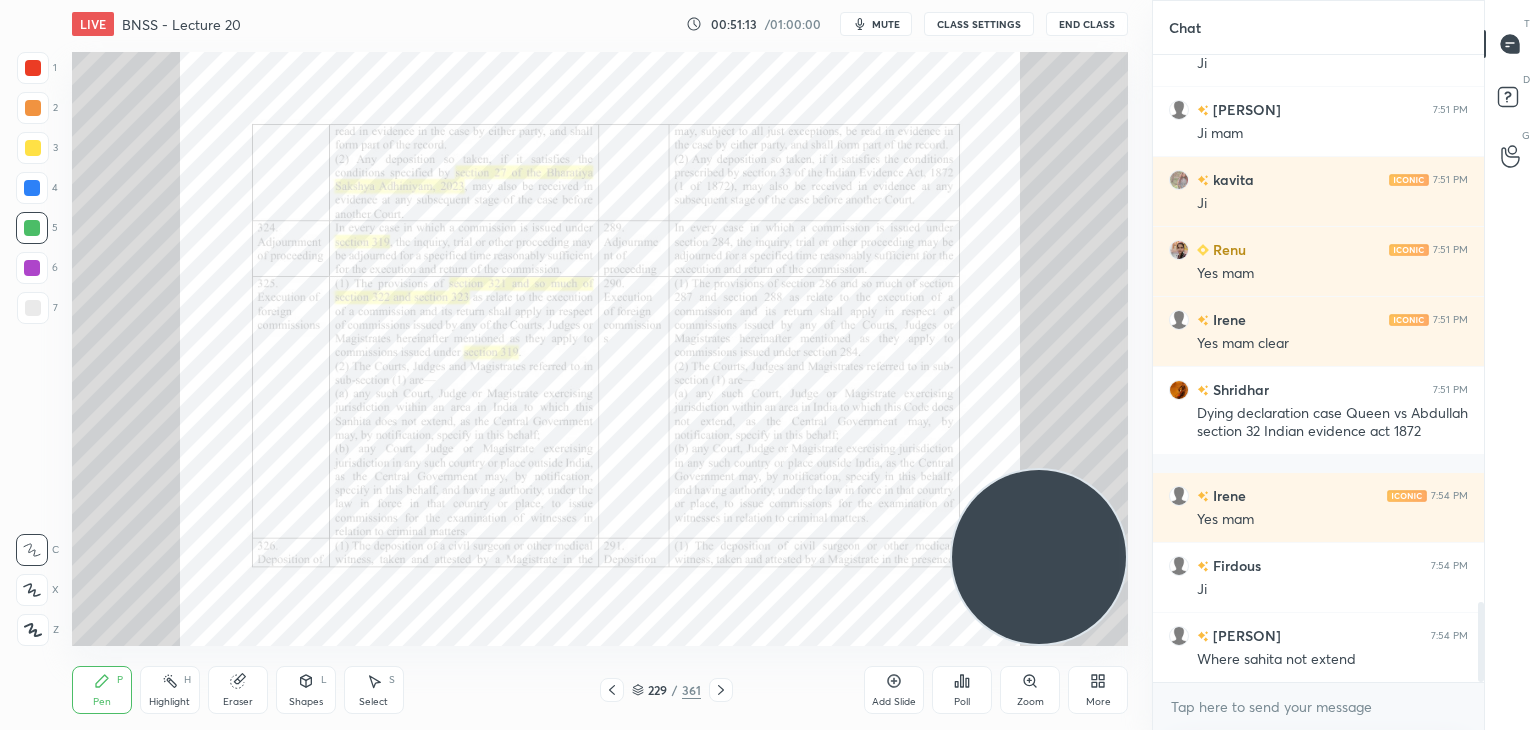 click 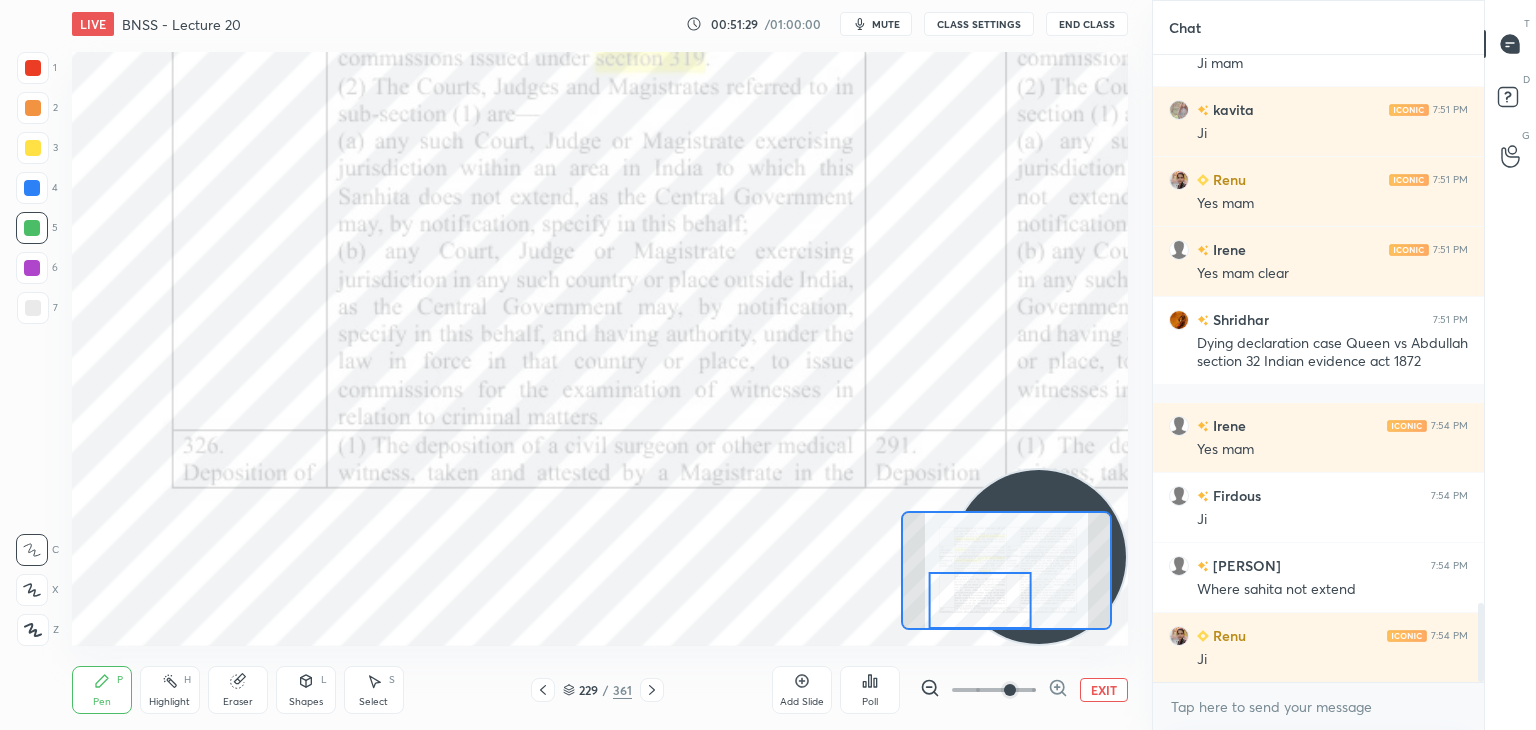 scroll, scrollTop: 4422, scrollLeft: 0, axis: vertical 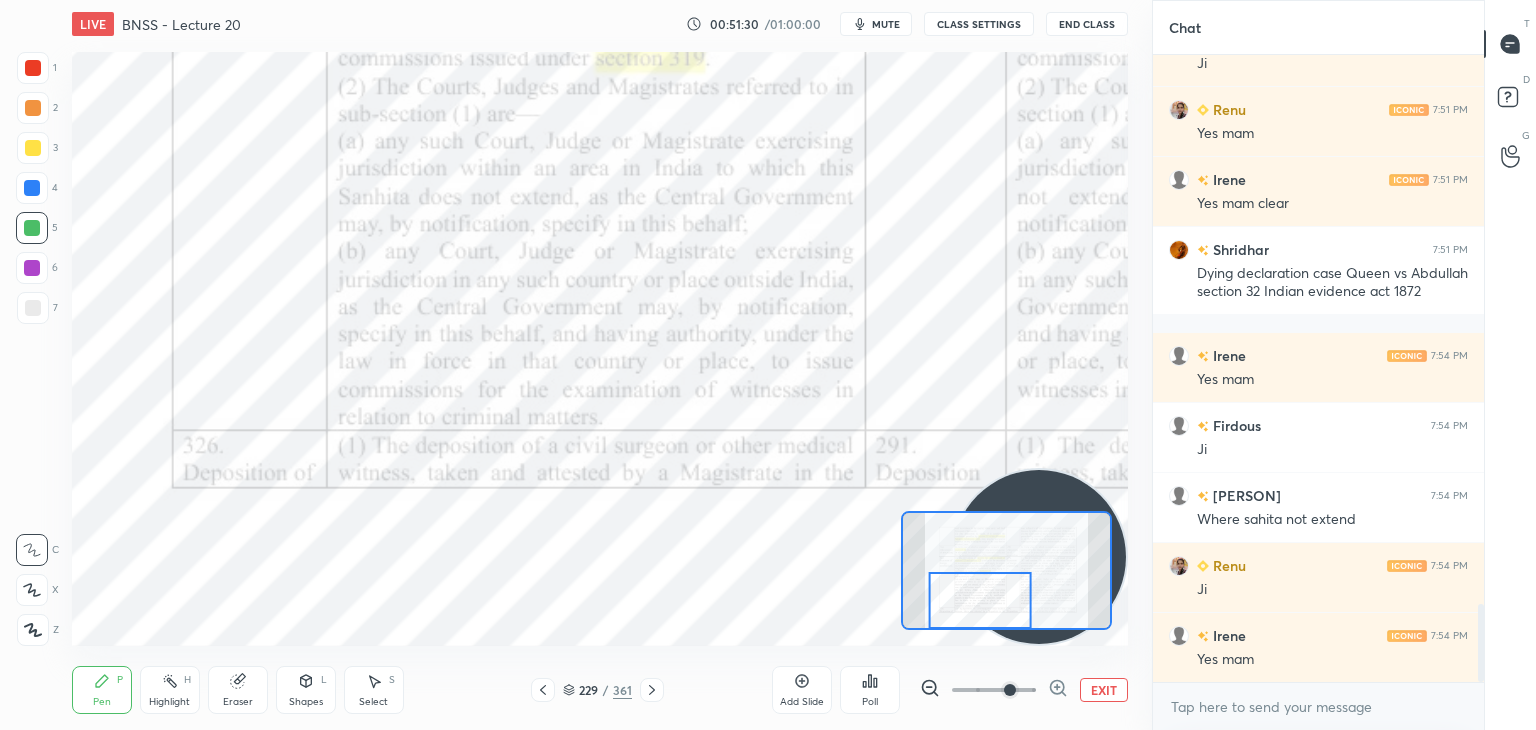 click on "mute" at bounding box center (886, 24) 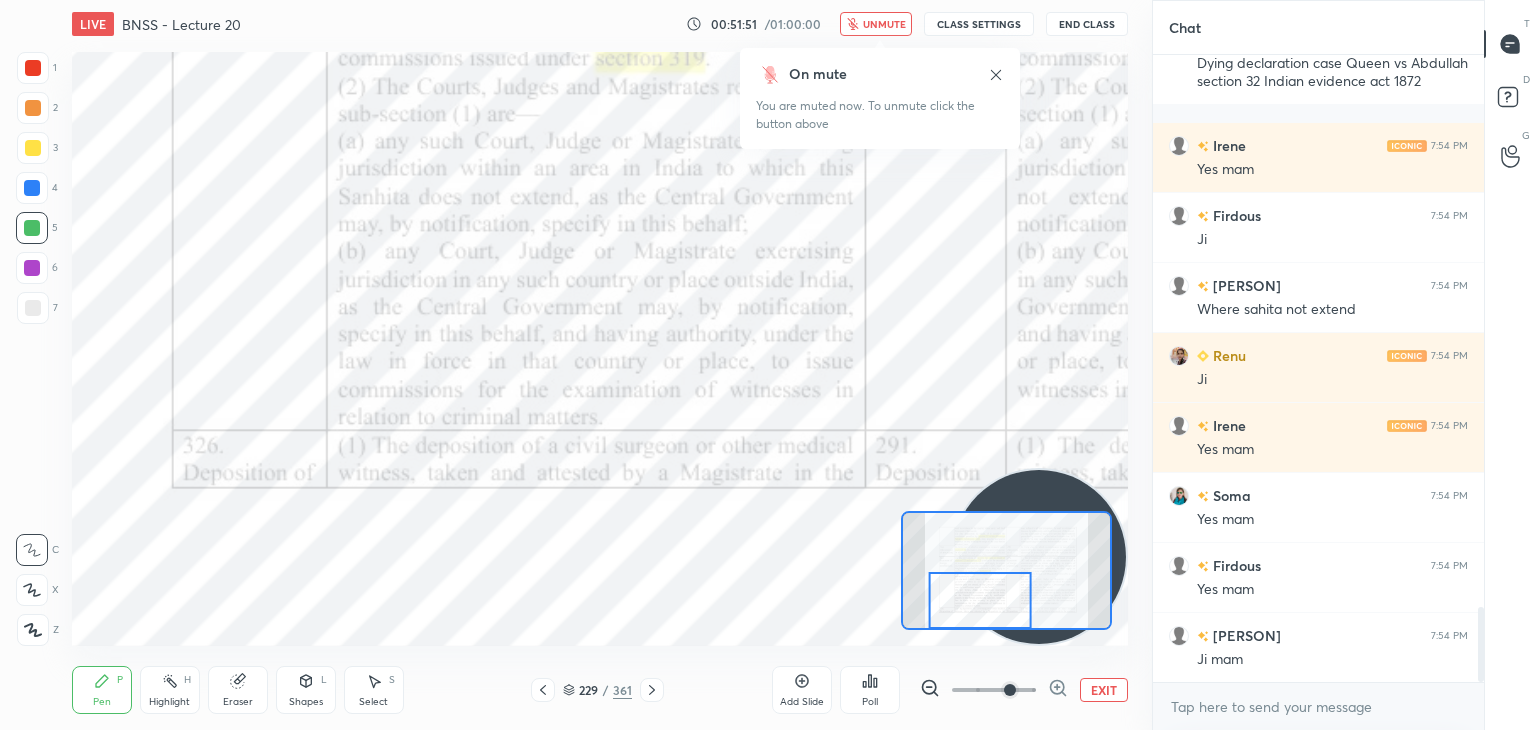 scroll, scrollTop: 4702, scrollLeft: 0, axis: vertical 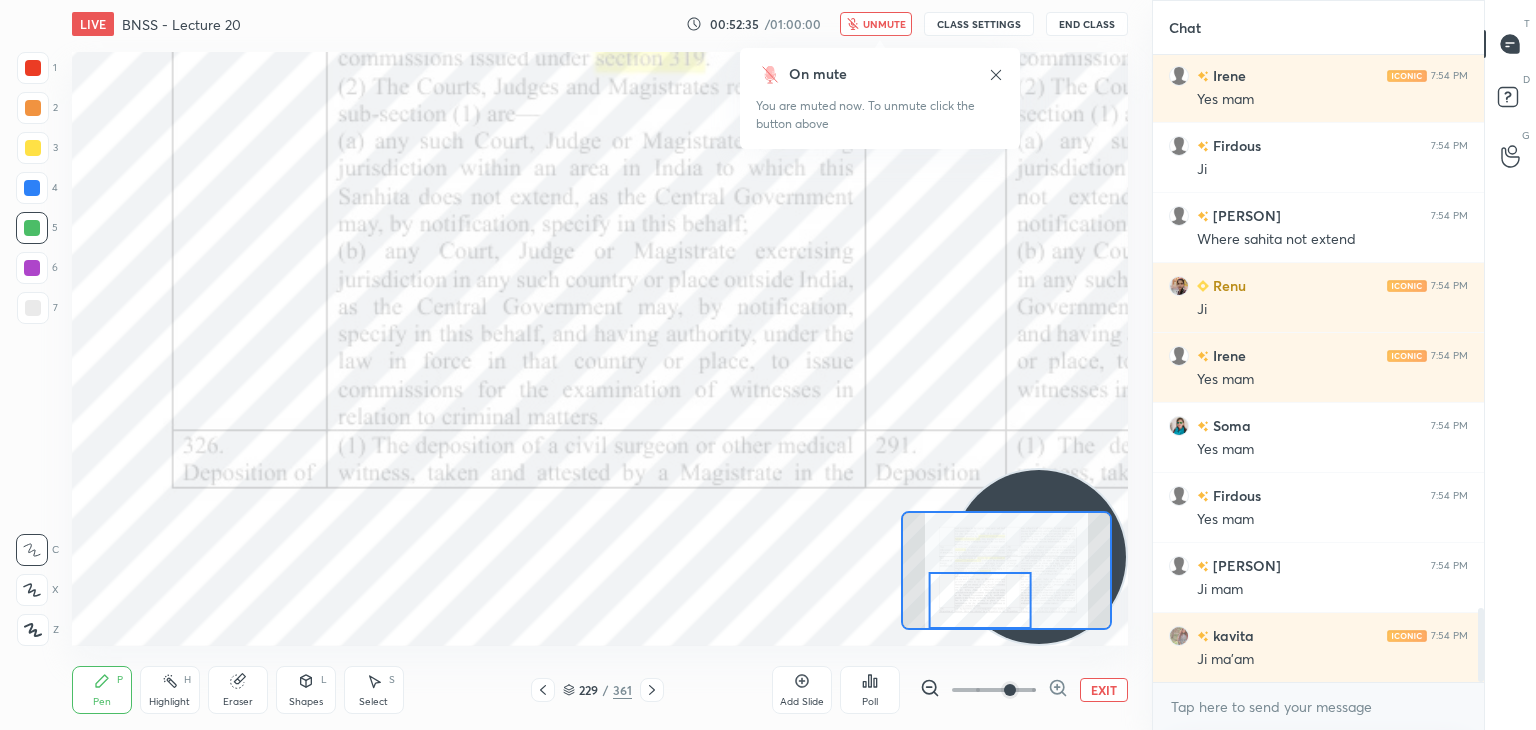click on "unmute" at bounding box center [884, 24] 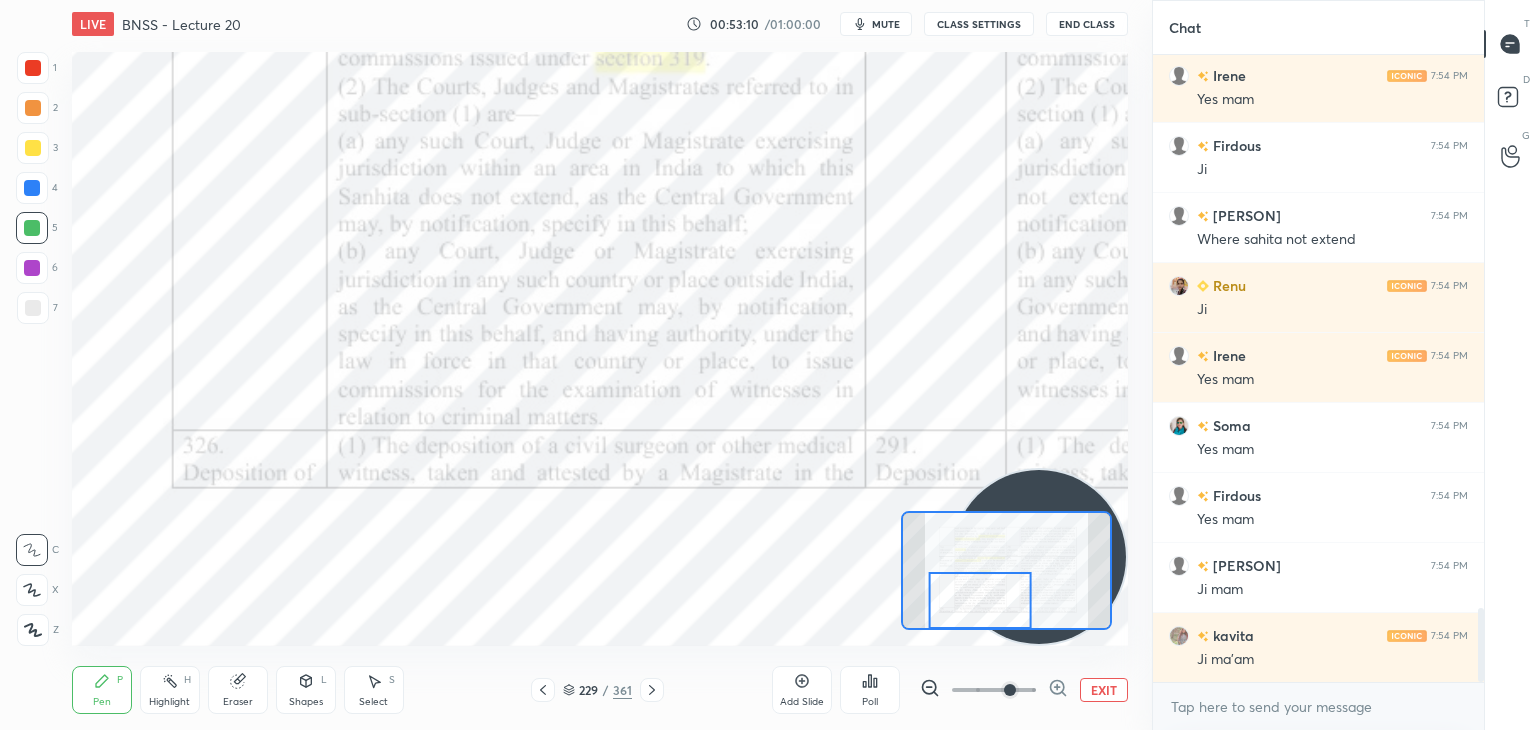 click 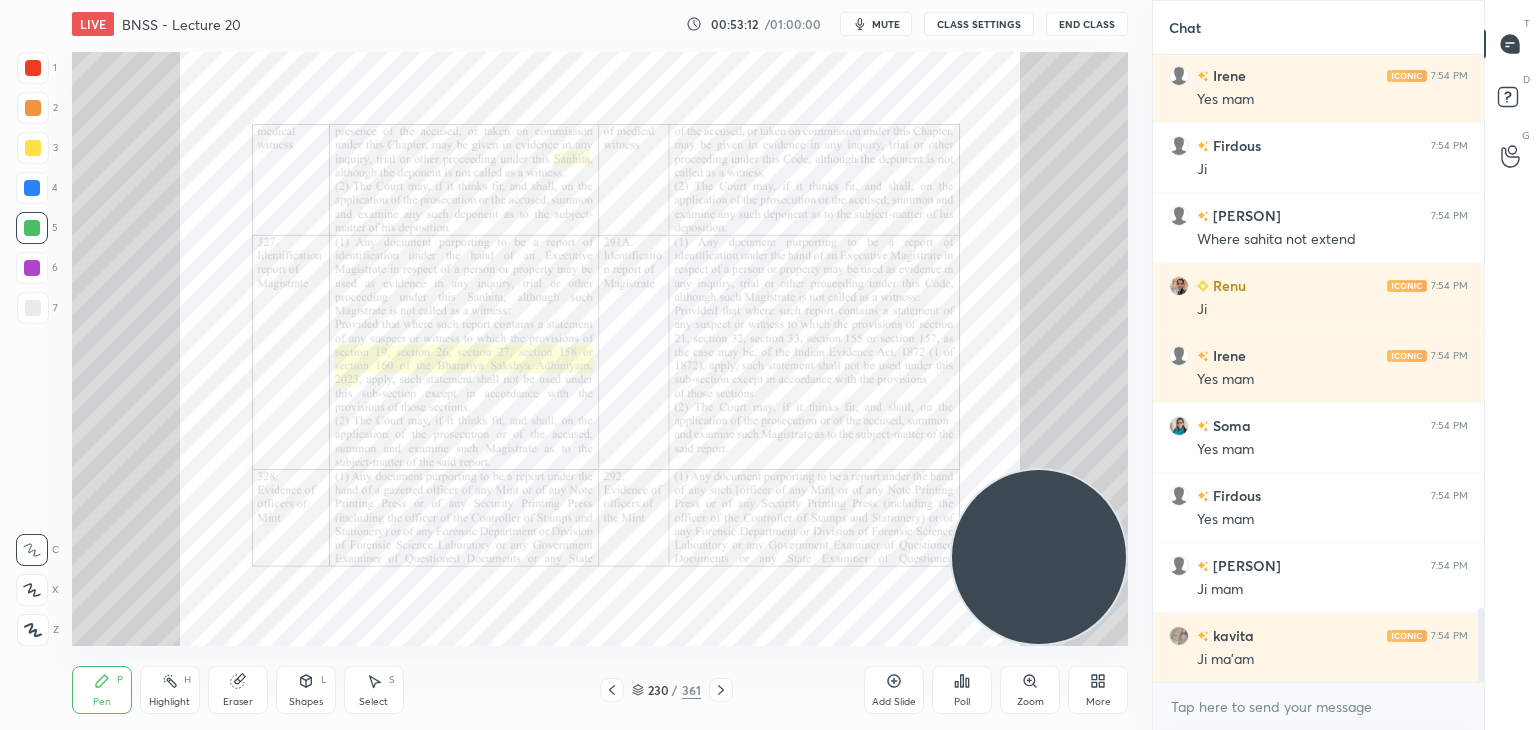 click 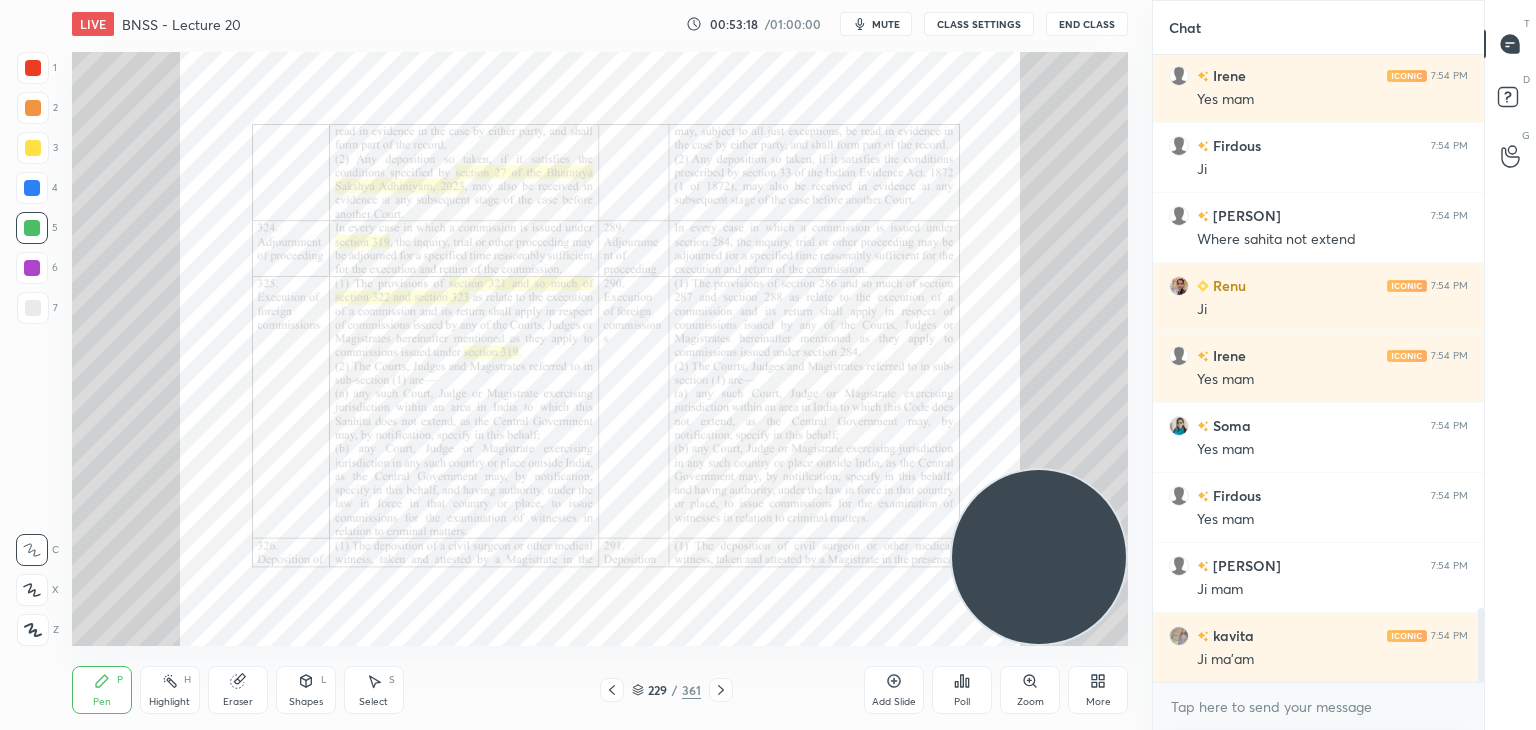click at bounding box center (721, 690) 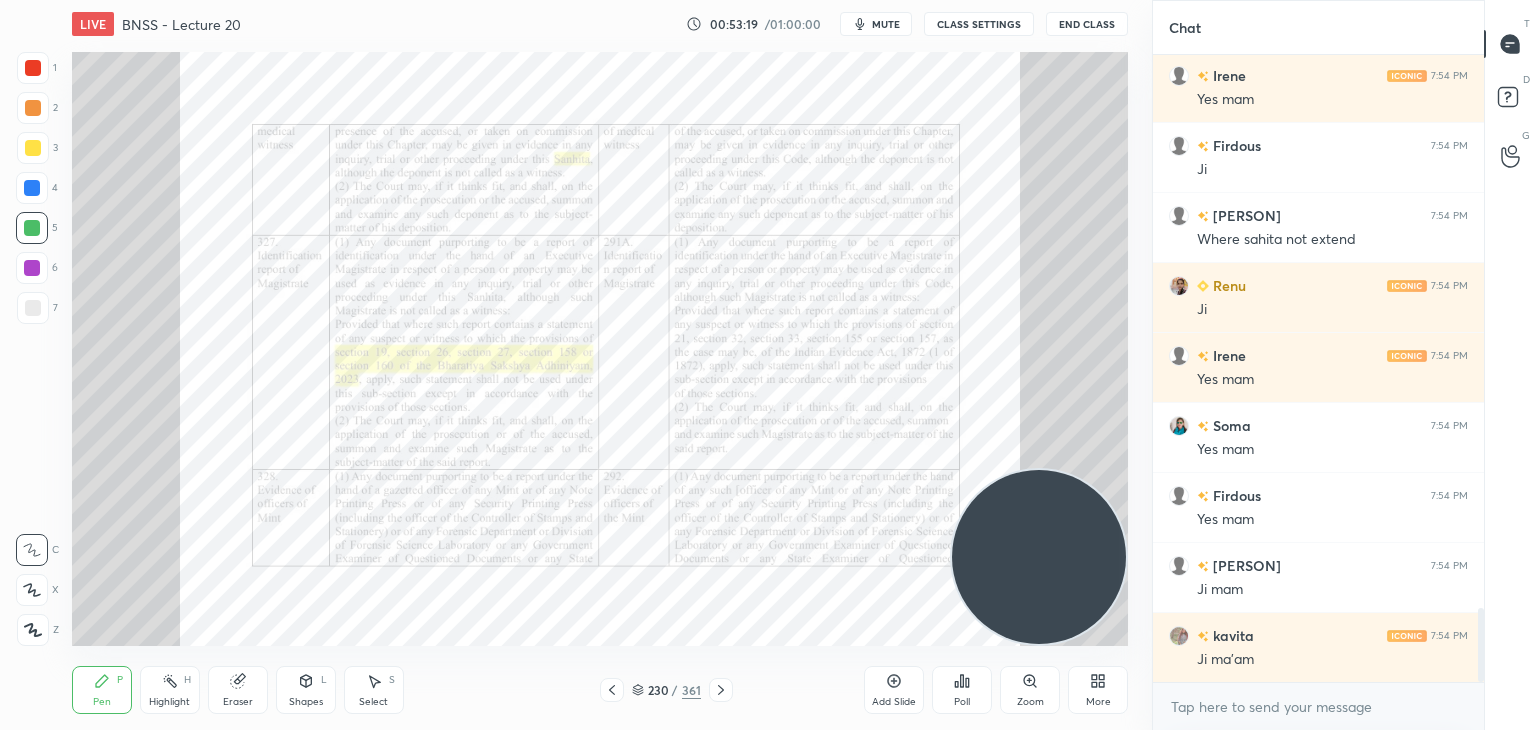 click on "Zoom" at bounding box center (1030, 690) 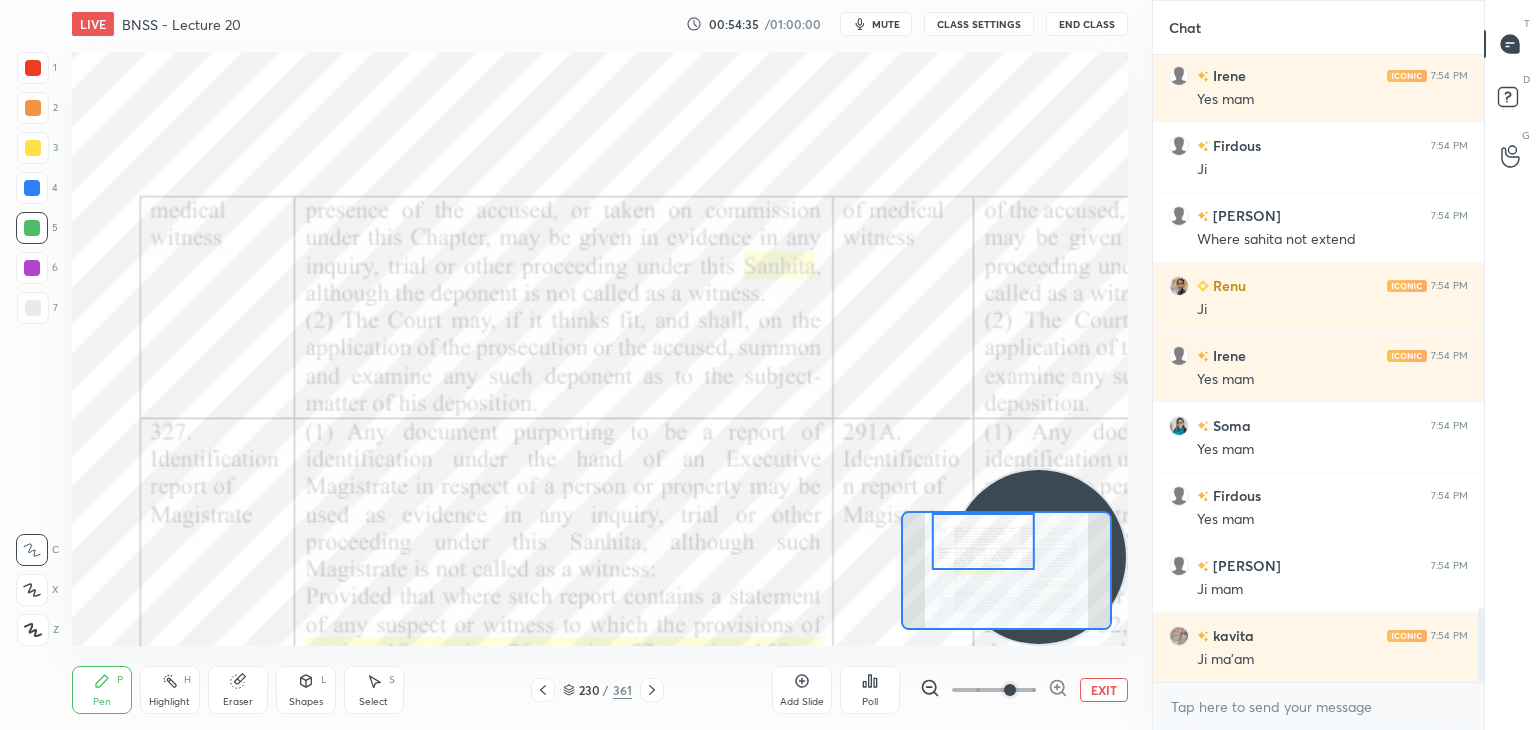 scroll, scrollTop: 4772, scrollLeft: 0, axis: vertical 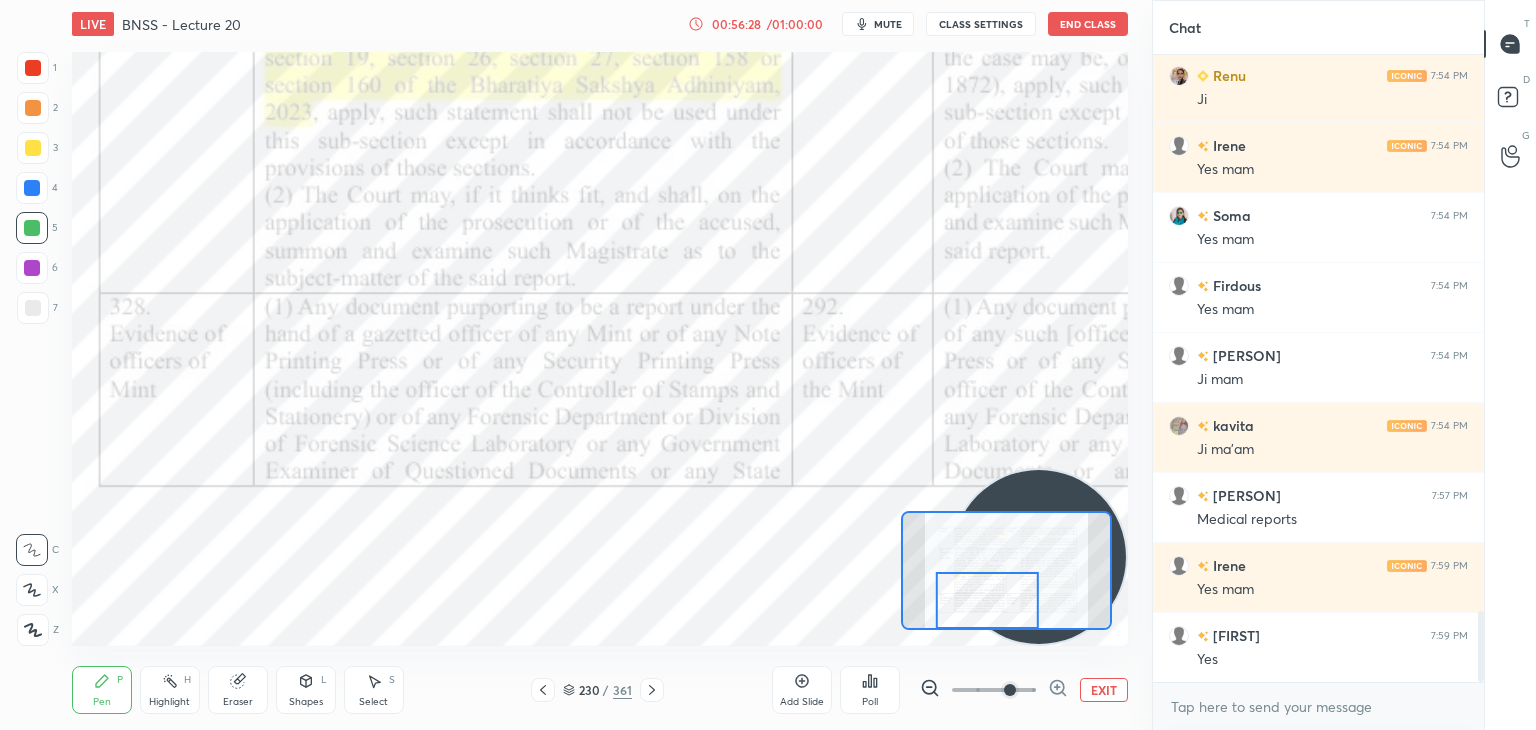 click 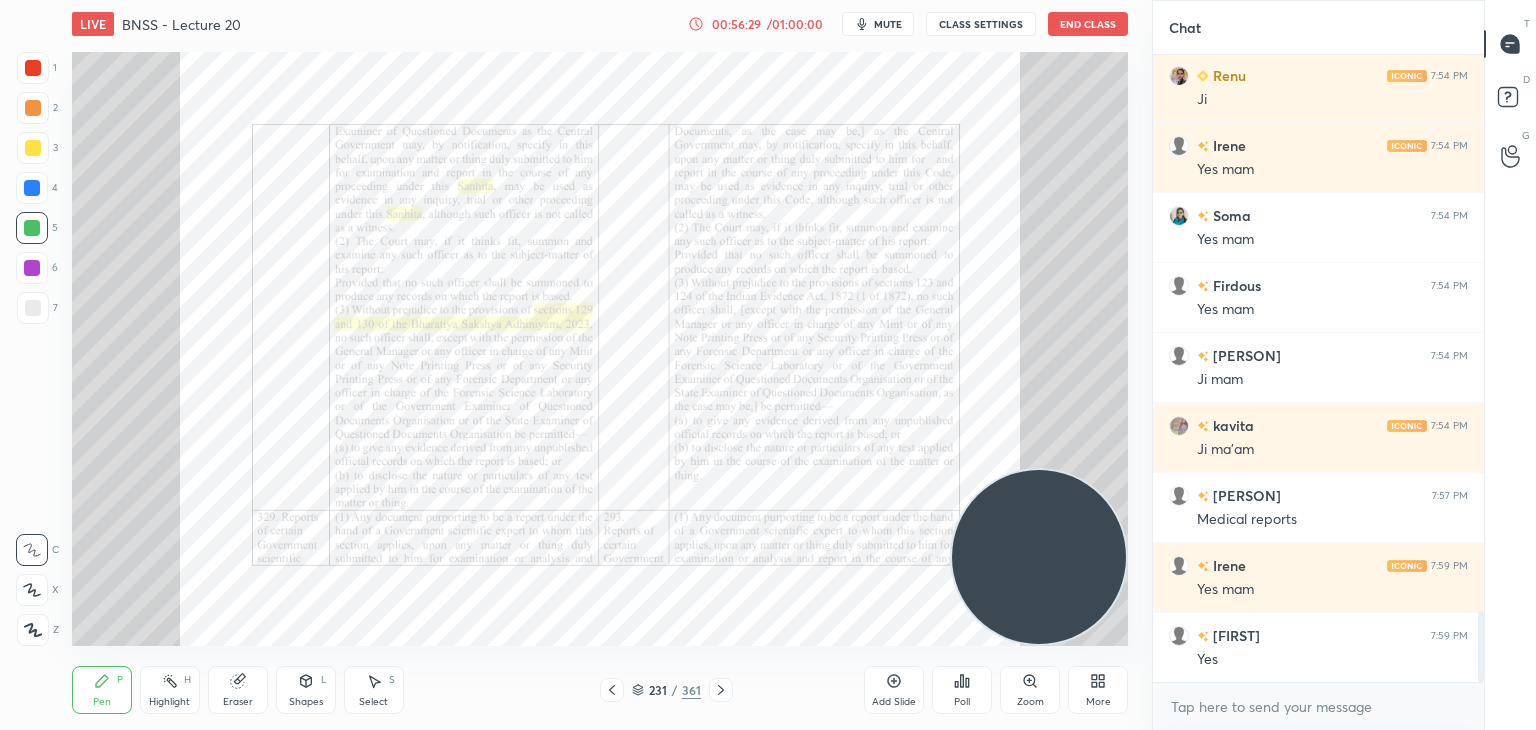 scroll, scrollTop: 4982, scrollLeft: 0, axis: vertical 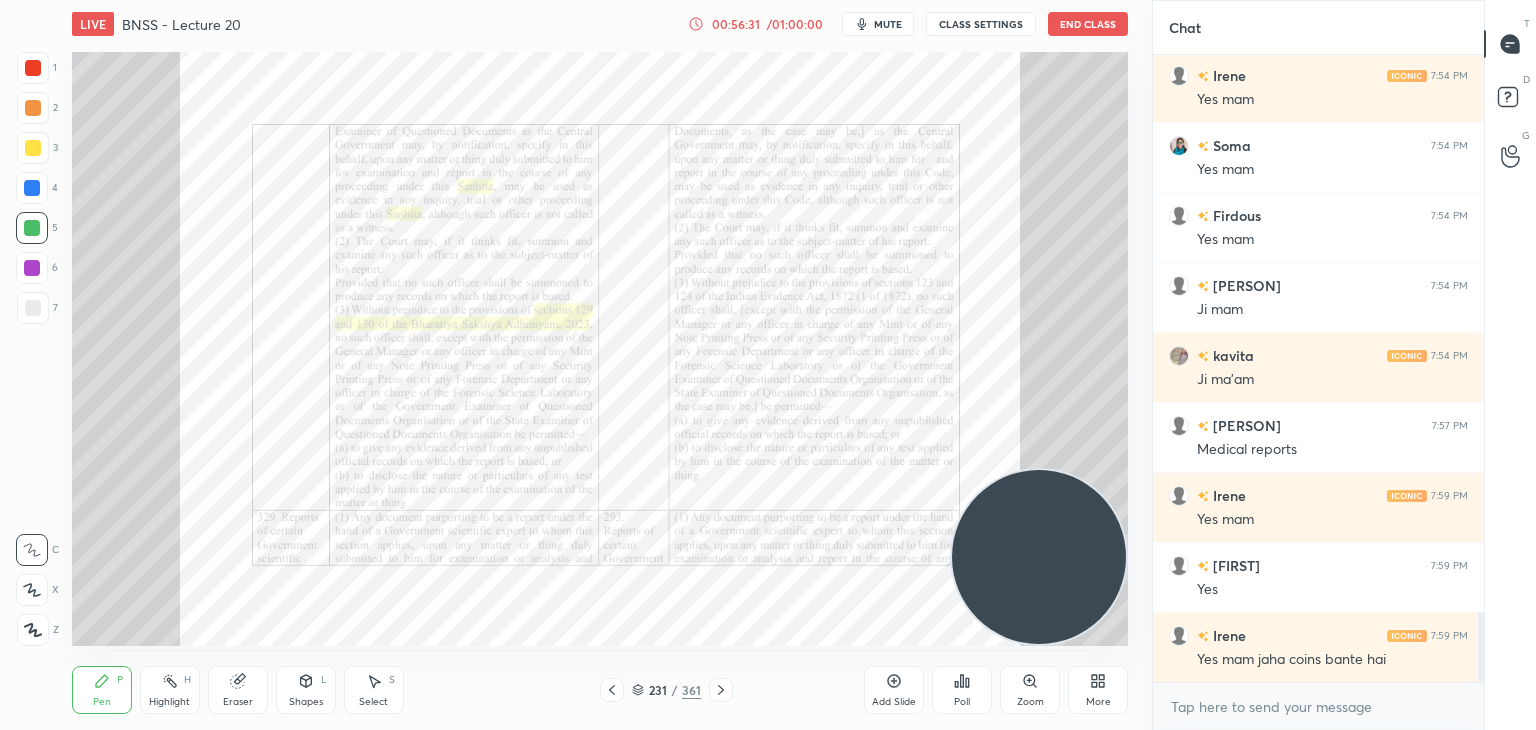 click on "Zoom" at bounding box center [1030, 690] 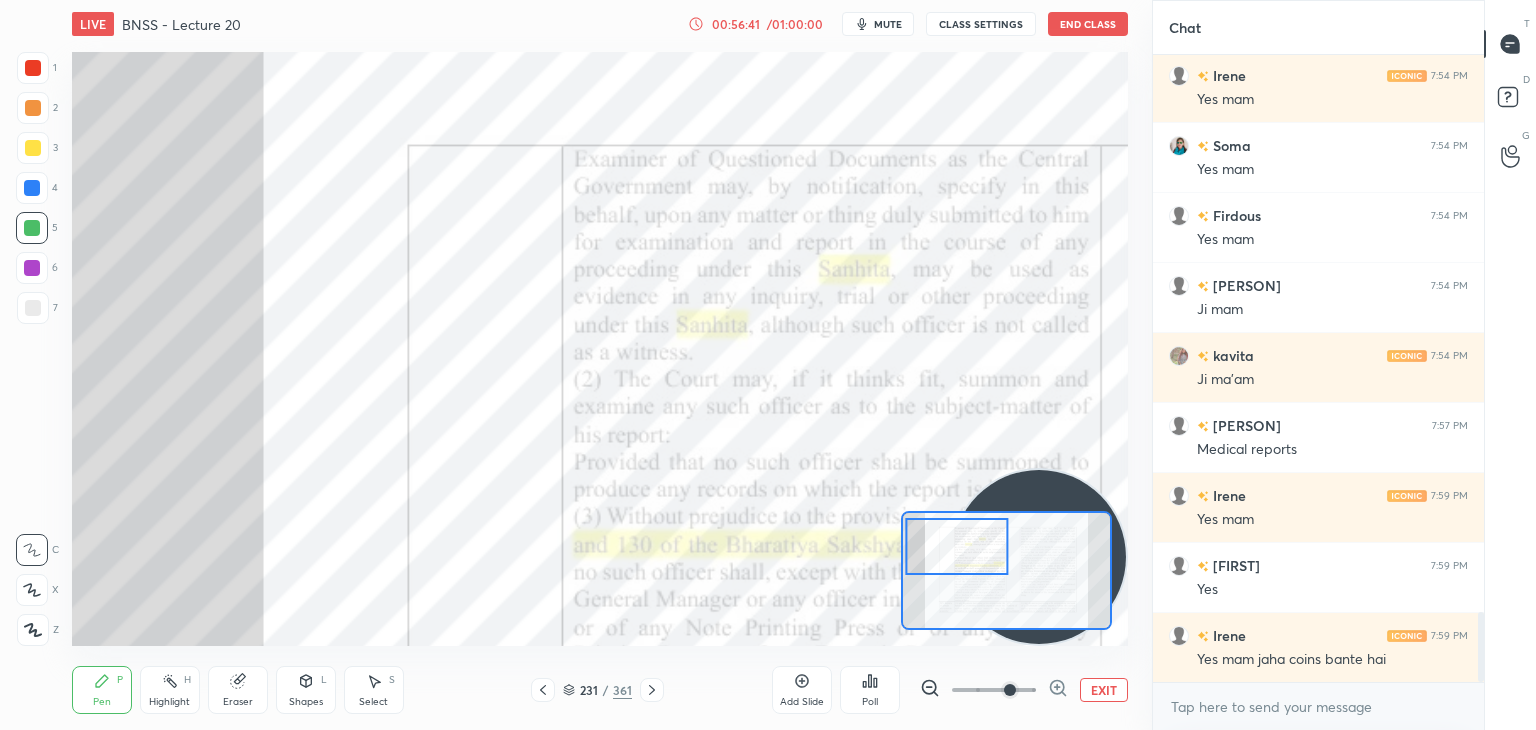 scroll, scrollTop: 5052, scrollLeft: 0, axis: vertical 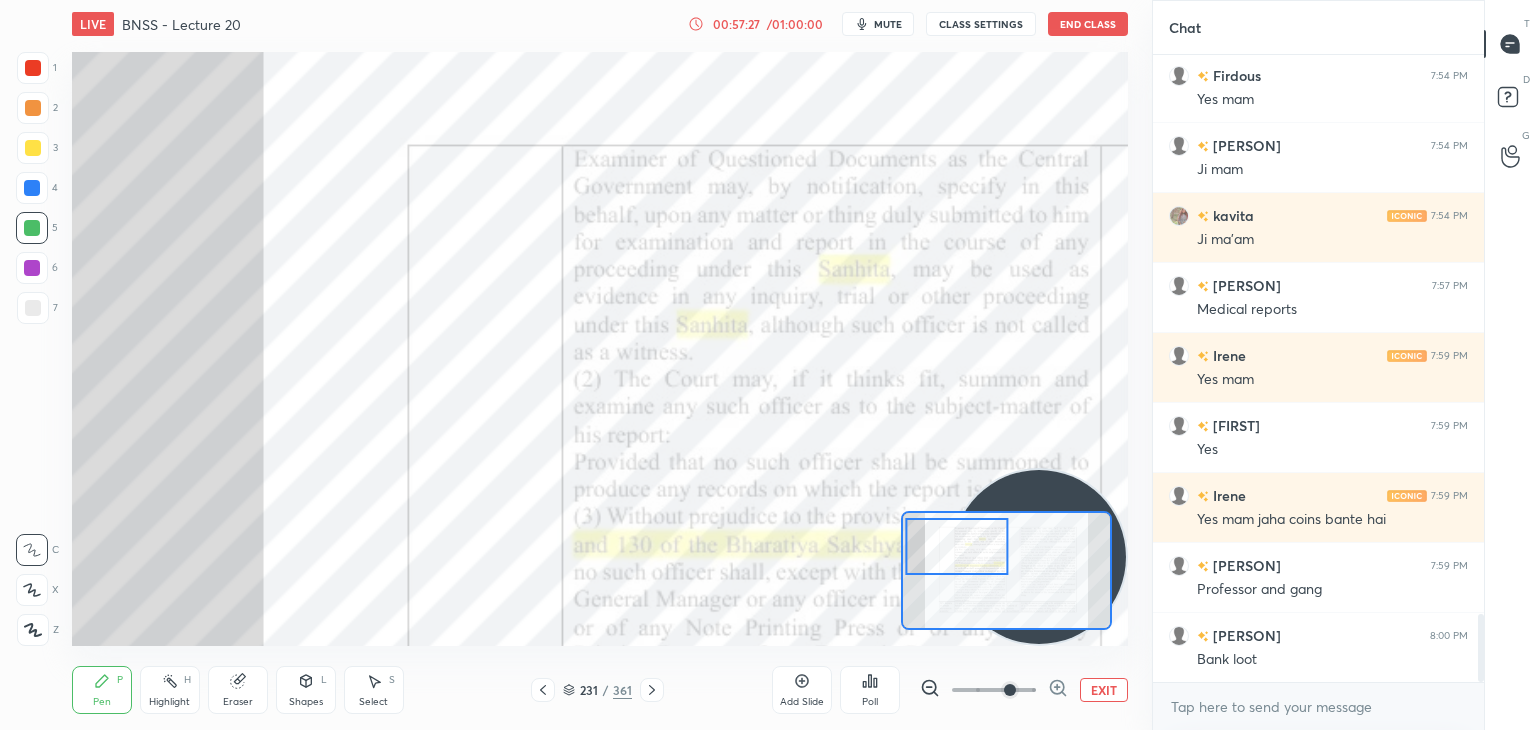 click on "mute" at bounding box center [888, 24] 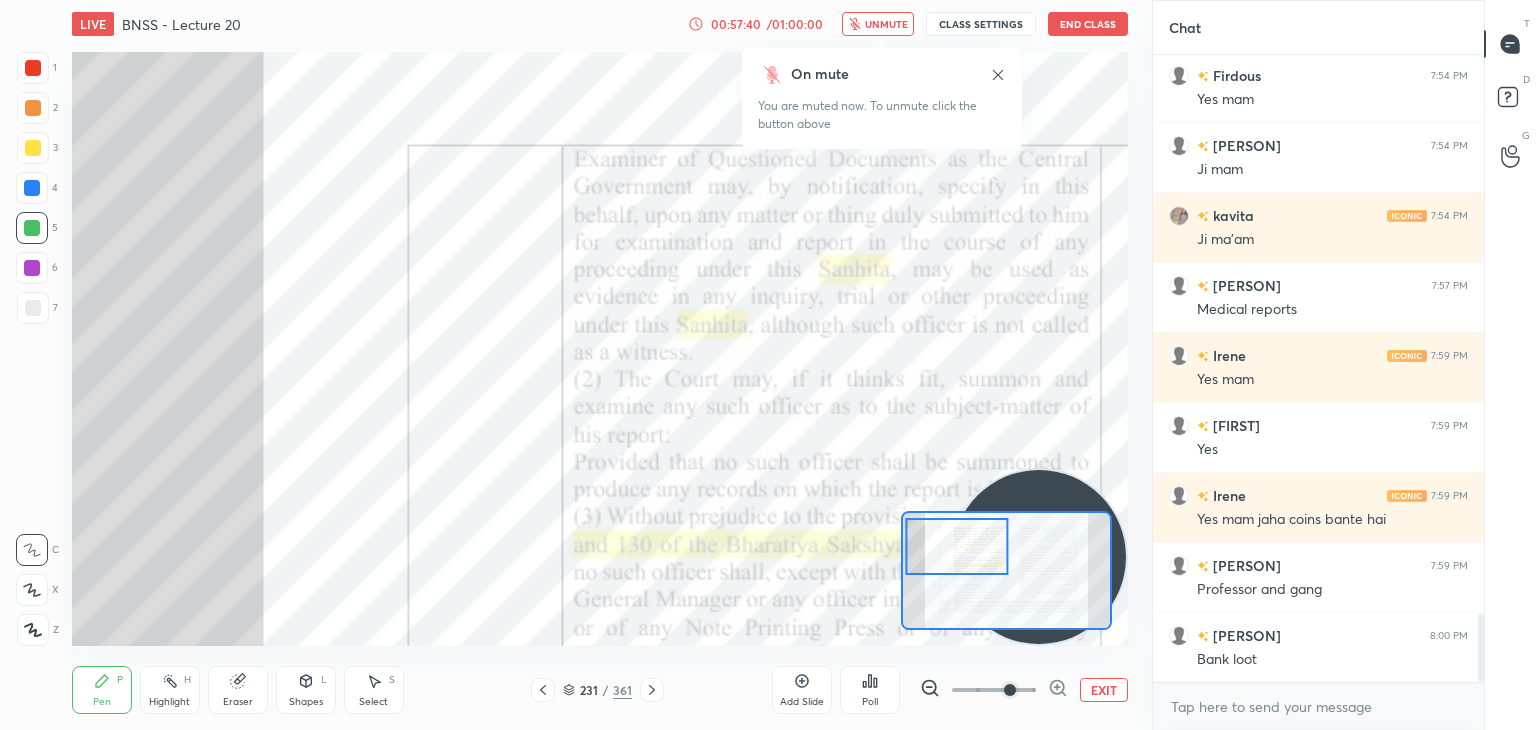 click on "unmute" at bounding box center [886, 24] 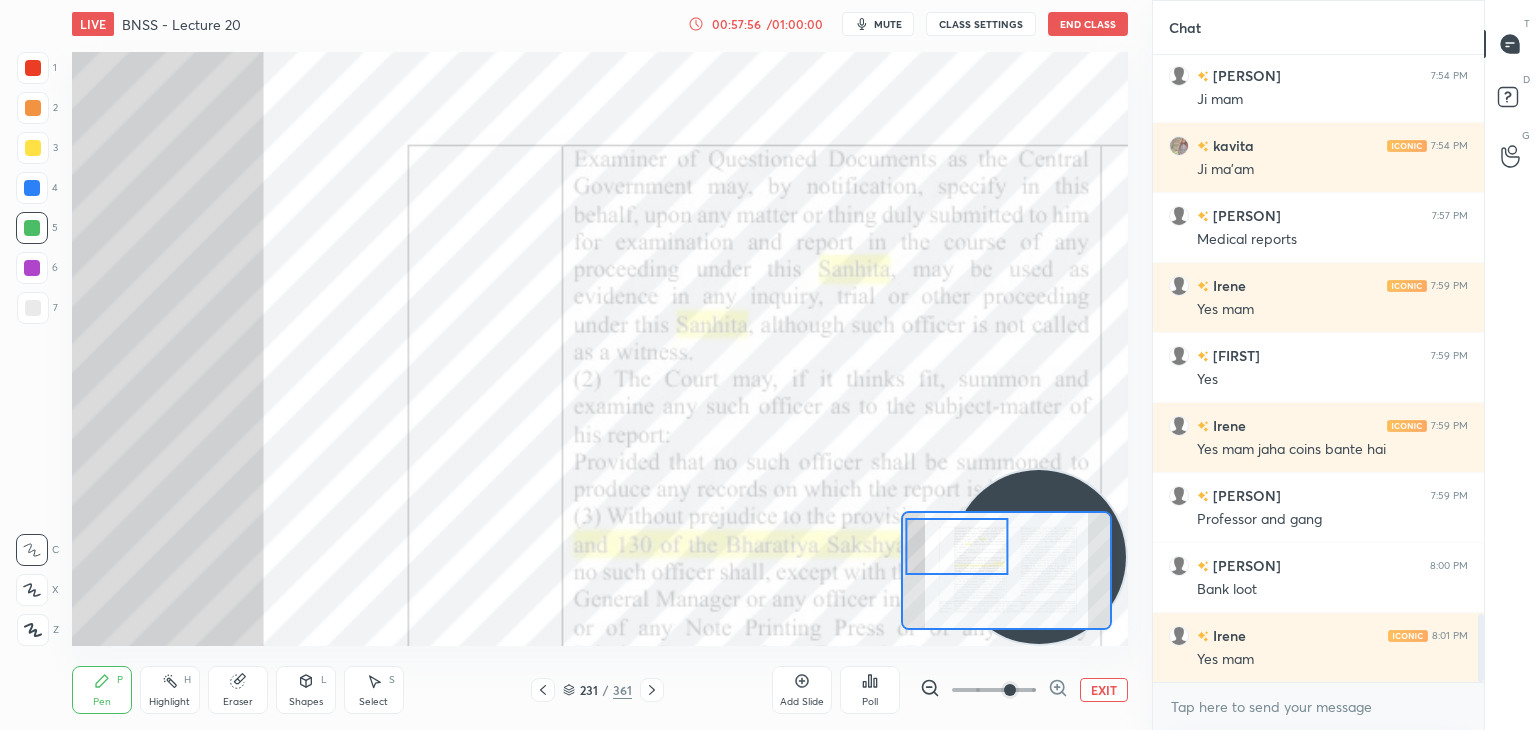 scroll, scrollTop: 5262, scrollLeft: 0, axis: vertical 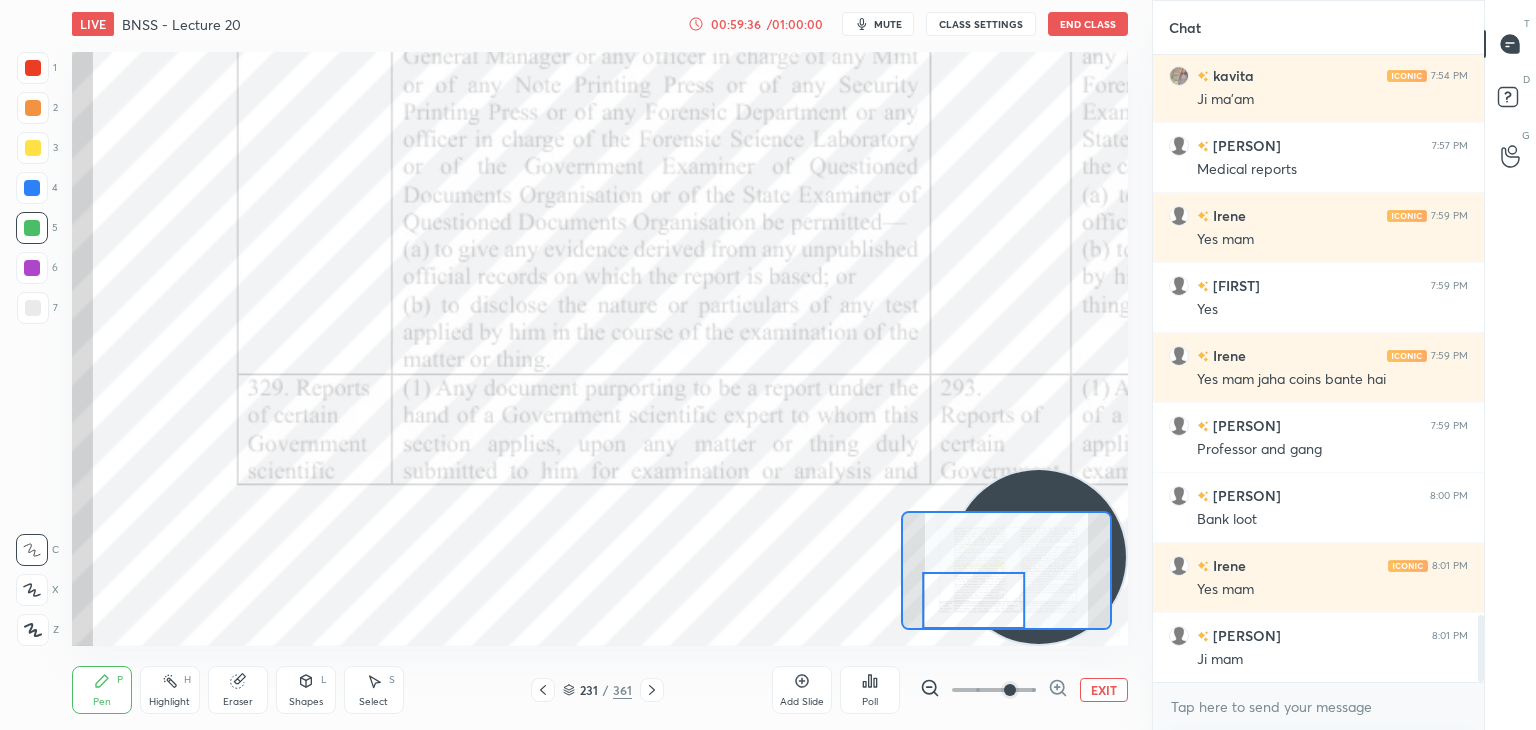 click 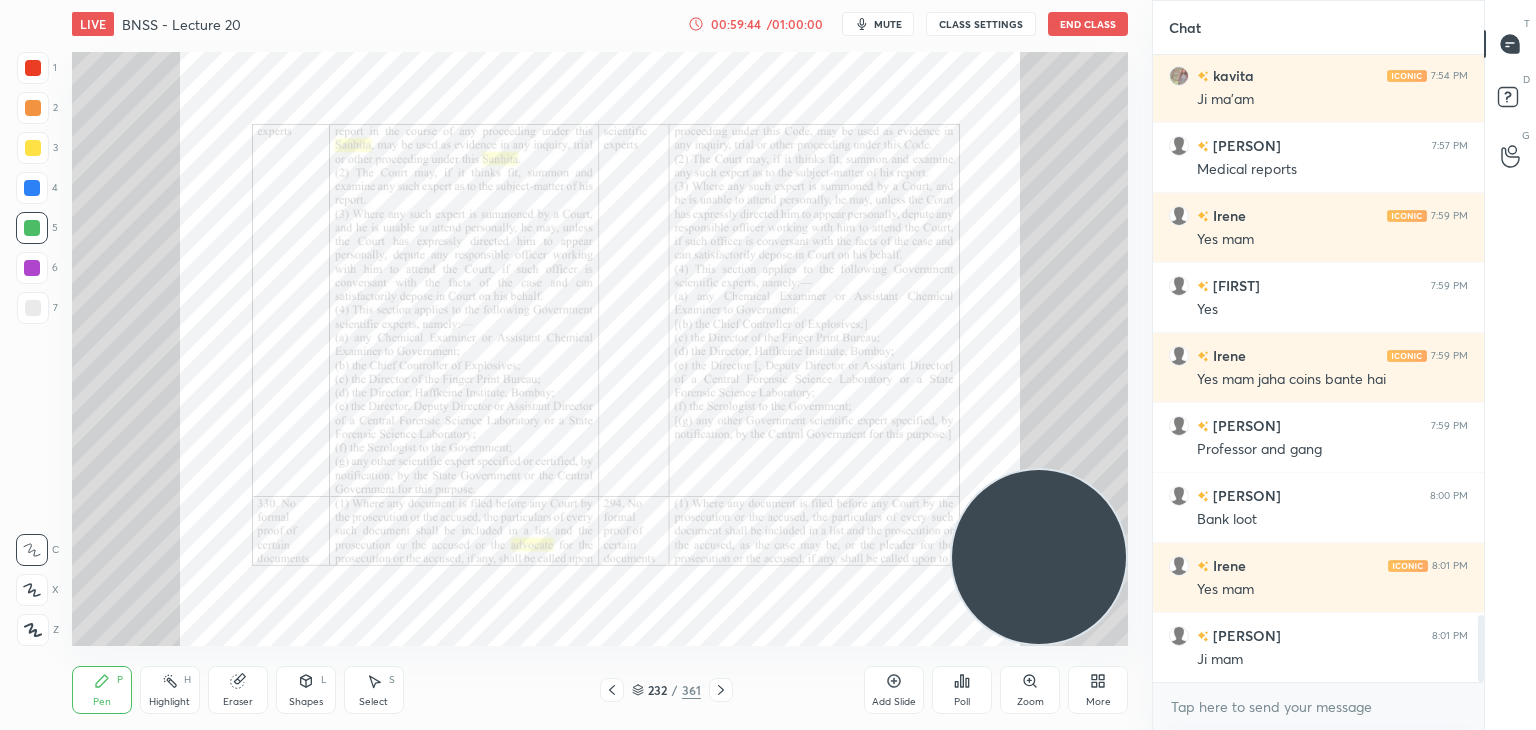 click on "Zoom" at bounding box center [1030, 690] 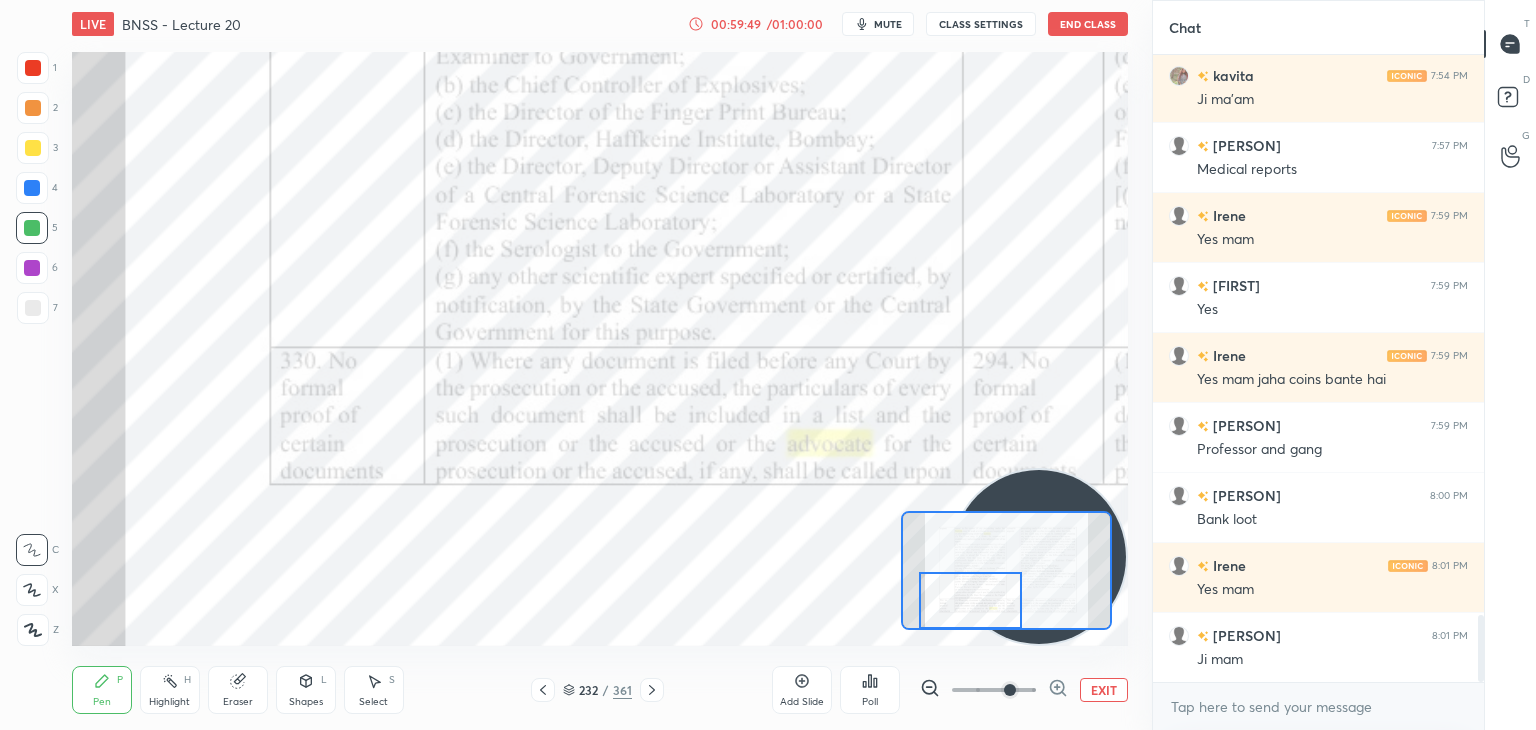 scroll, scrollTop: 5332, scrollLeft: 0, axis: vertical 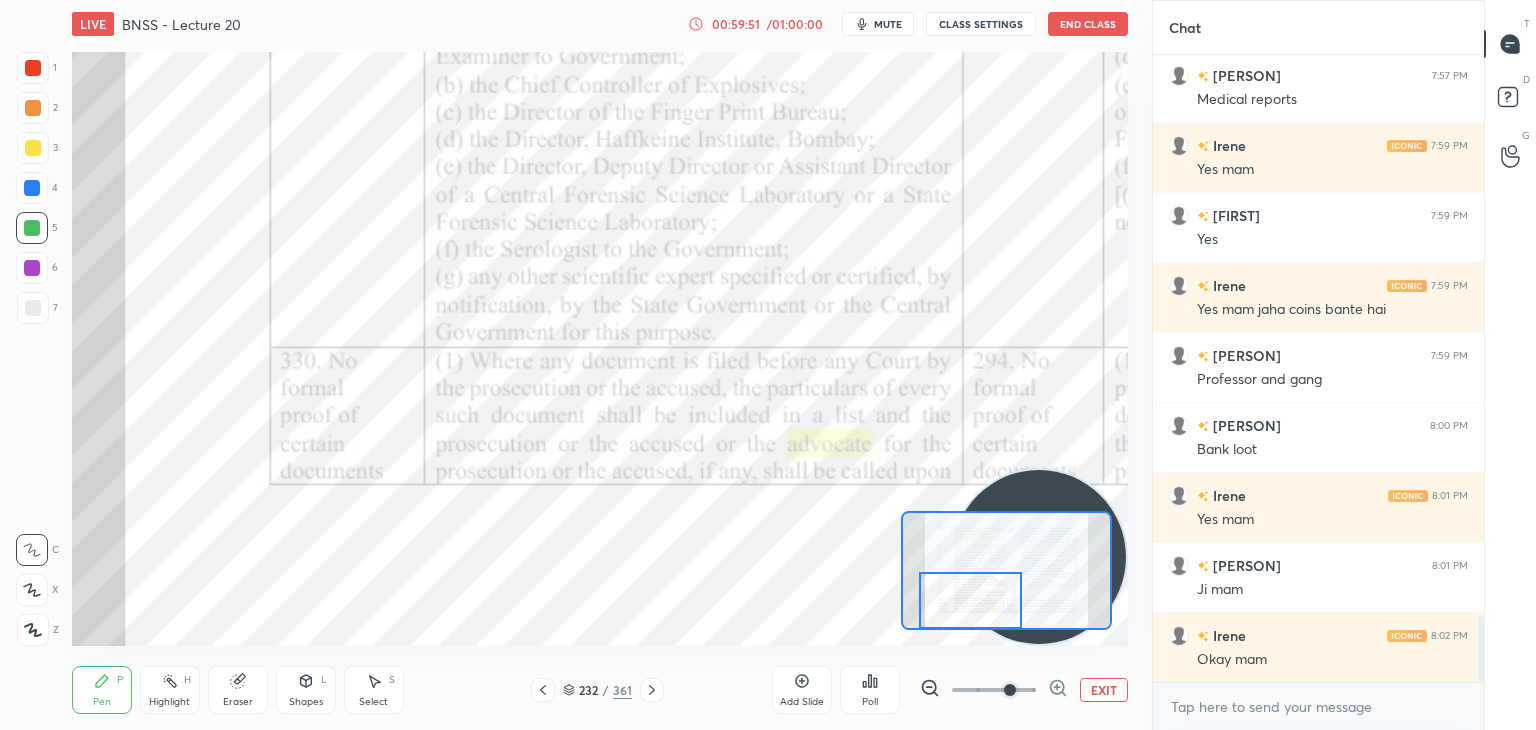 click 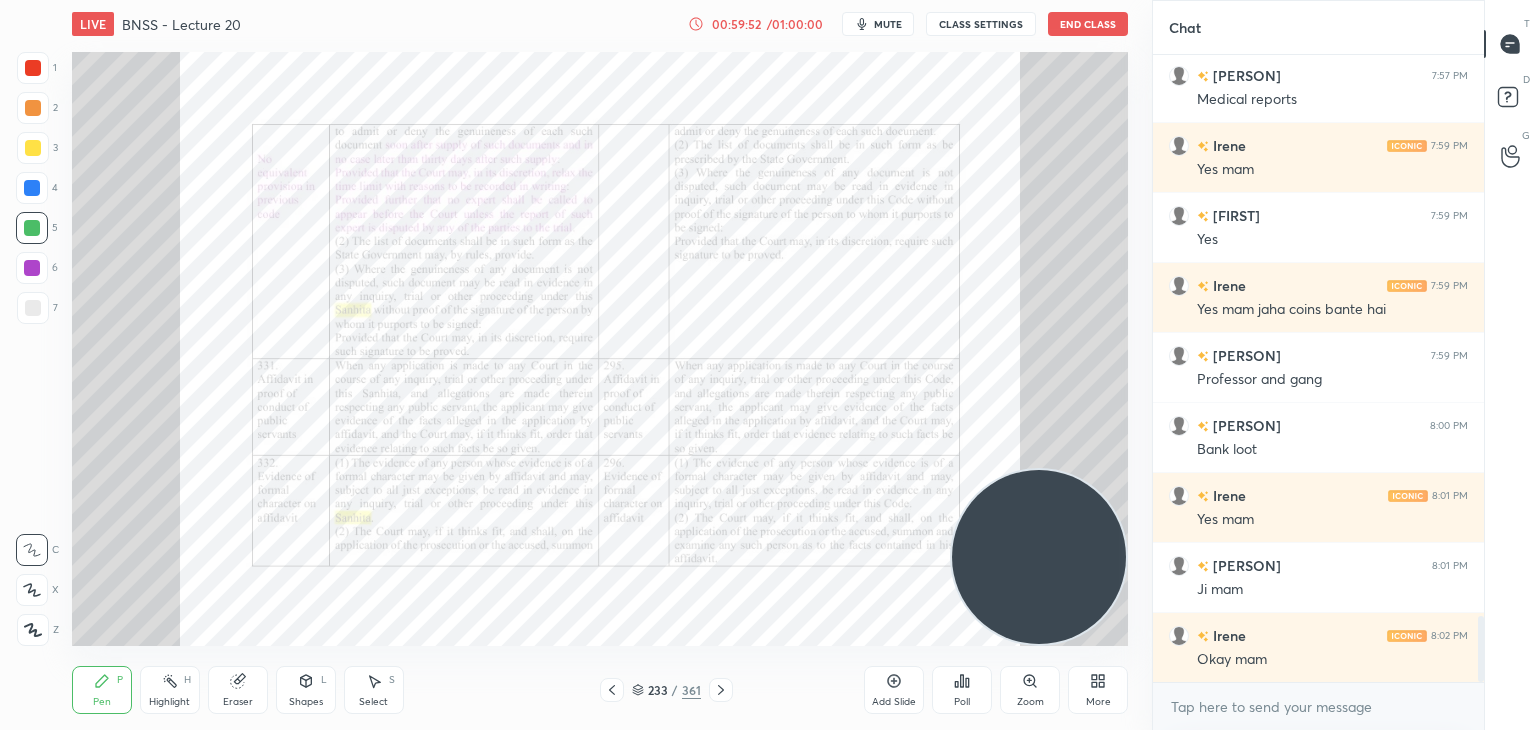 click 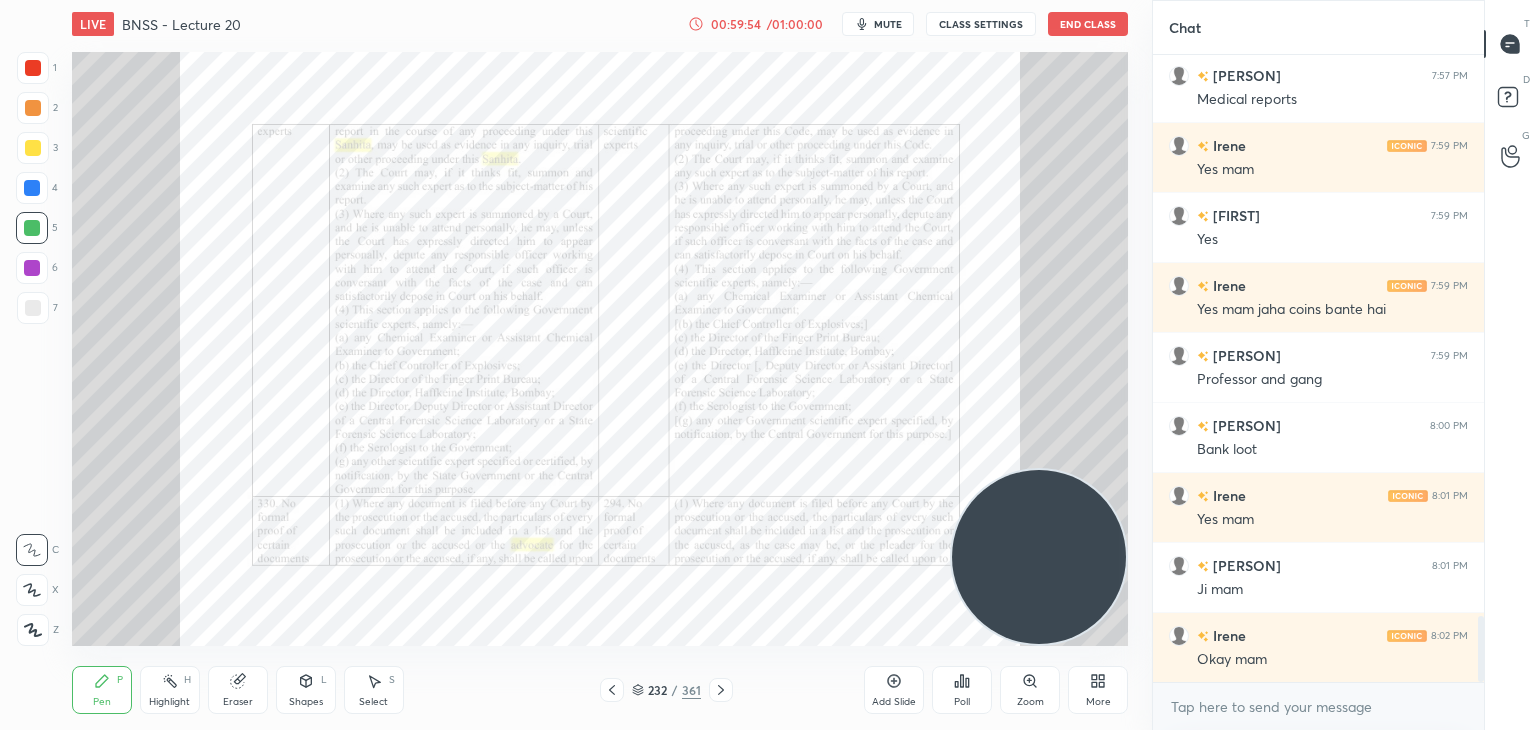 click on "Zoom" at bounding box center [1030, 690] 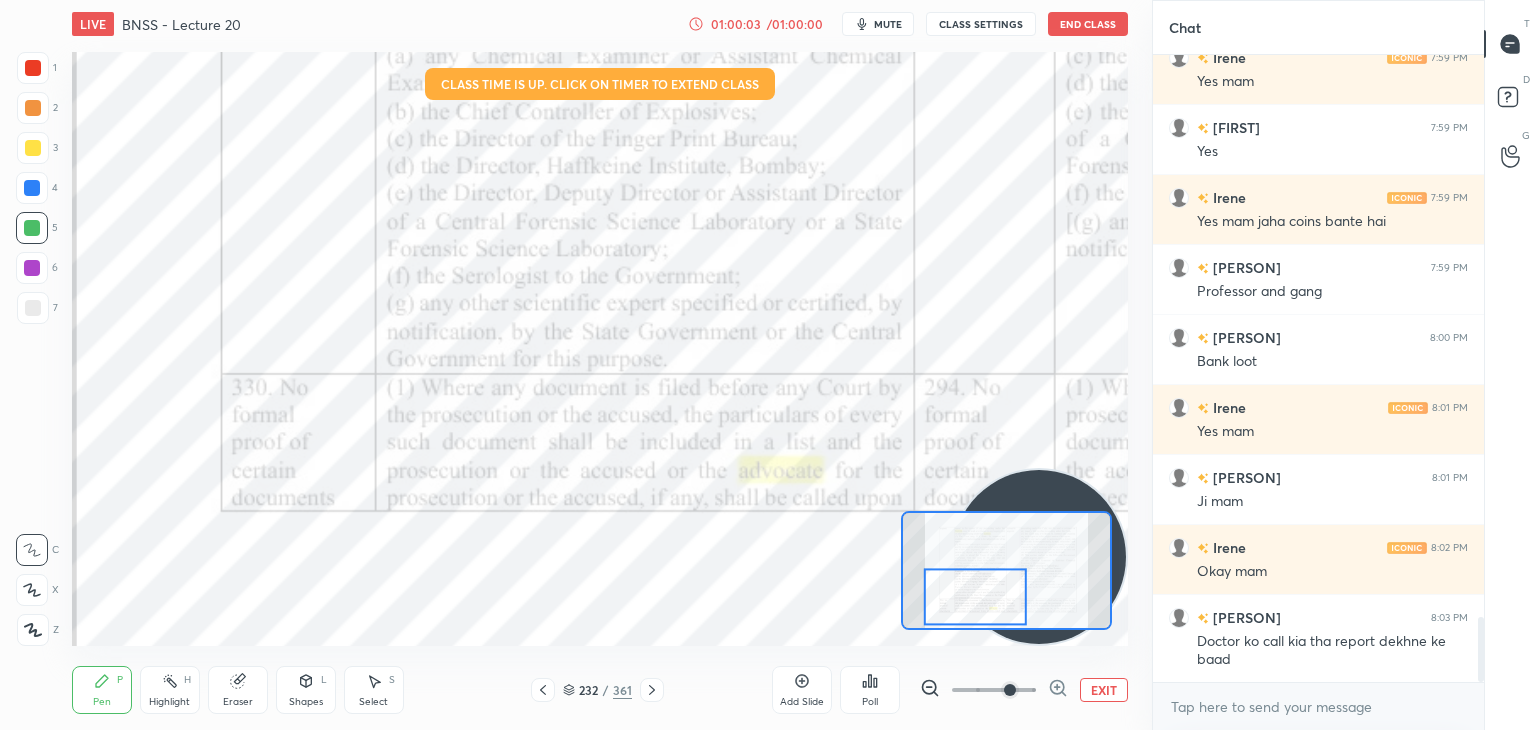 scroll, scrollTop: 5490, scrollLeft: 0, axis: vertical 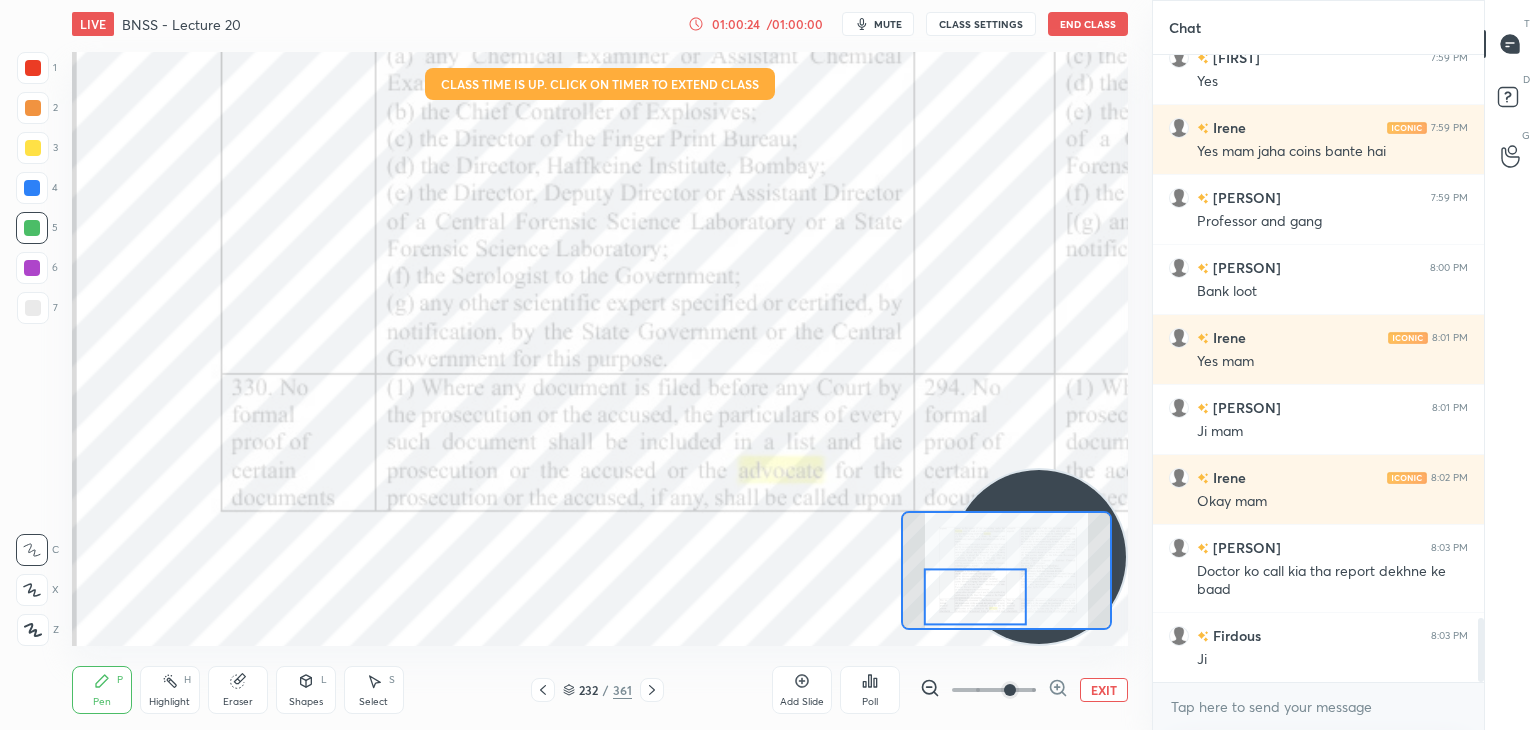 click 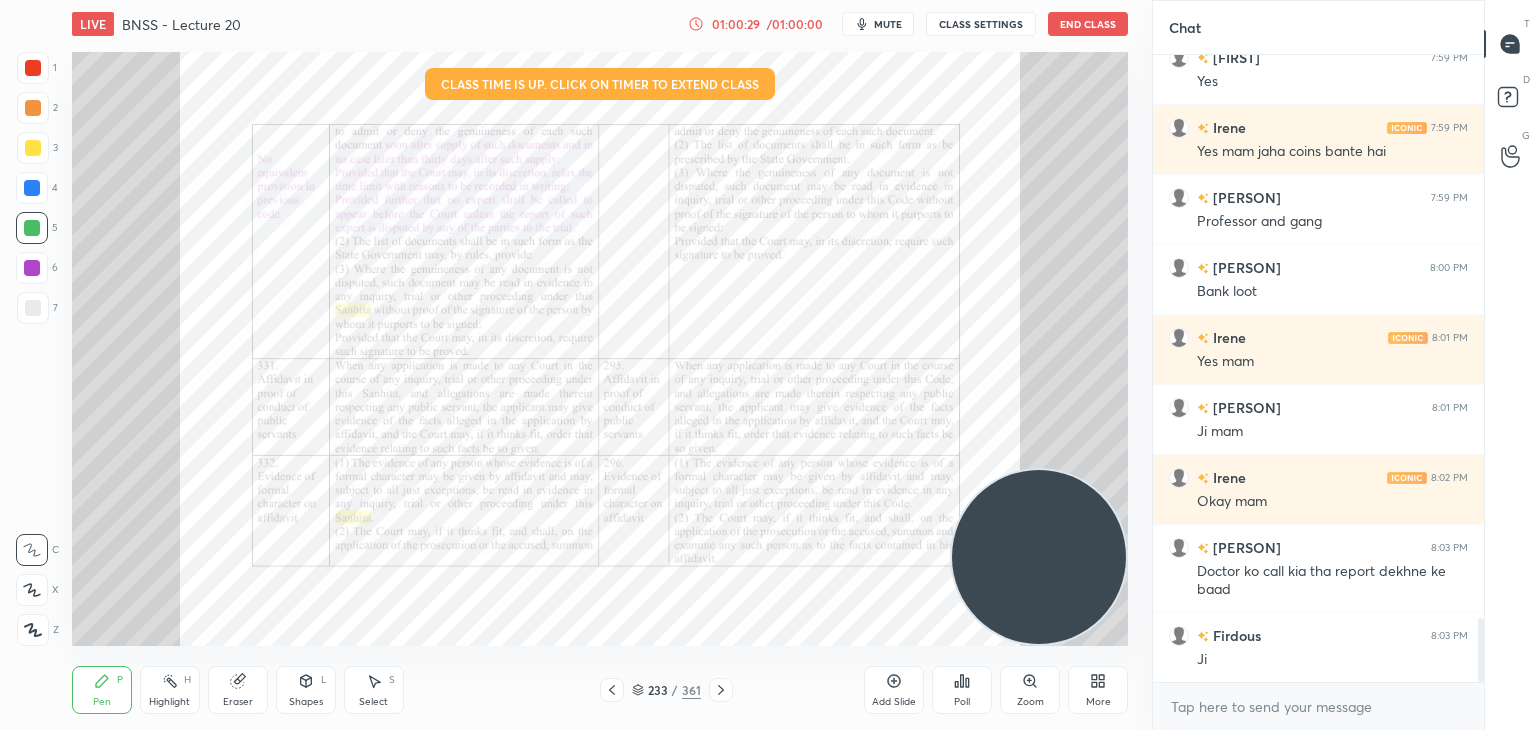 click on "Zoom" at bounding box center [1030, 690] 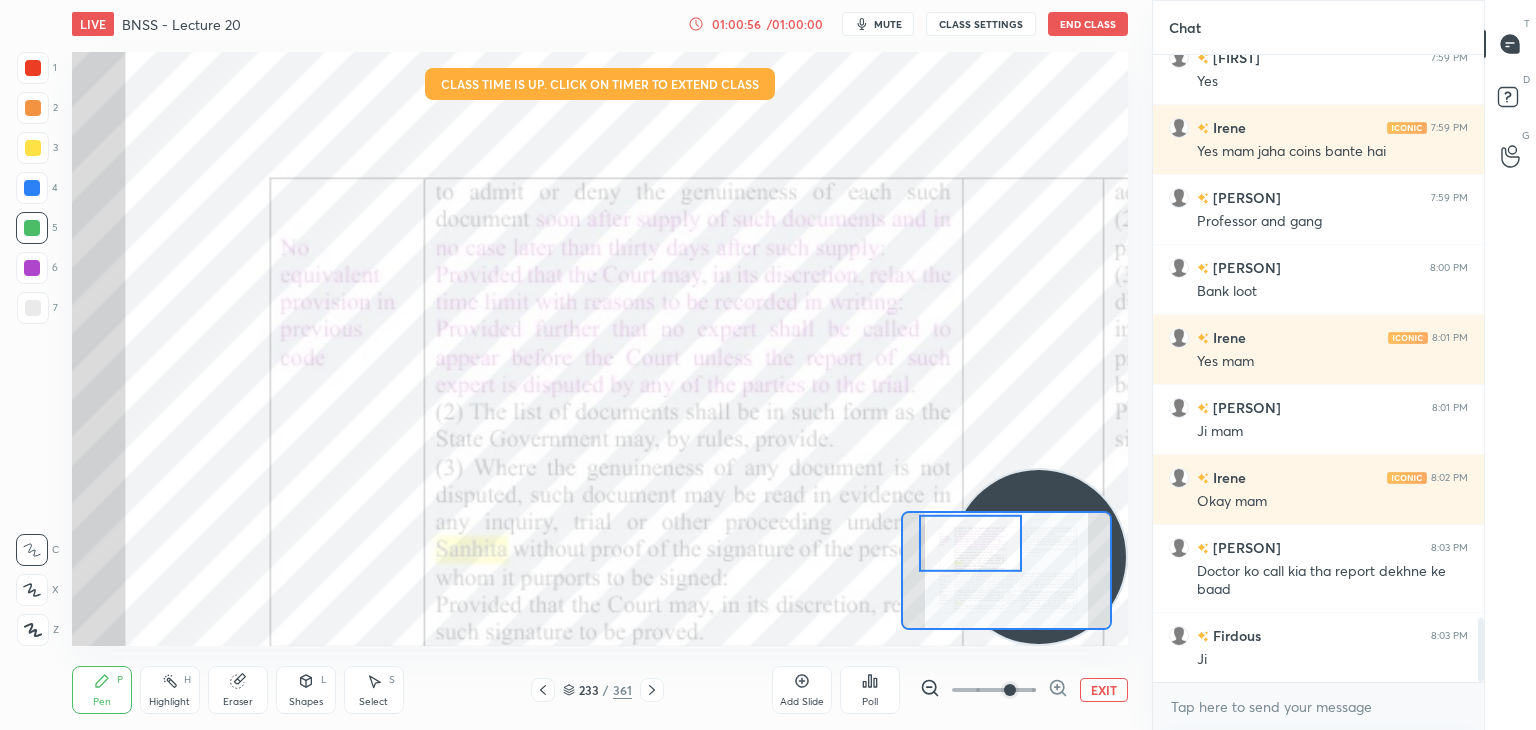 click on "mute" at bounding box center (888, 24) 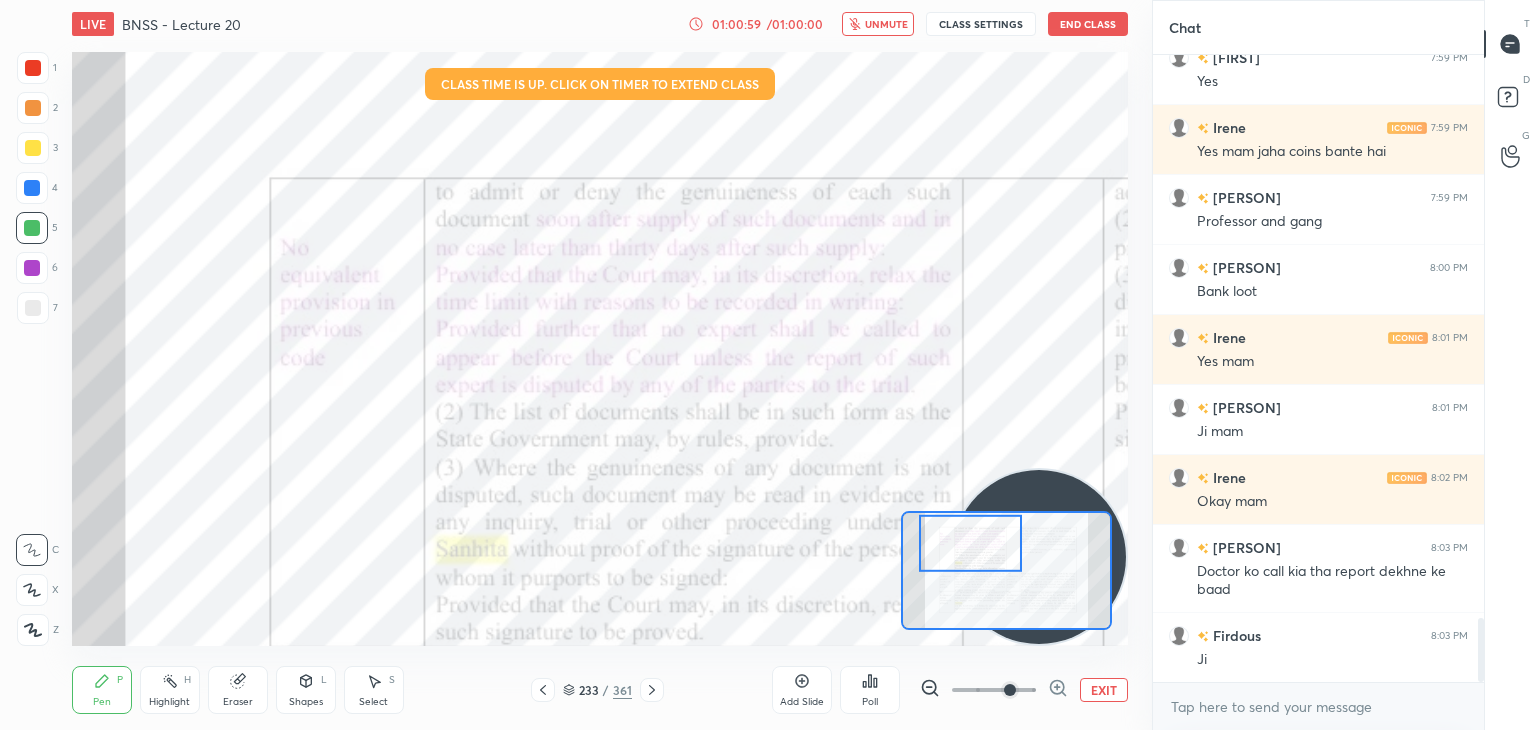 click on "unmute" at bounding box center [878, 24] 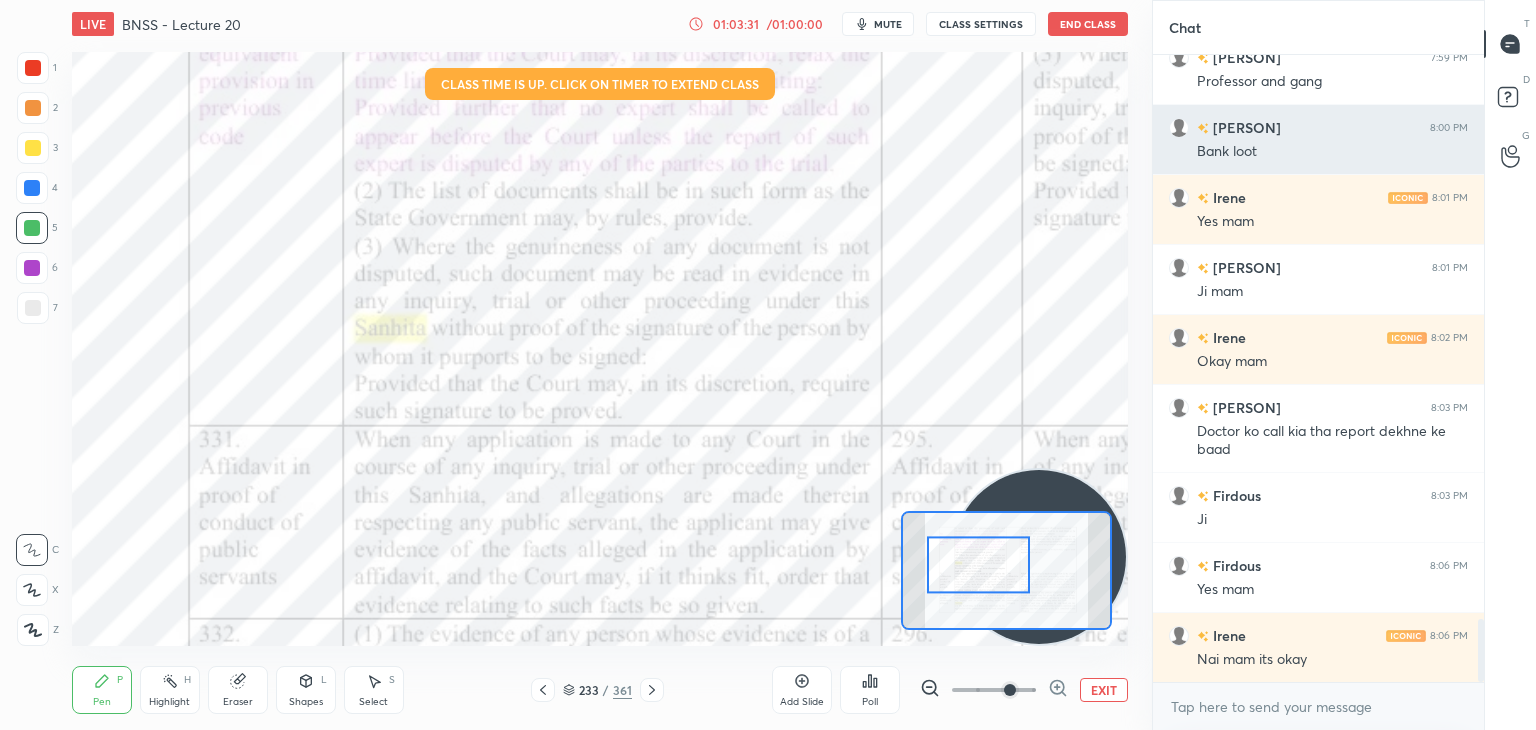 scroll, scrollTop: 5700, scrollLeft: 0, axis: vertical 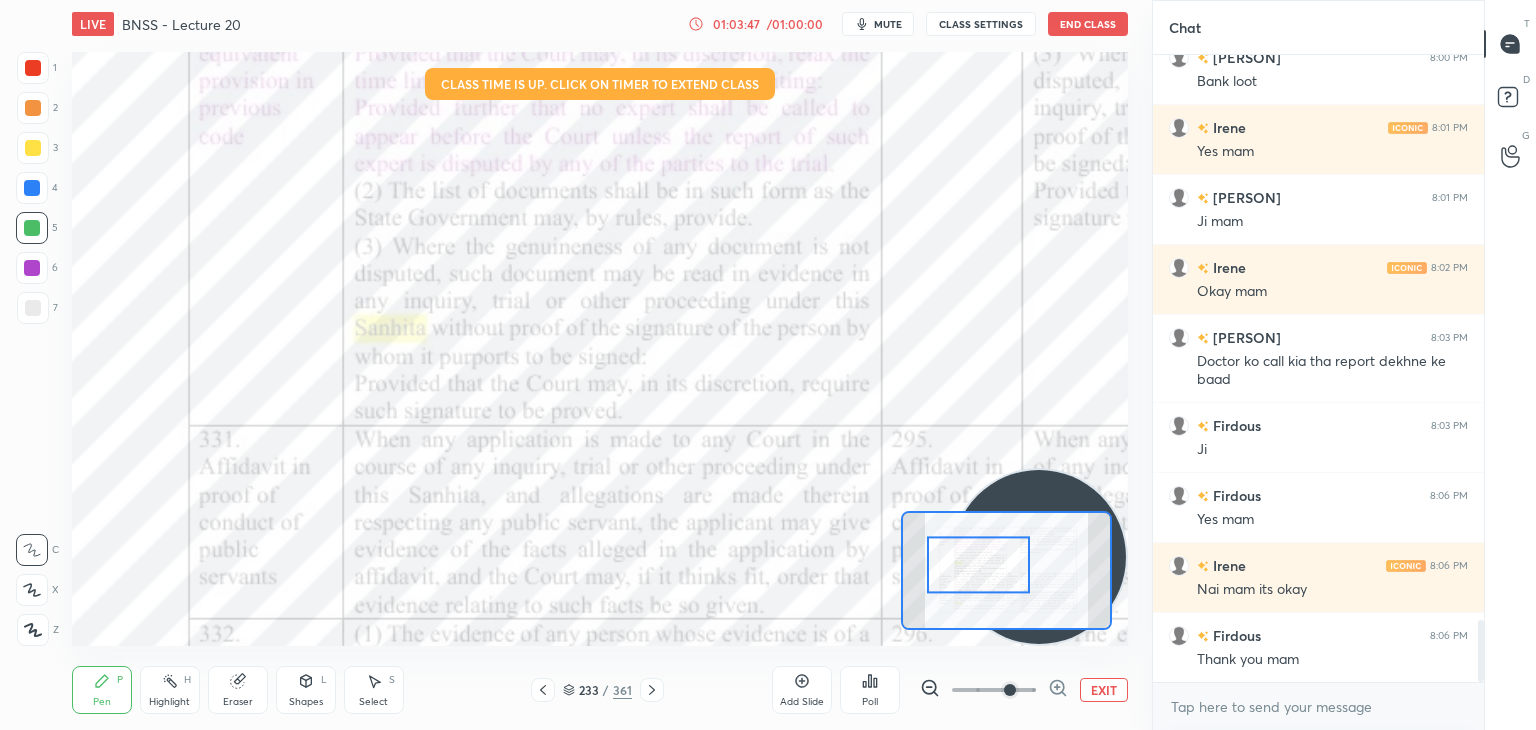 click on "mute" at bounding box center (888, 24) 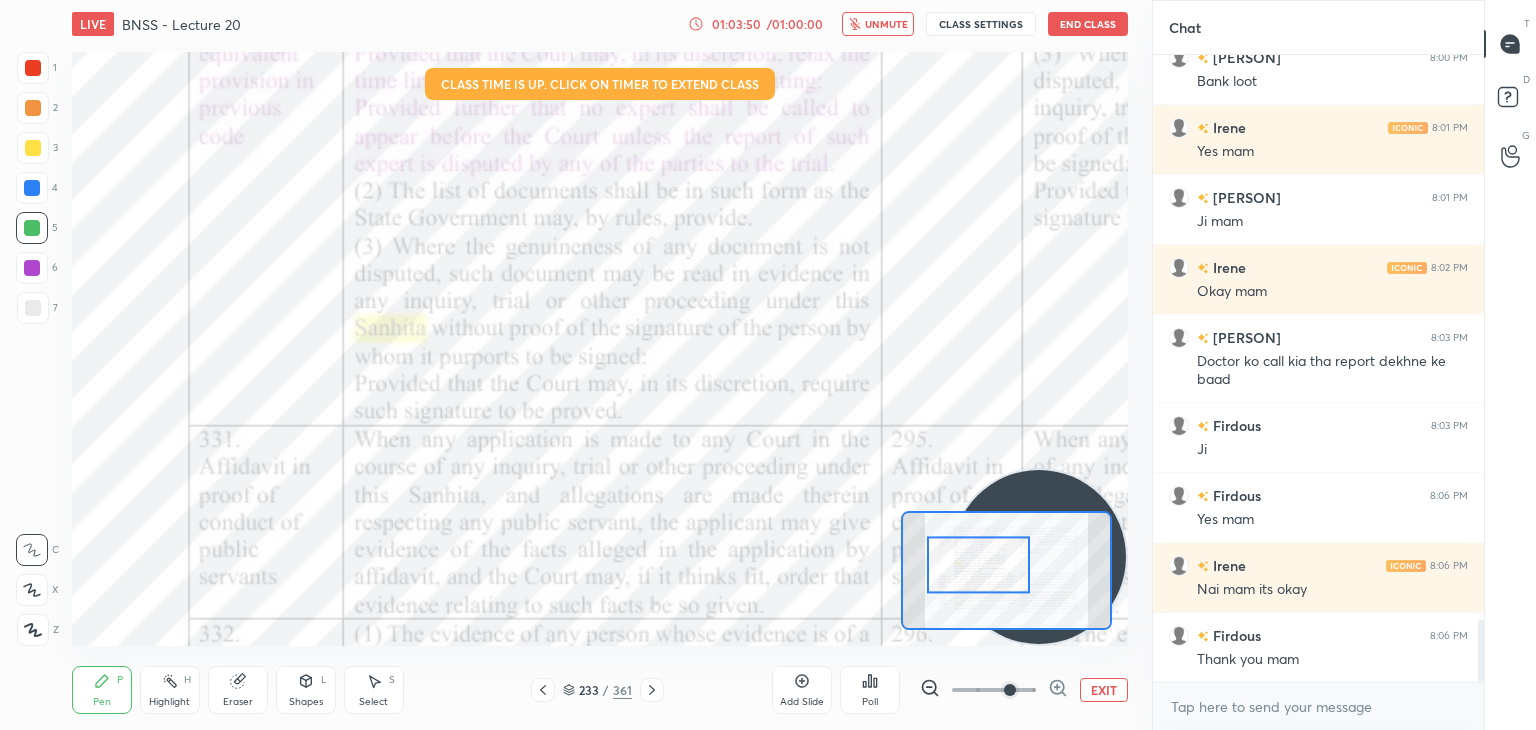 click on "unmute" at bounding box center [878, 24] 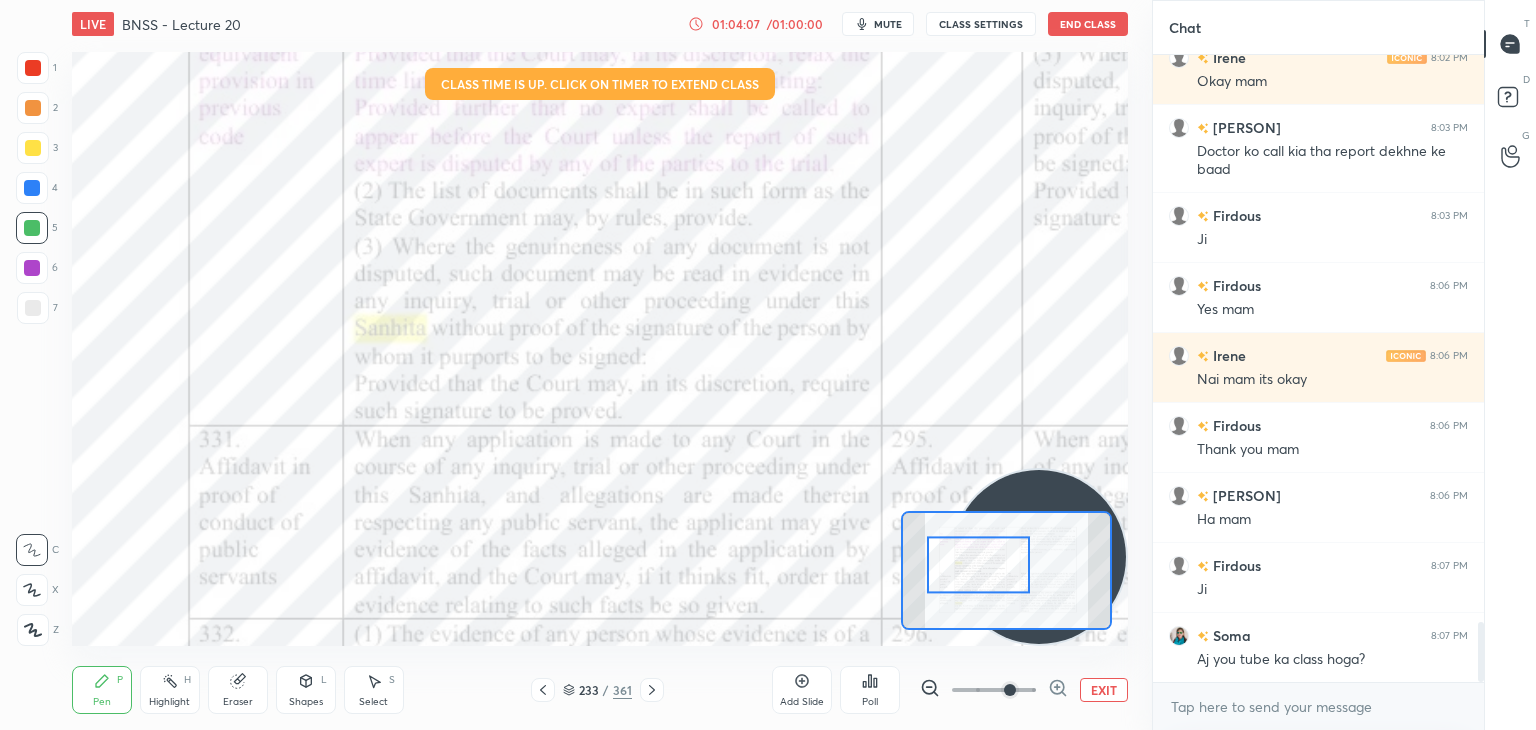 scroll, scrollTop: 5980, scrollLeft: 0, axis: vertical 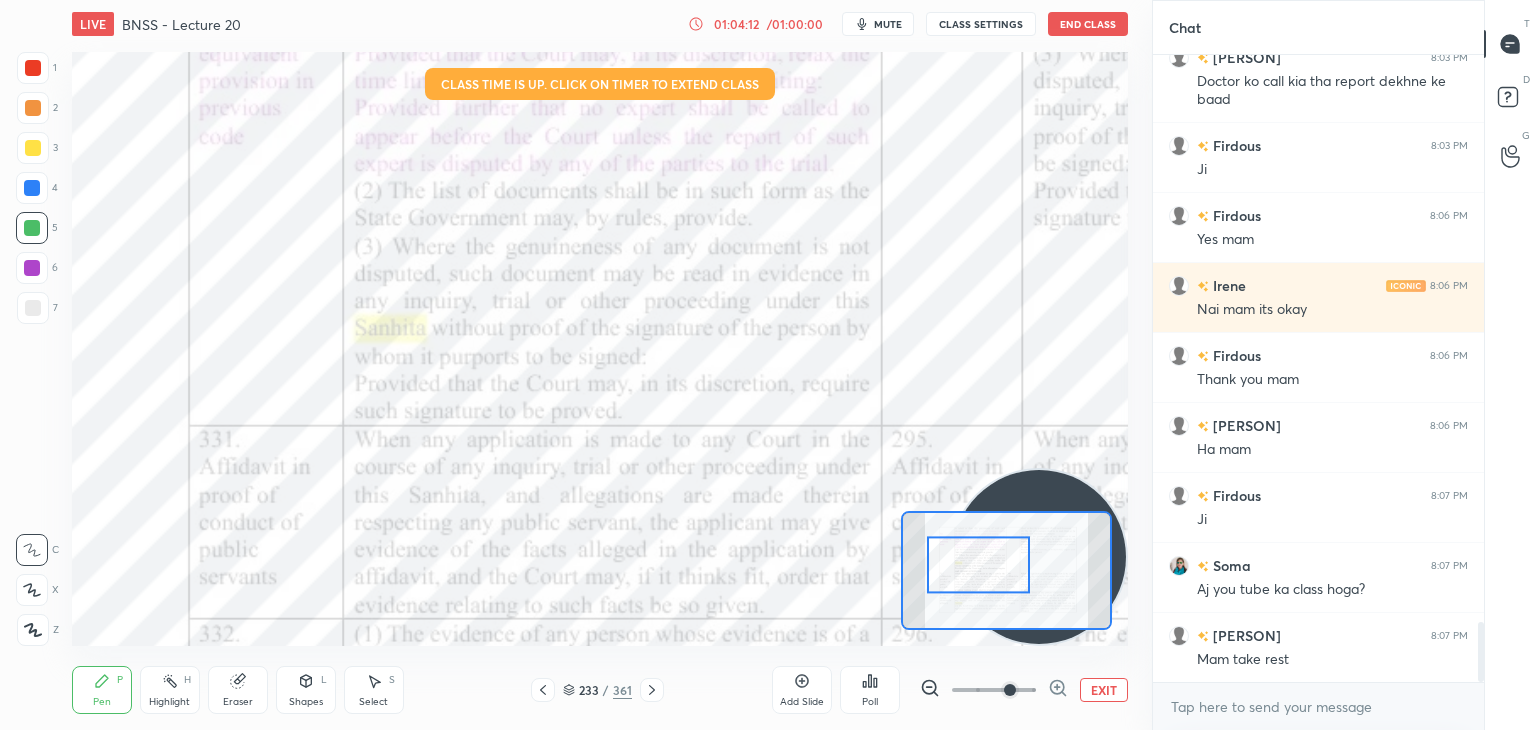 click on "mute" at bounding box center (878, 24) 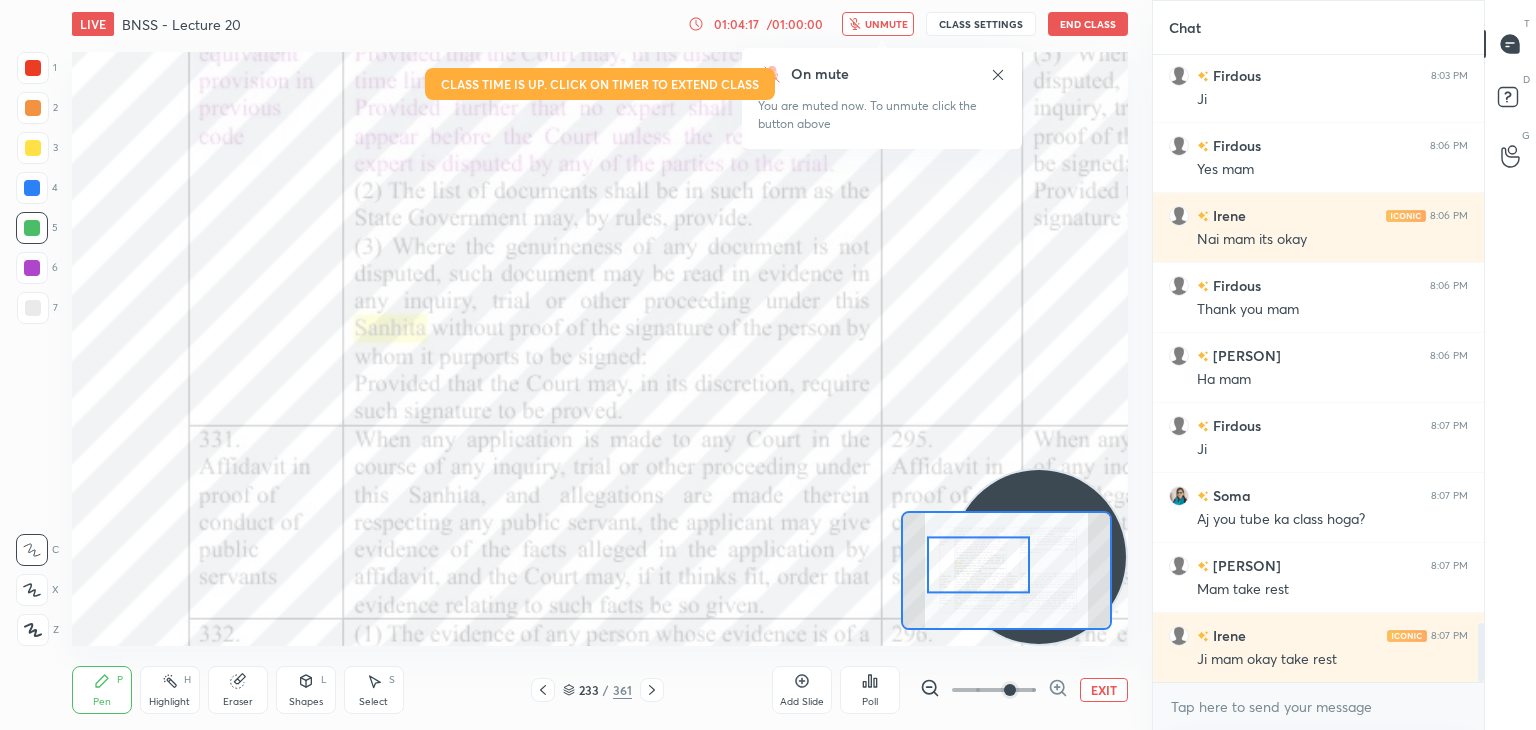 scroll, scrollTop: 6120, scrollLeft: 0, axis: vertical 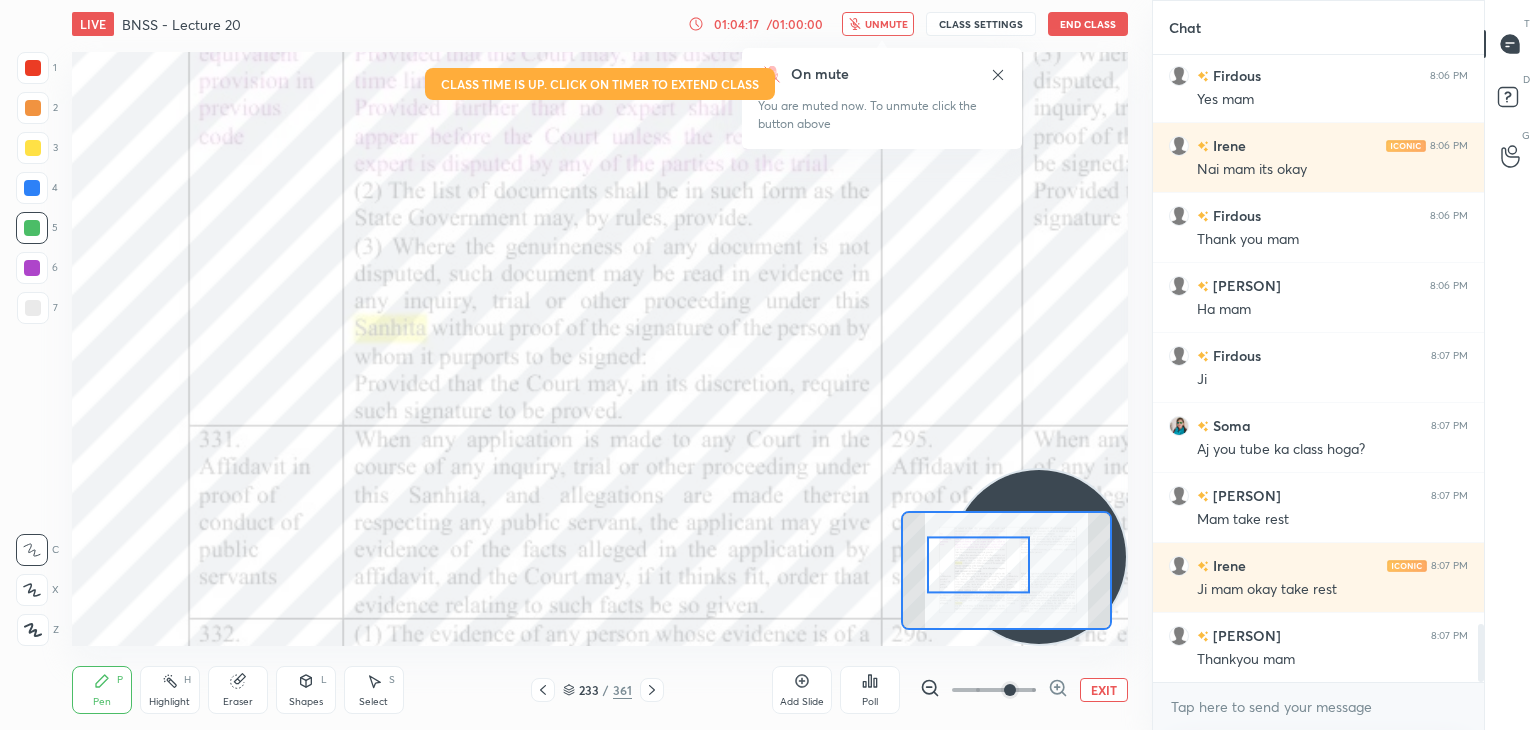 click on "unmute" at bounding box center [886, 24] 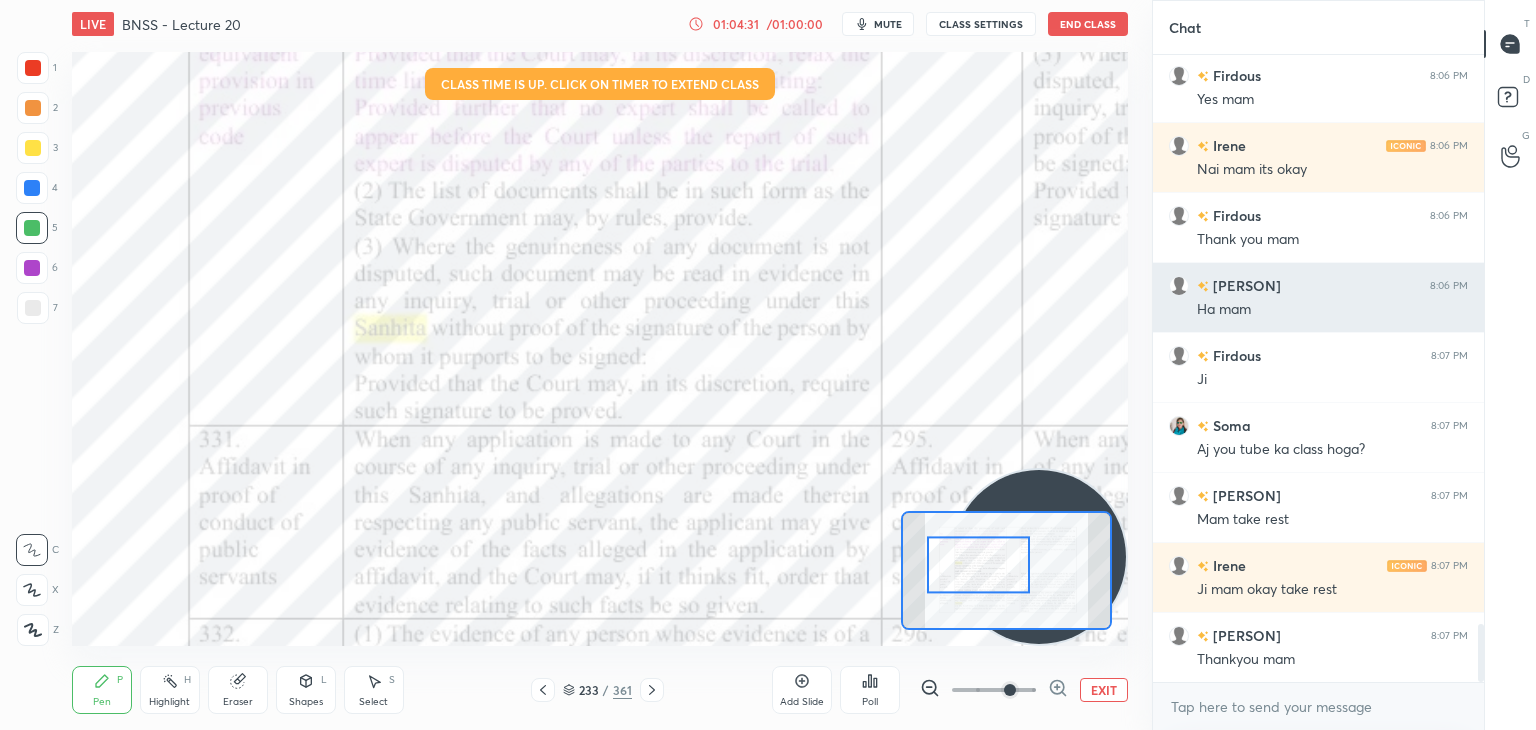 scroll, scrollTop: 6190, scrollLeft: 0, axis: vertical 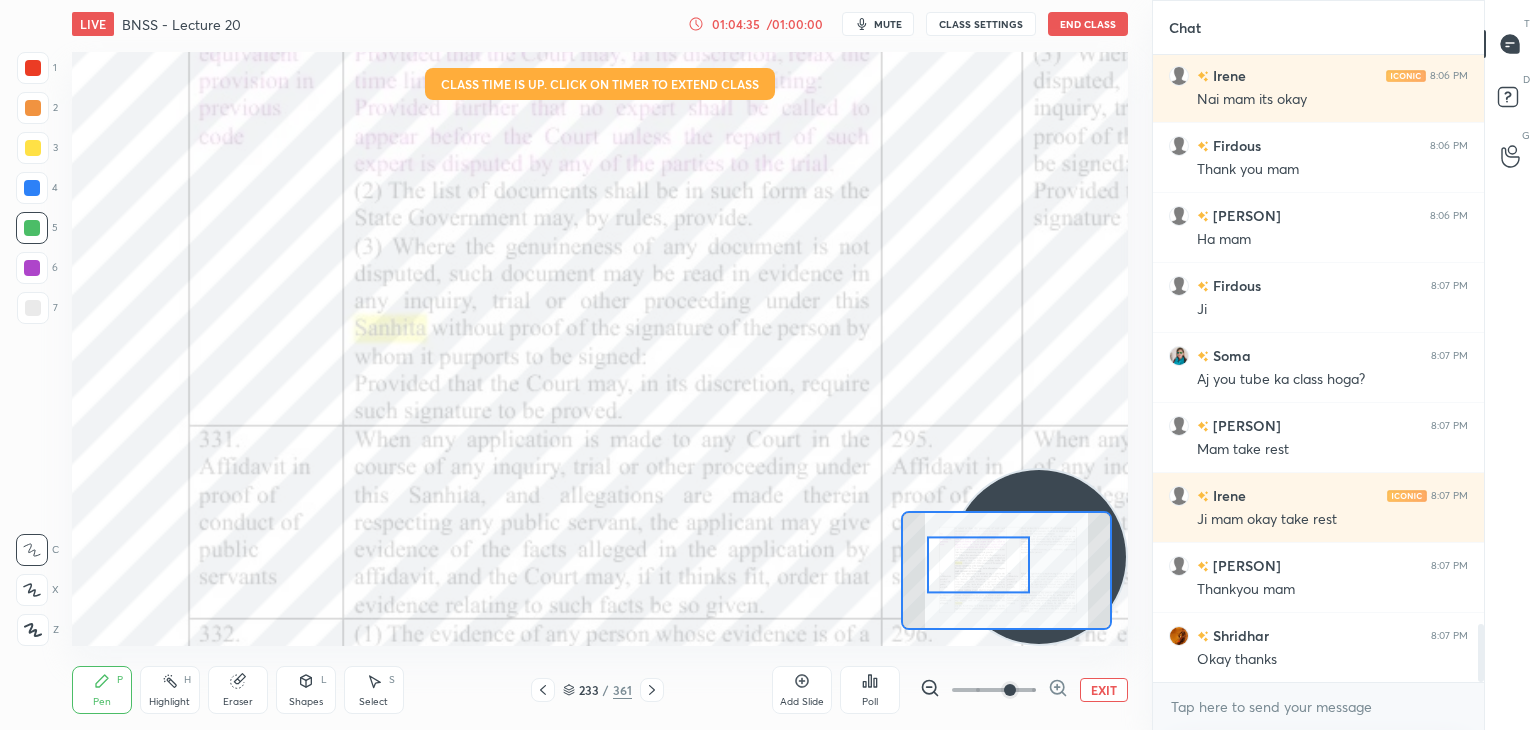 click on "End Class" at bounding box center [1088, 24] 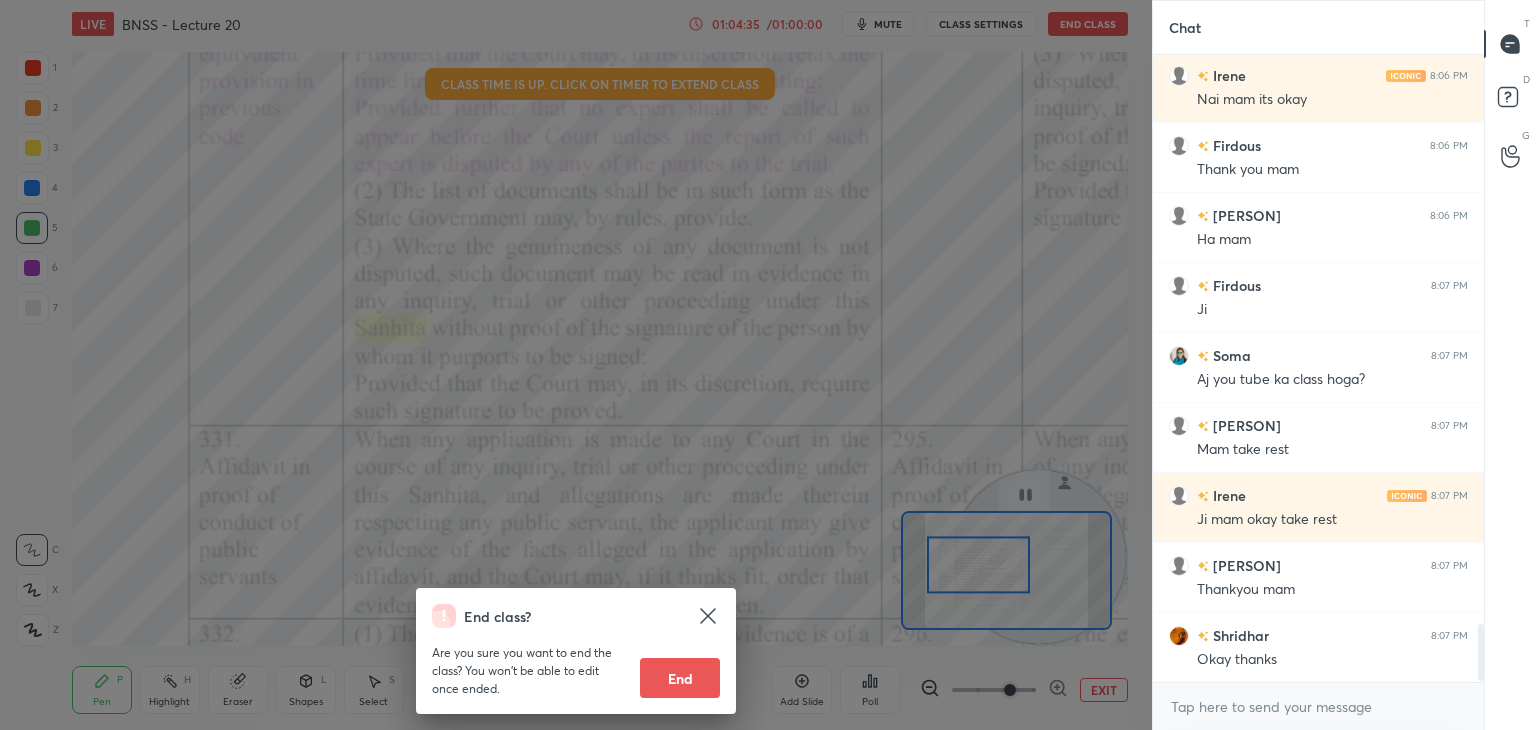 scroll, scrollTop: 6260, scrollLeft: 0, axis: vertical 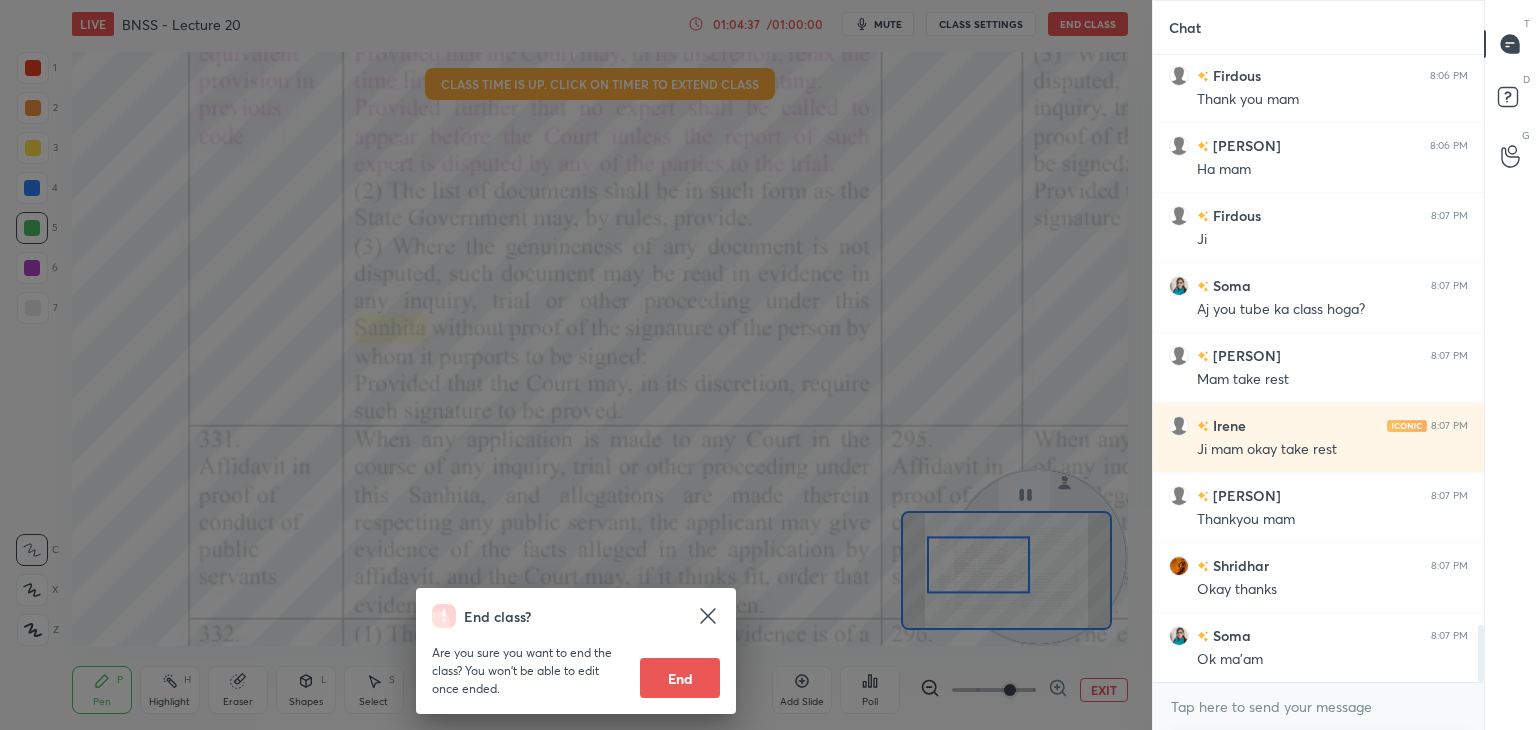 click on "End" at bounding box center (680, 678) 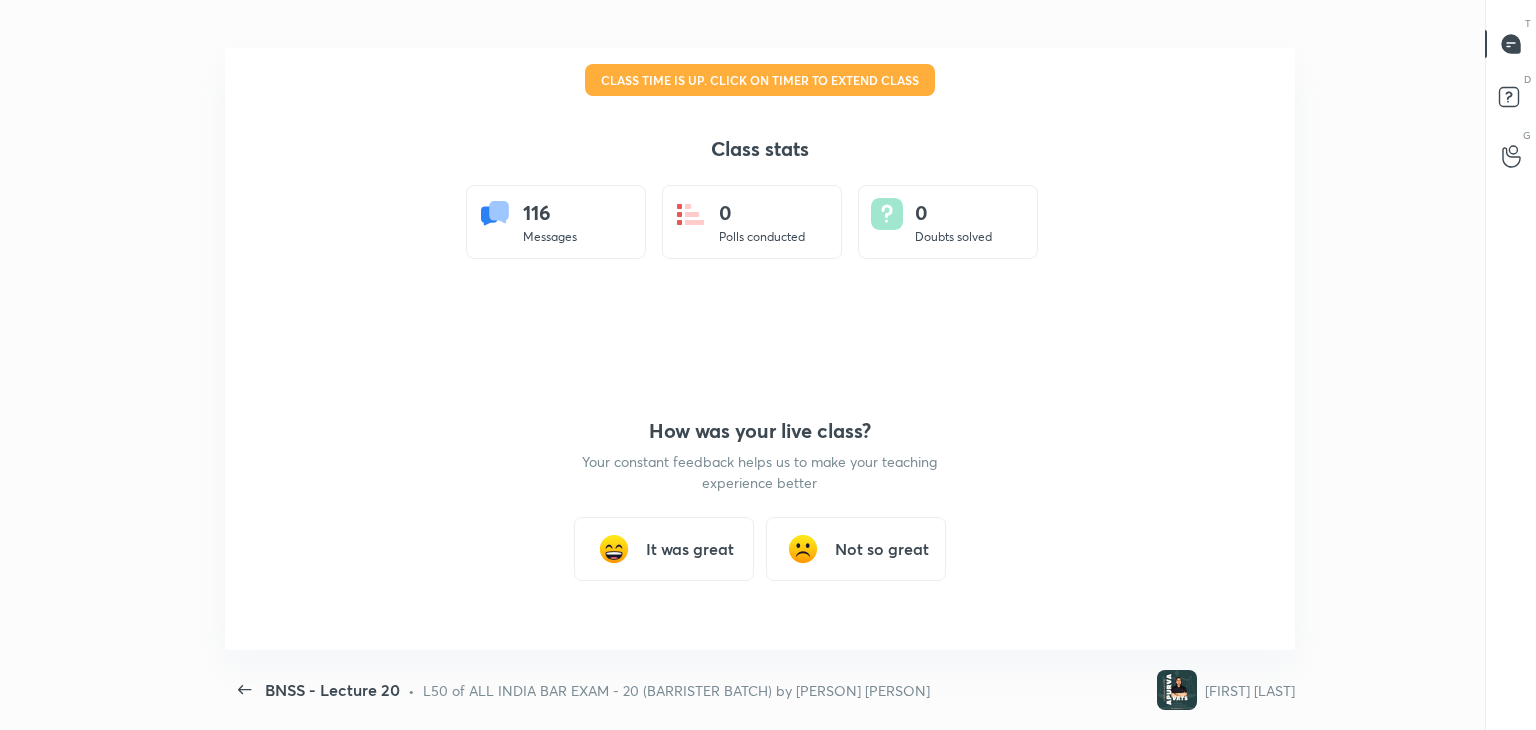 scroll, scrollTop: 99397, scrollLeft: 98705, axis: both 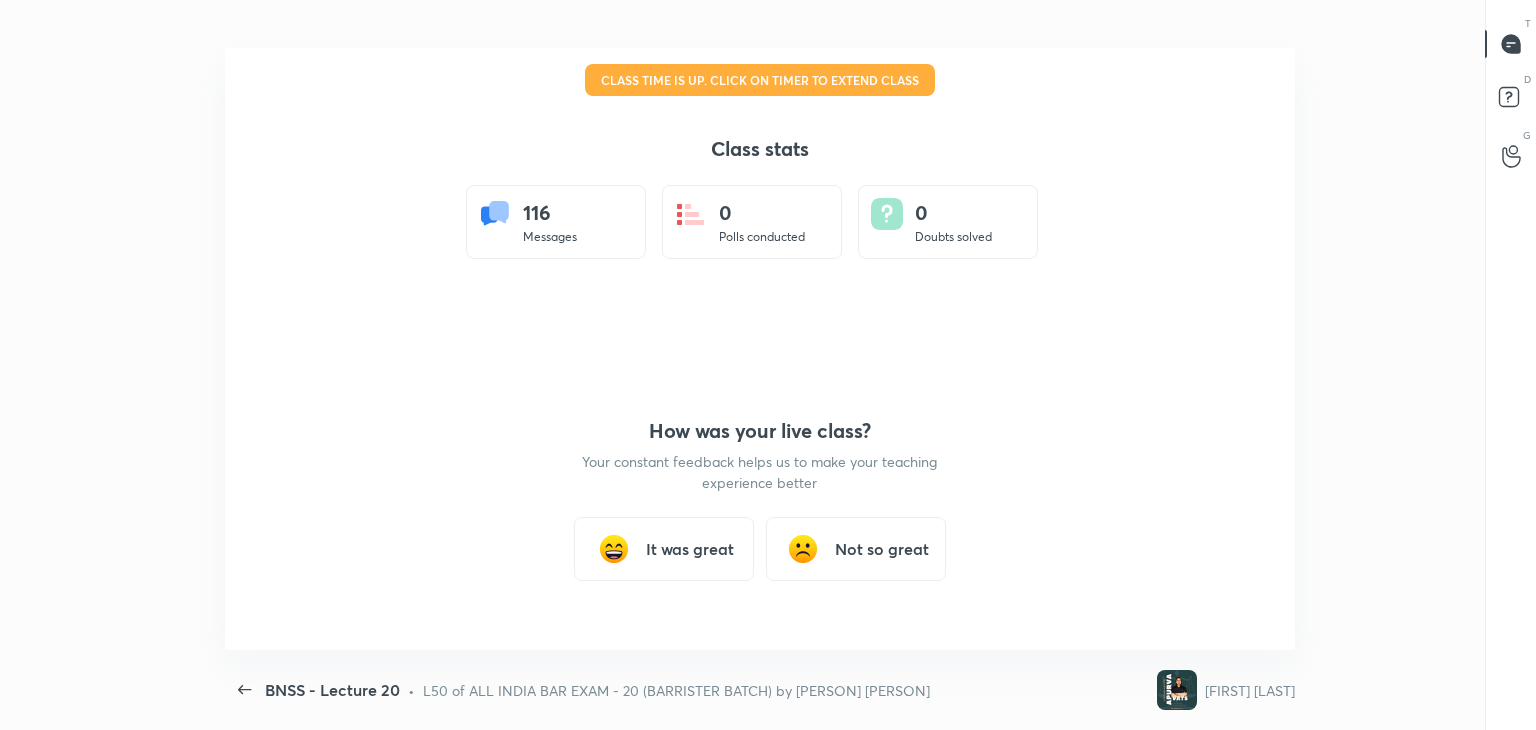 type on "x" 